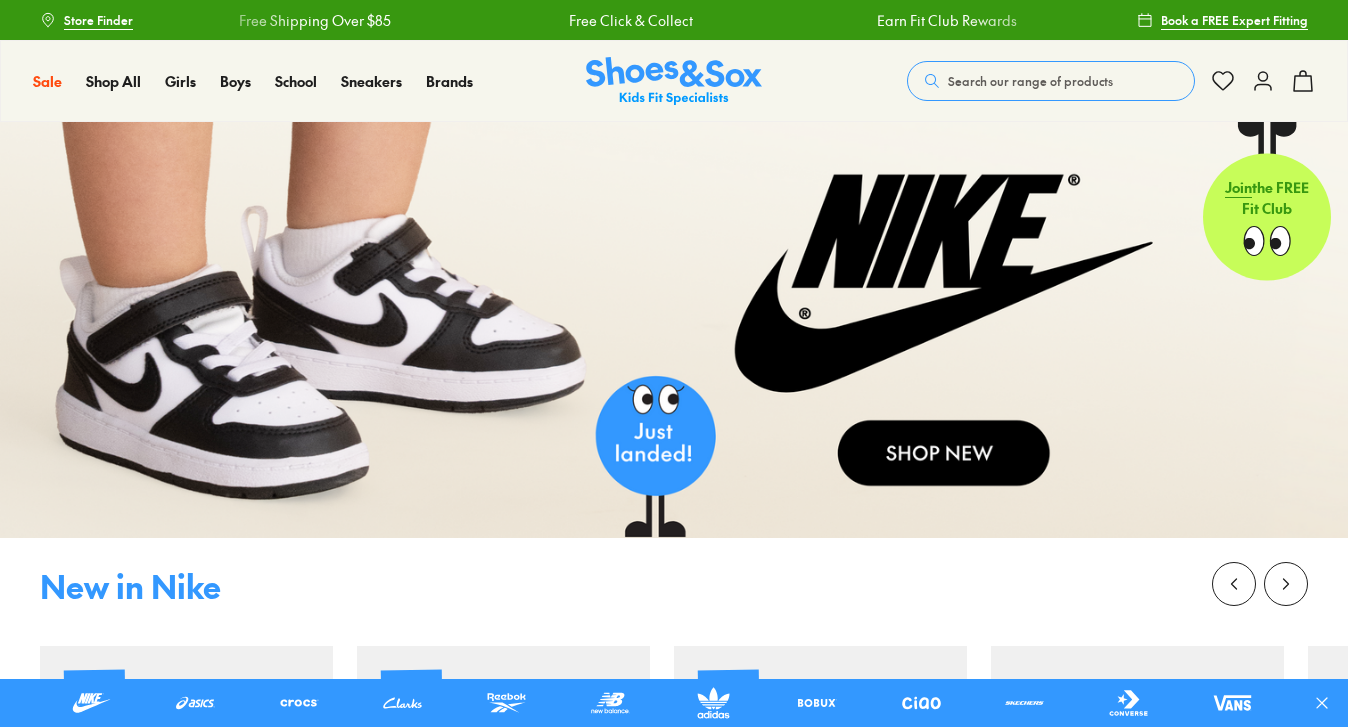 scroll, scrollTop: 0, scrollLeft: 0, axis: both 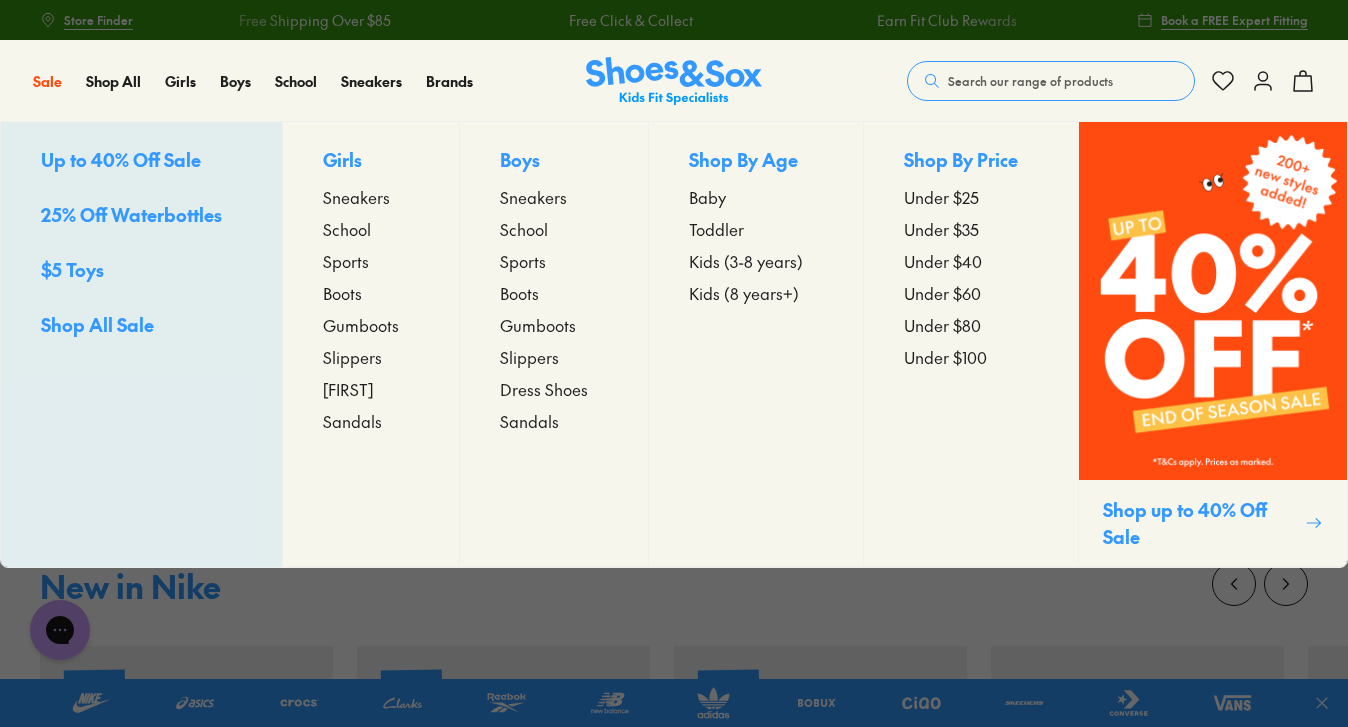 click on "Shop All Sale" at bounding box center (97, 324) 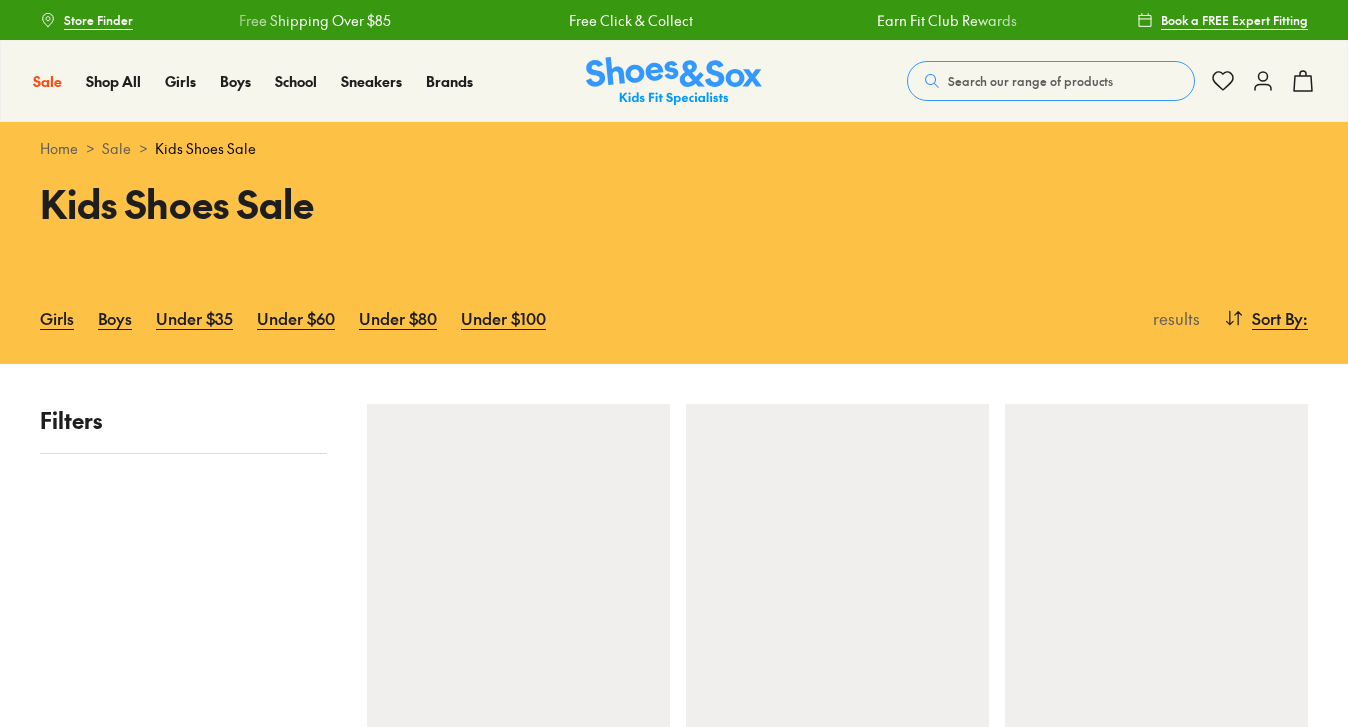 scroll, scrollTop: 0, scrollLeft: 0, axis: both 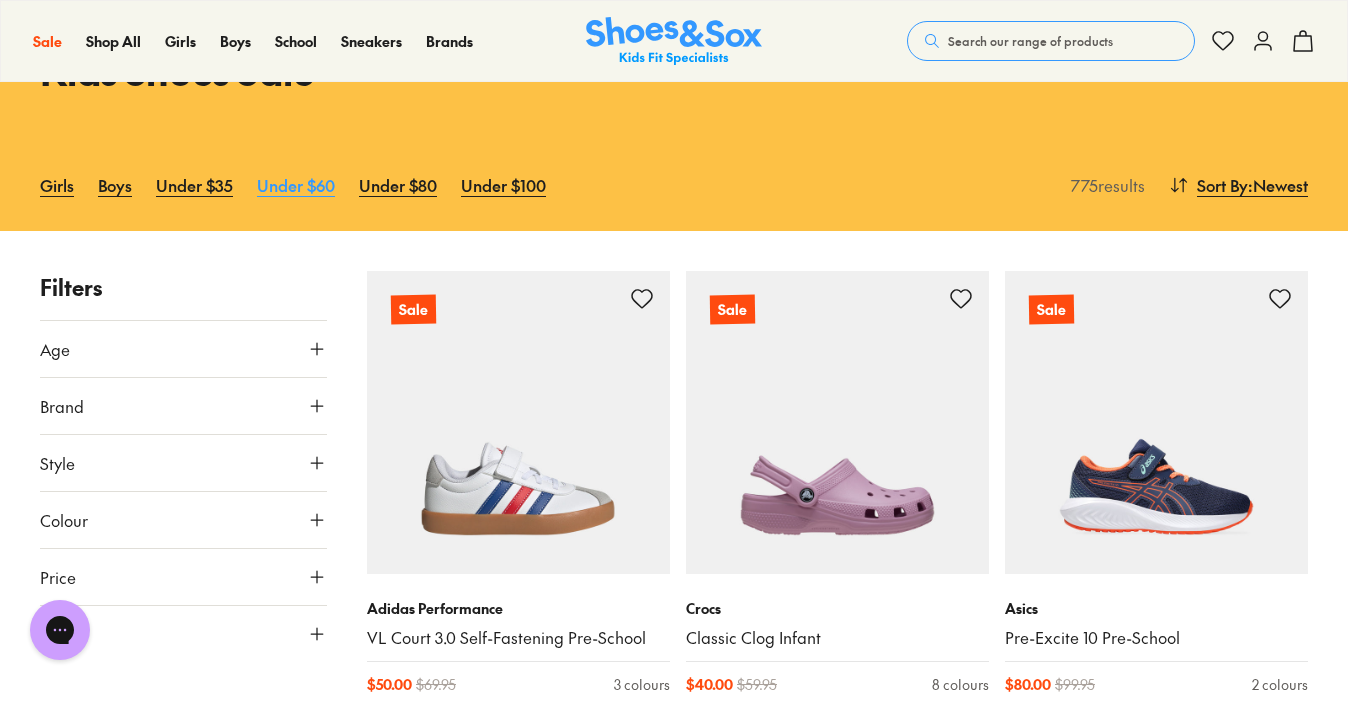 click on "Under $60" at bounding box center (296, 185) 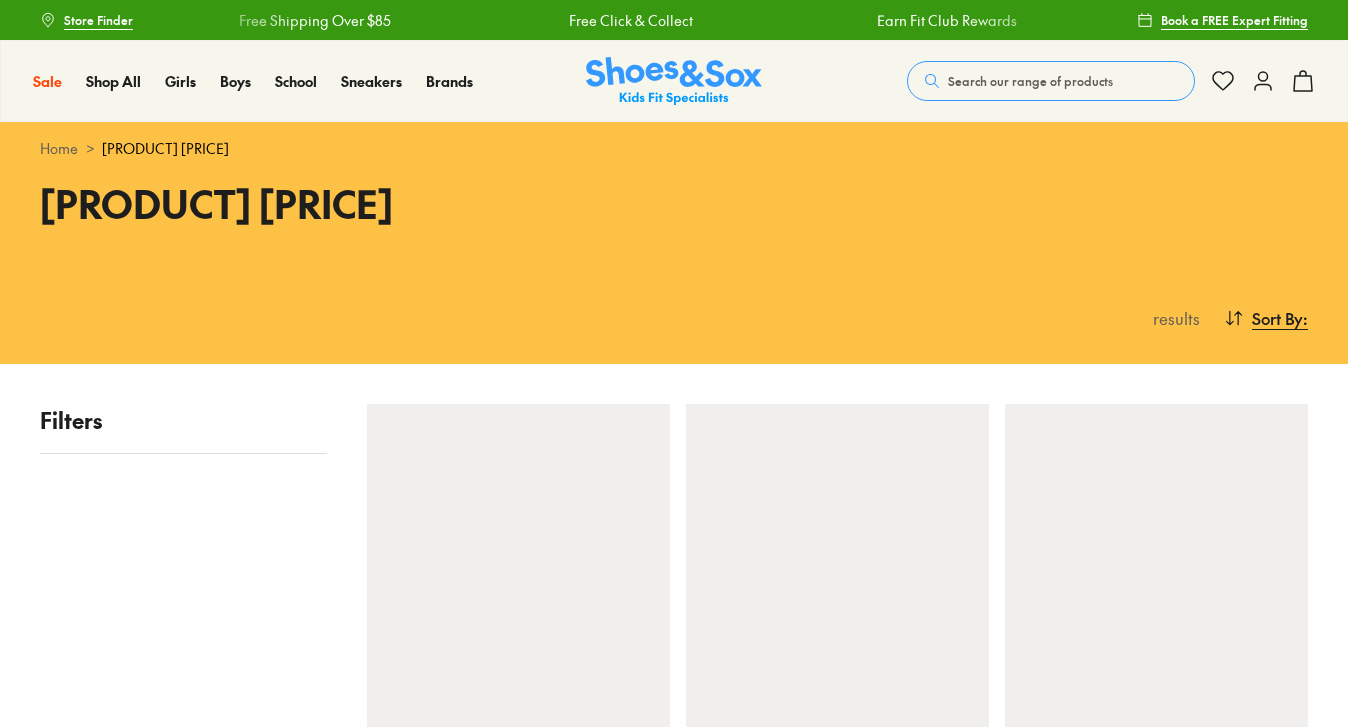 scroll, scrollTop: 0, scrollLeft: 0, axis: both 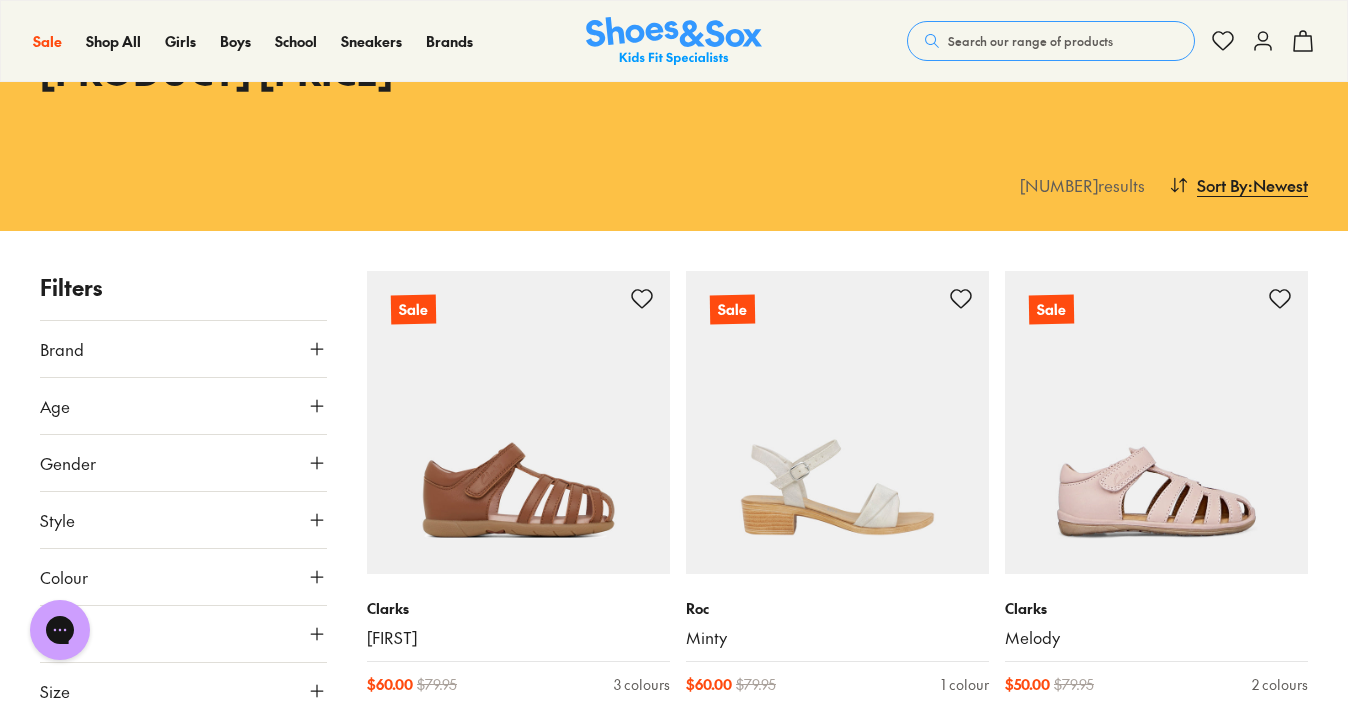 click 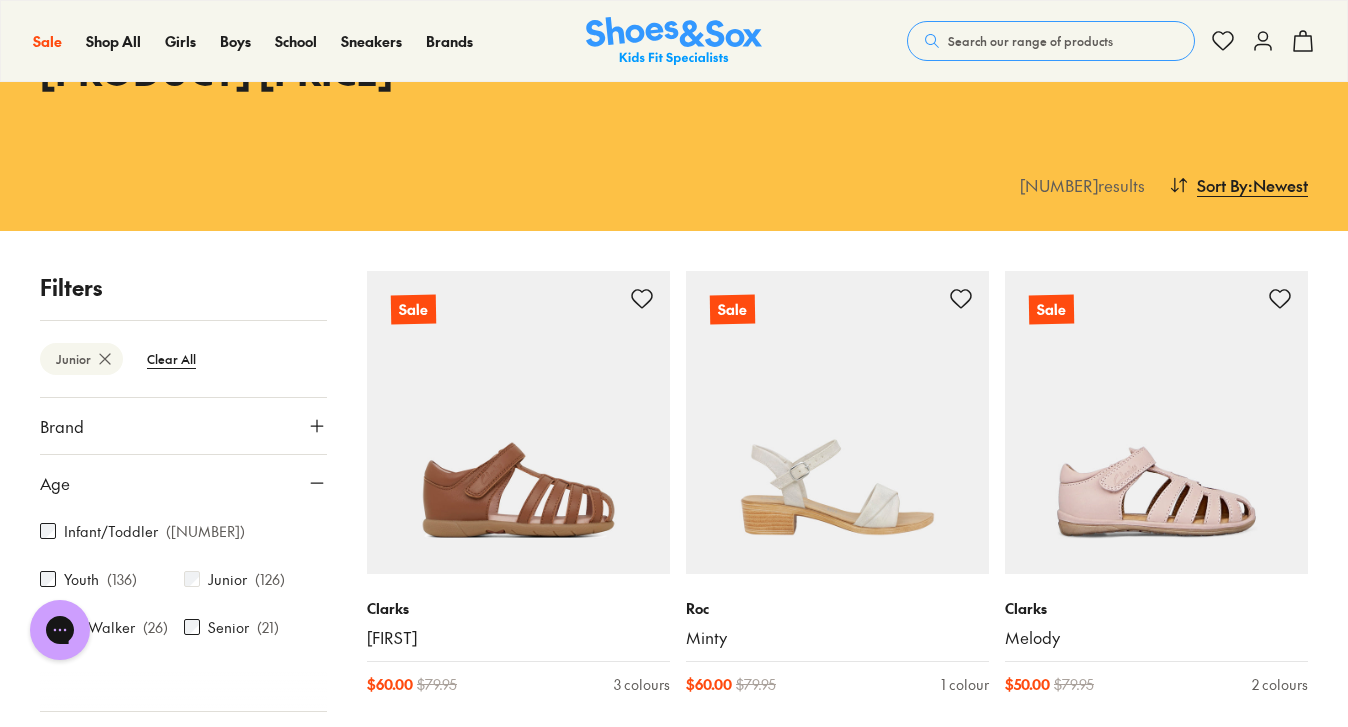 scroll, scrollTop: 264, scrollLeft: 0, axis: vertical 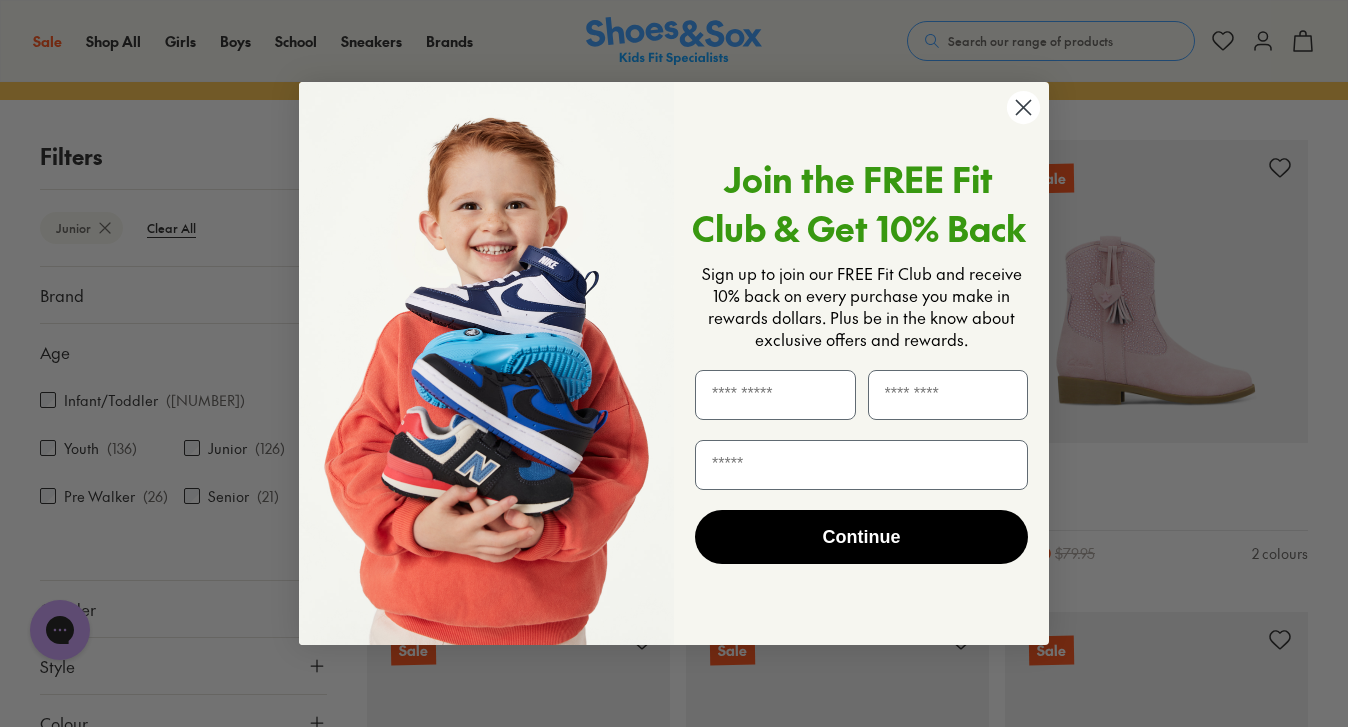 click 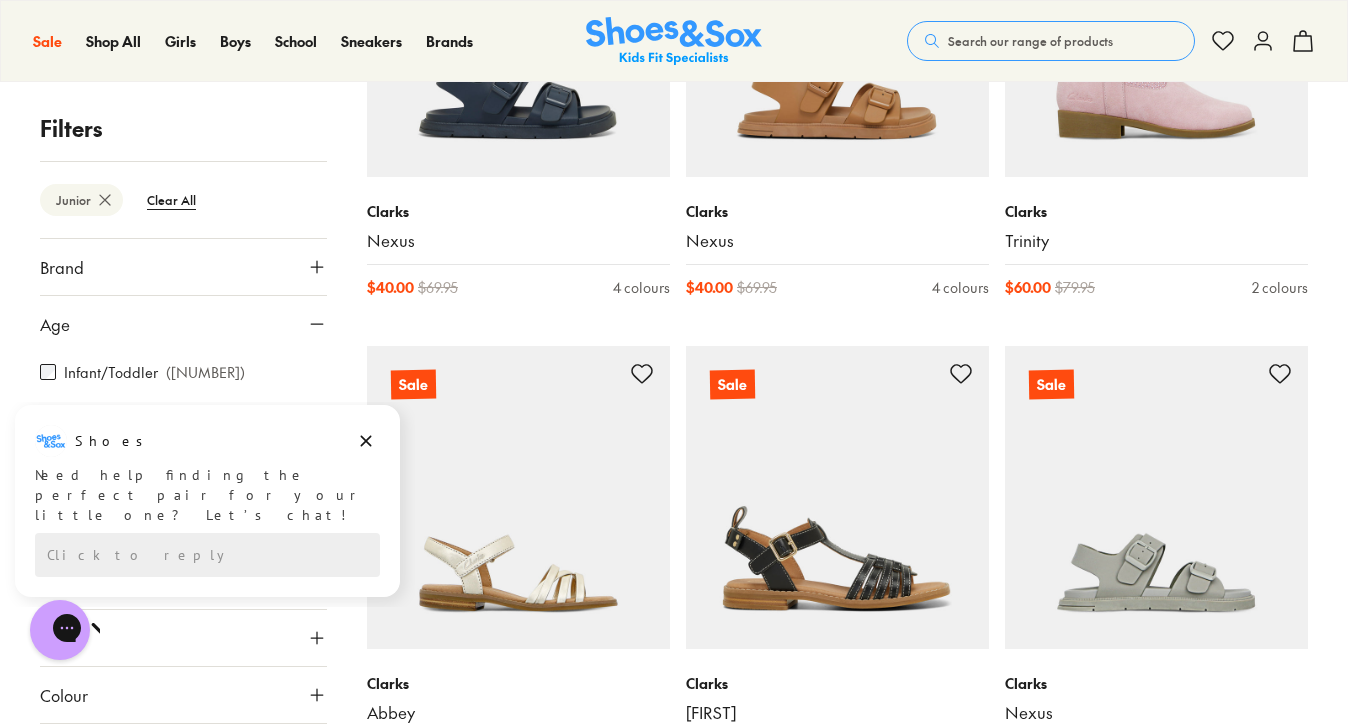 scroll, scrollTop: 397, scrollLeft: 0, axis: vertical 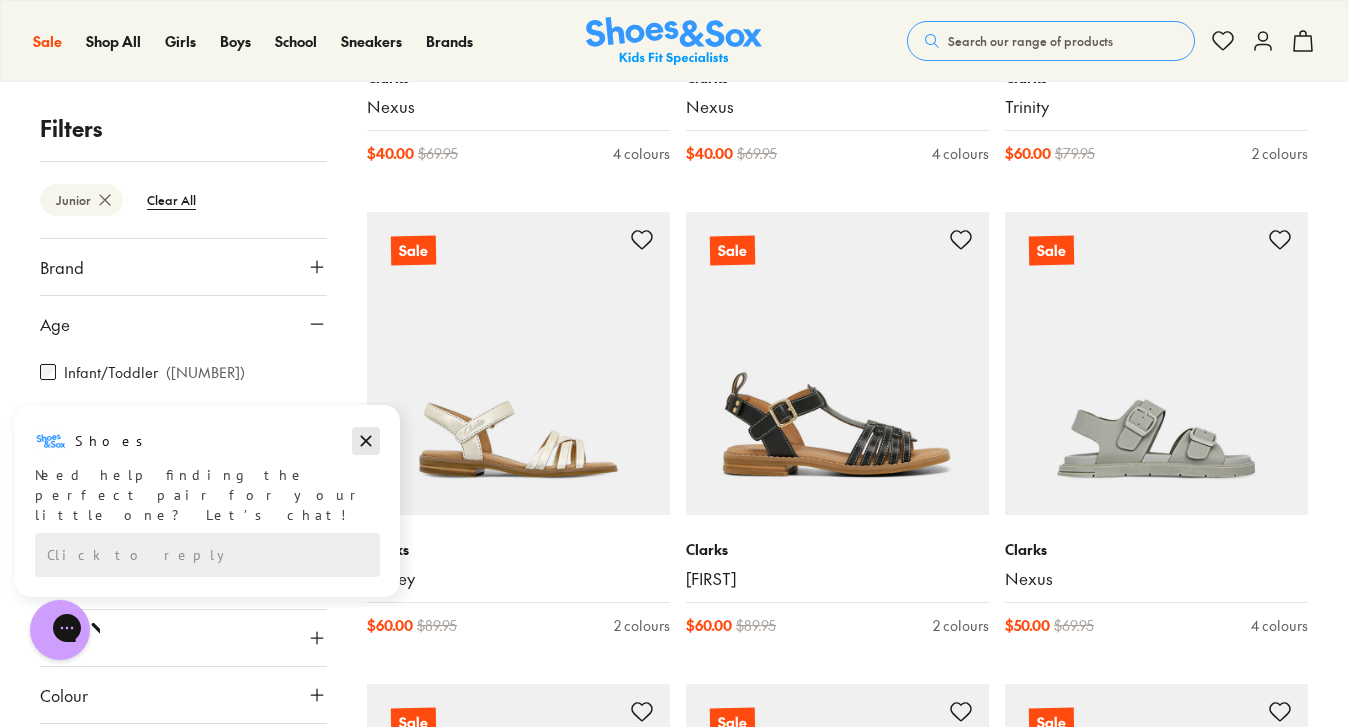 click 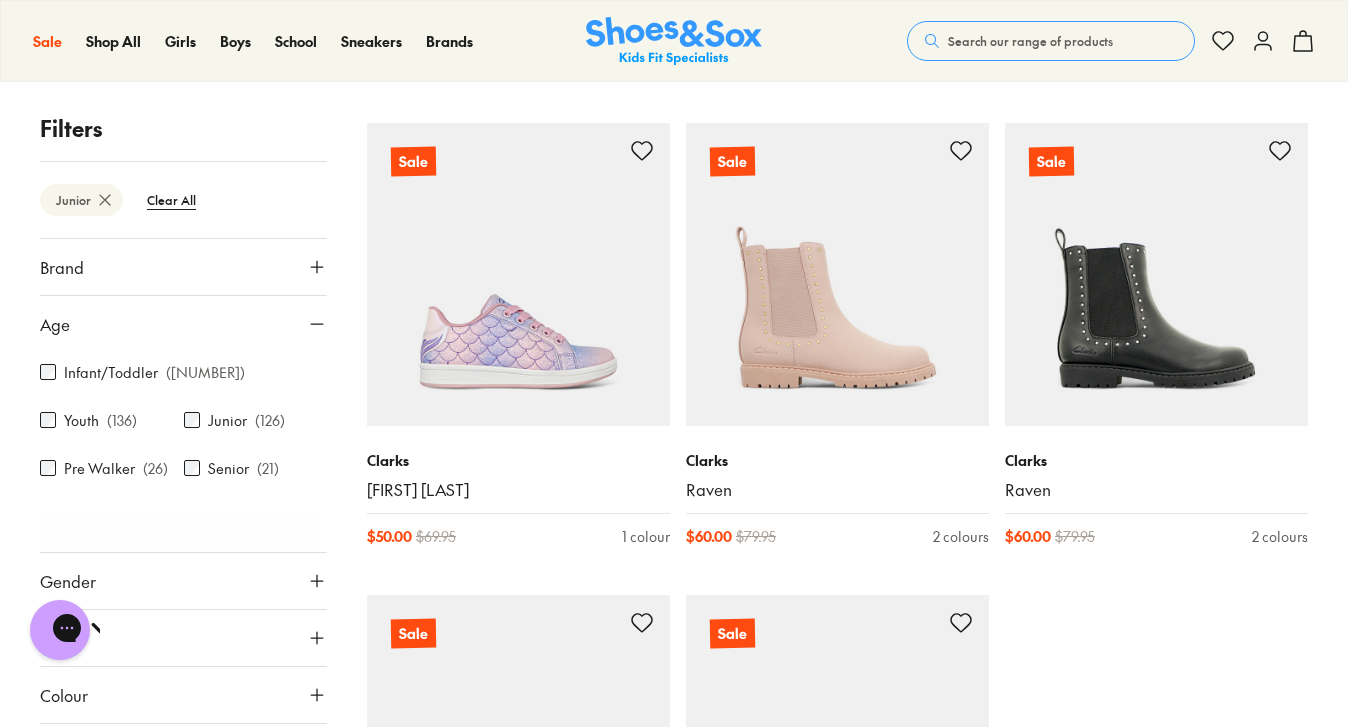 scroll, scrollTop: 4530, scrollLeft: 0, axis: vertical 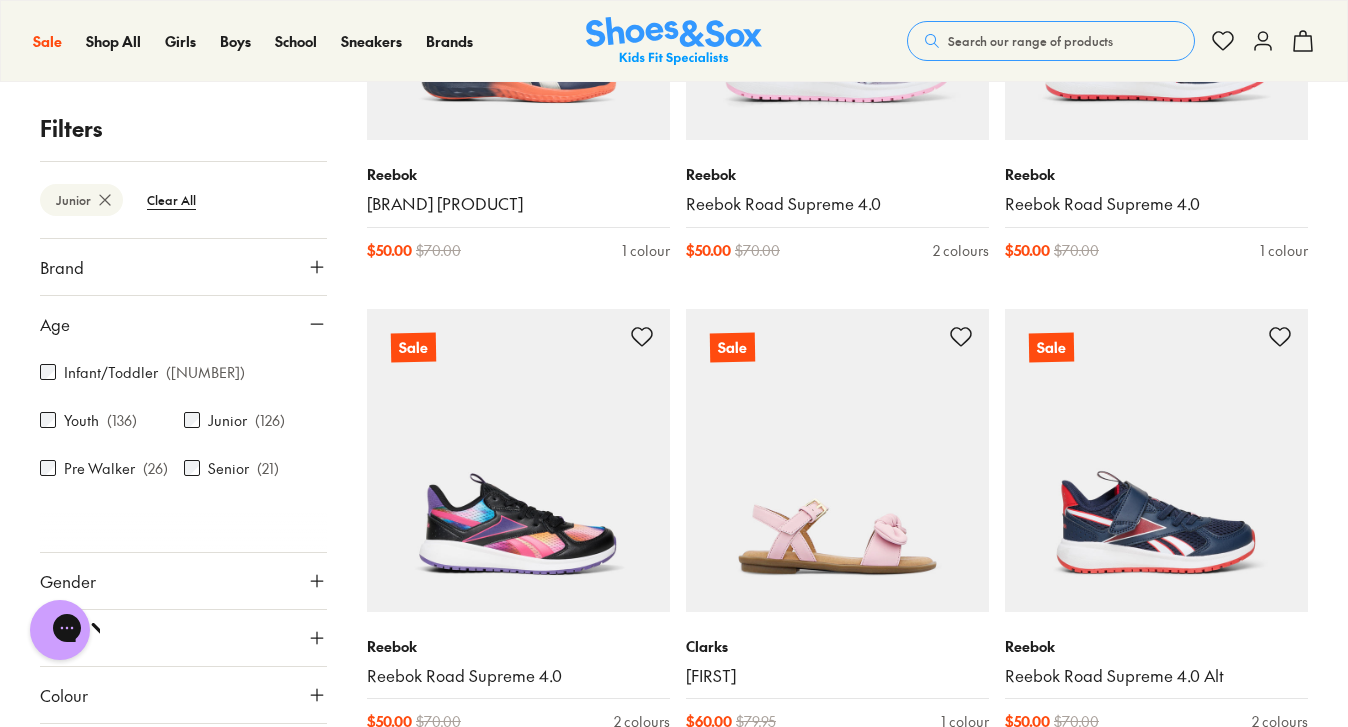 click 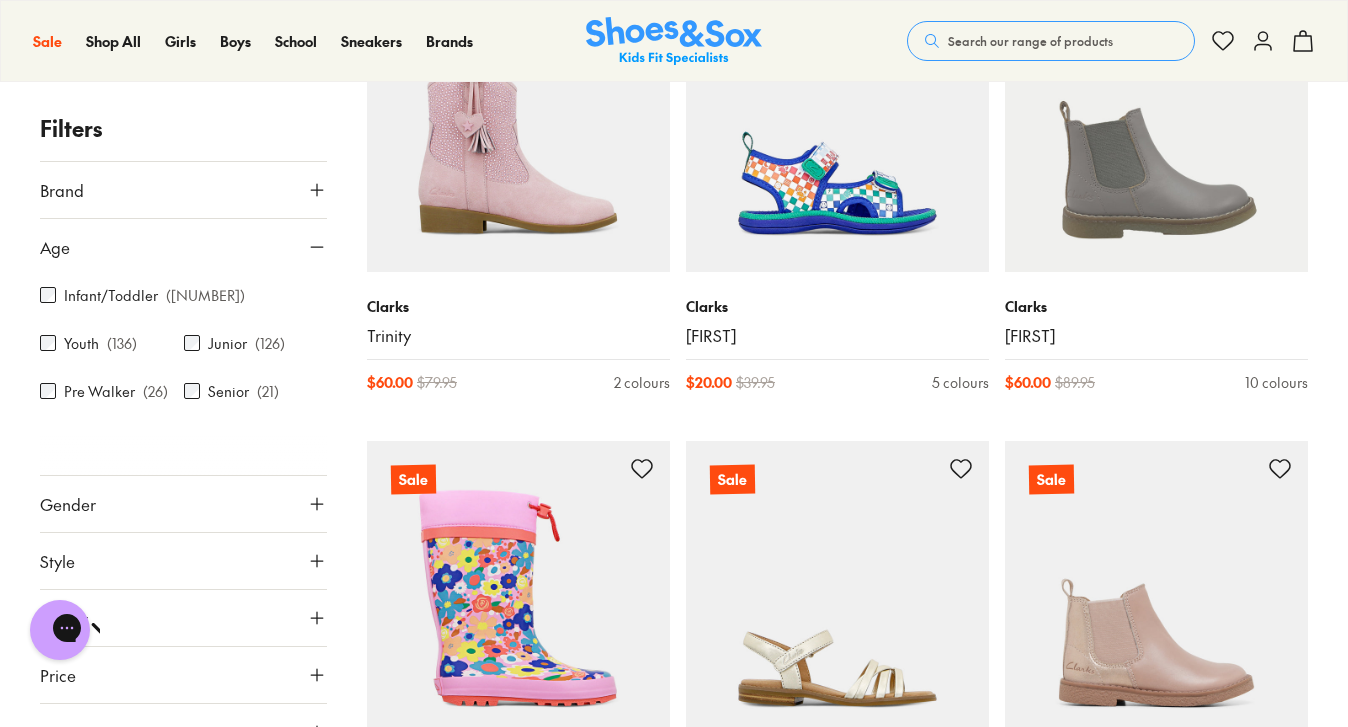 scroll, scrollTop: 2800, scrollLeft: 0, axis: vertical 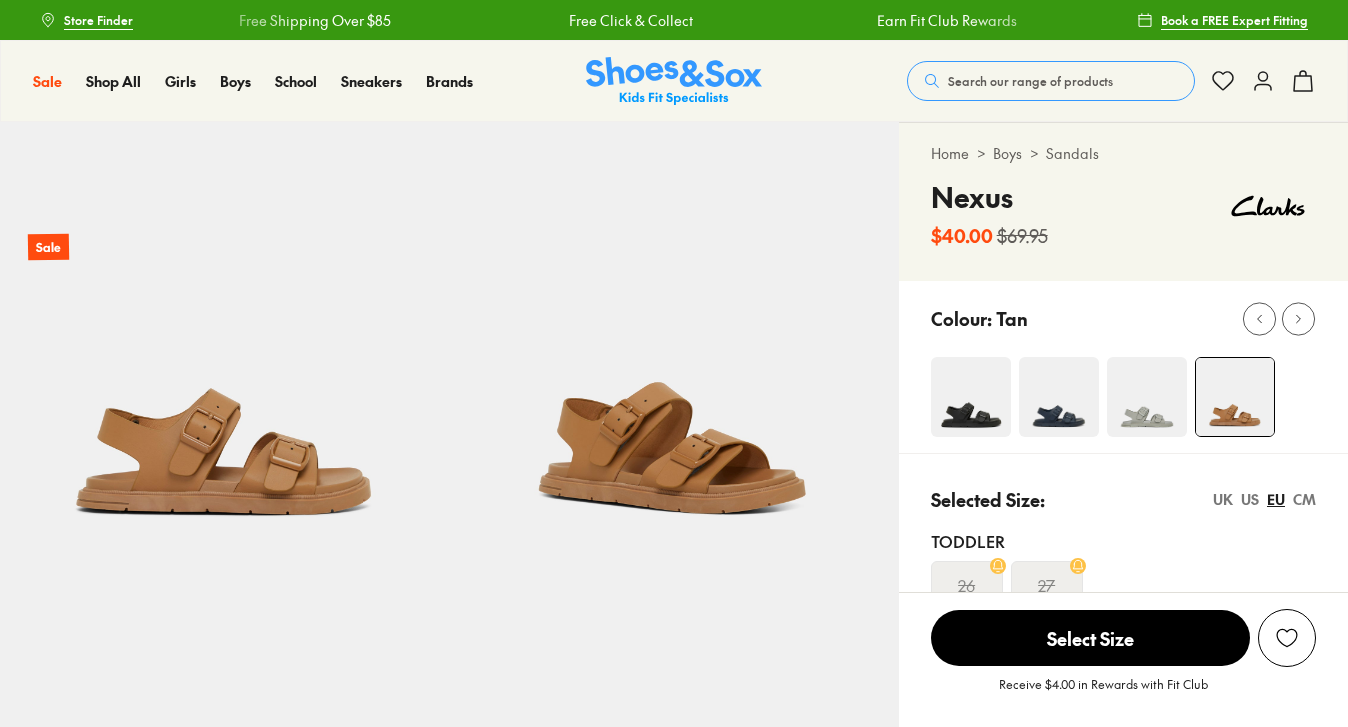 select on "*" 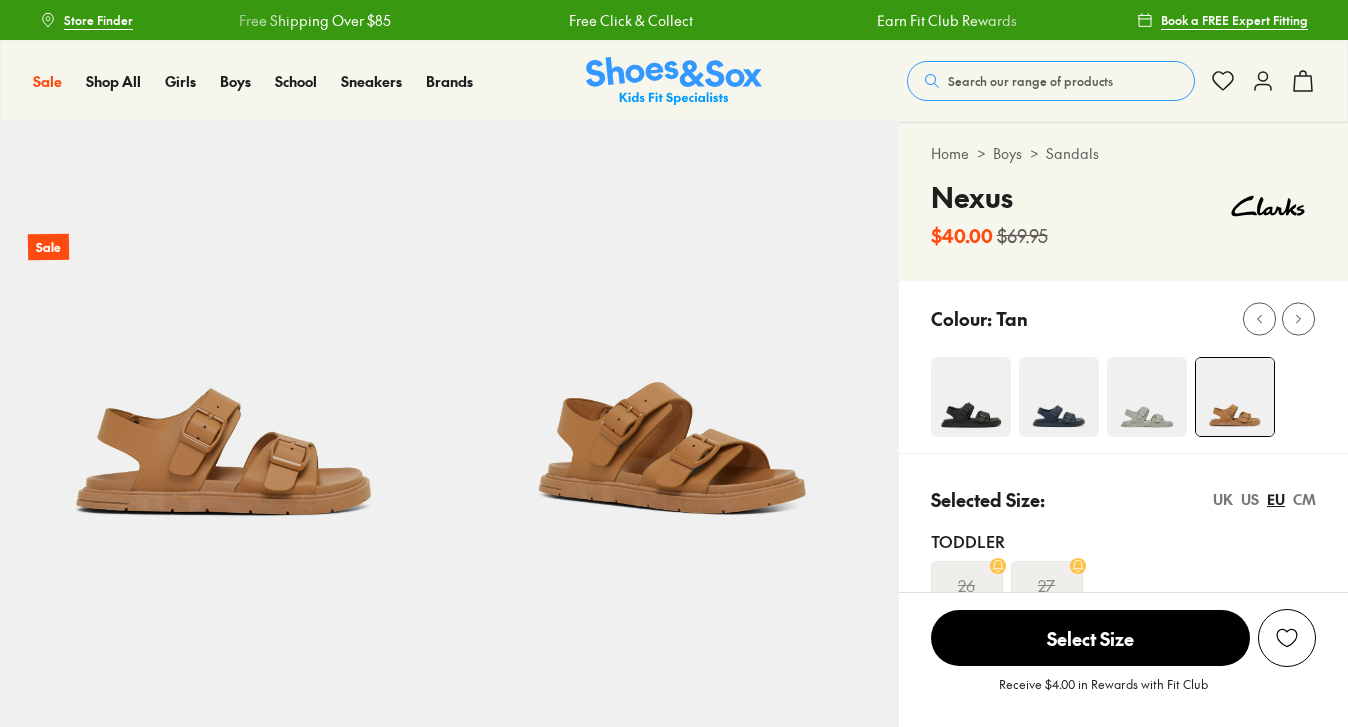 scroll, scrollTop: 0, scrollLeft: 0, axis: both 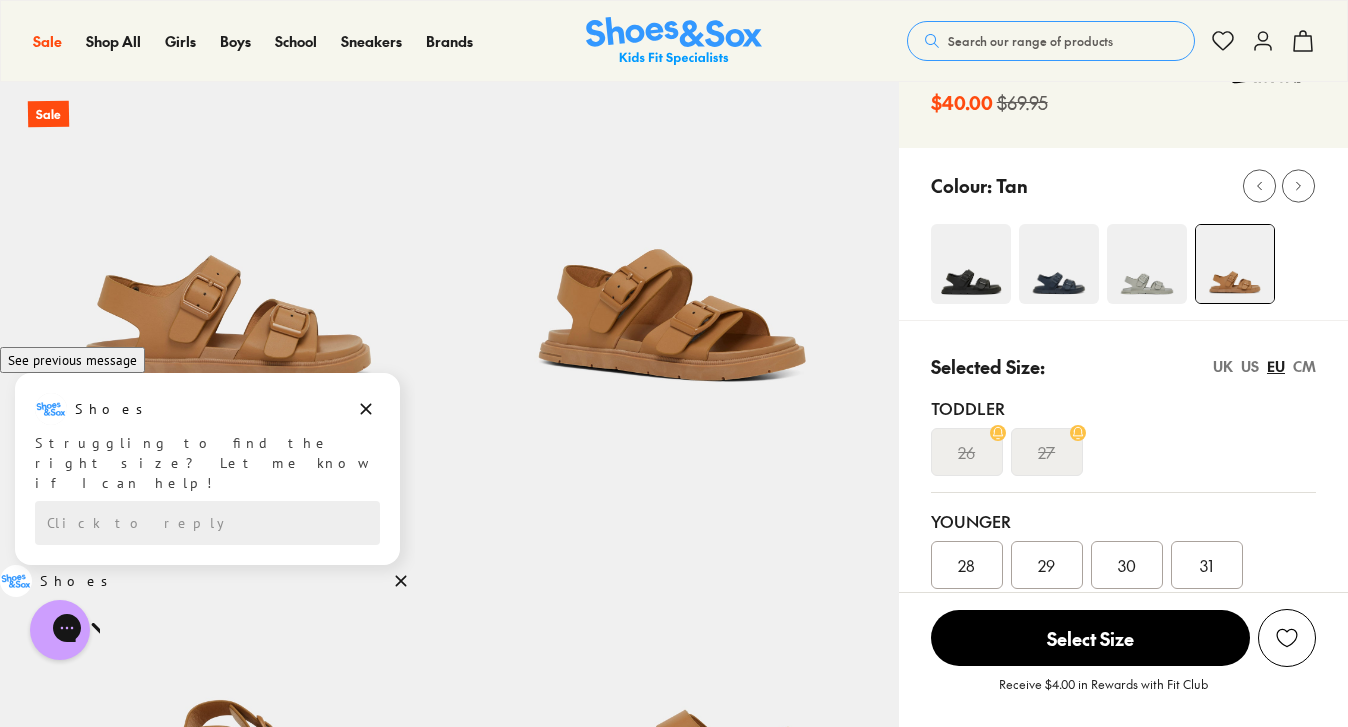 click at bounding box center [1147, 264] 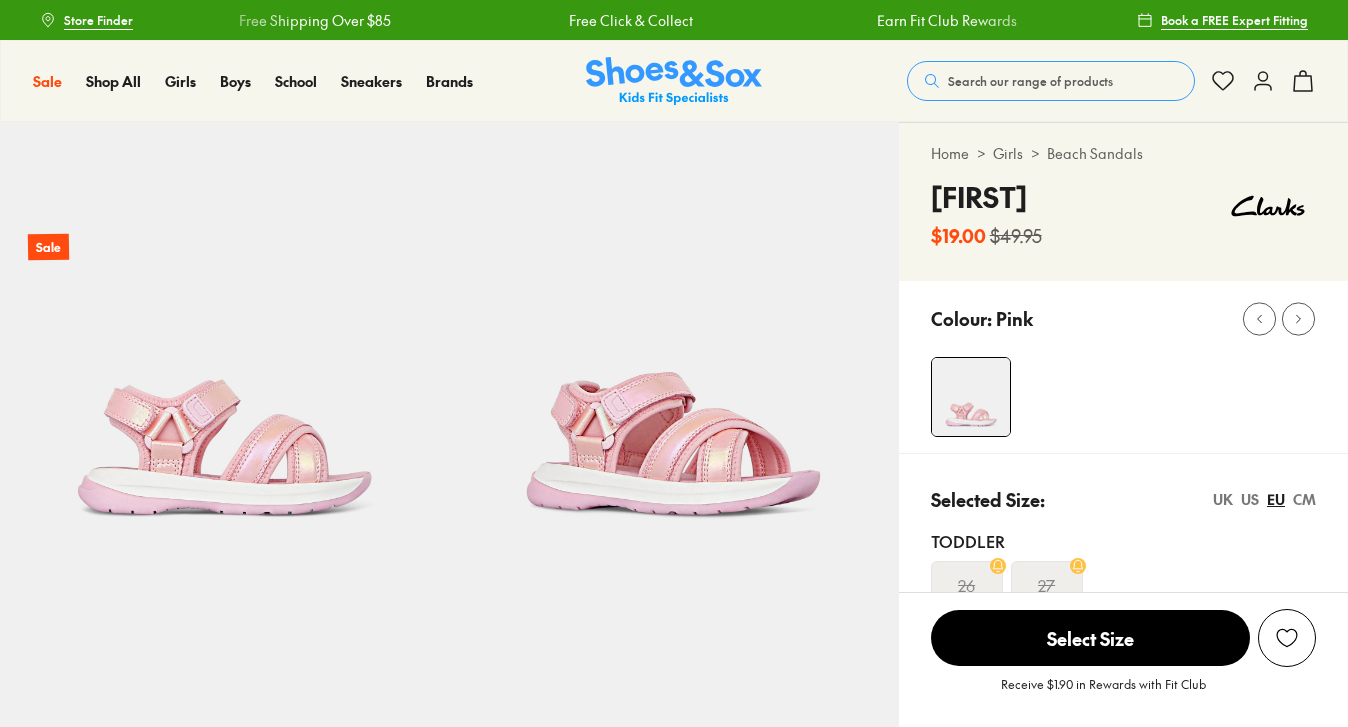 select on "*" 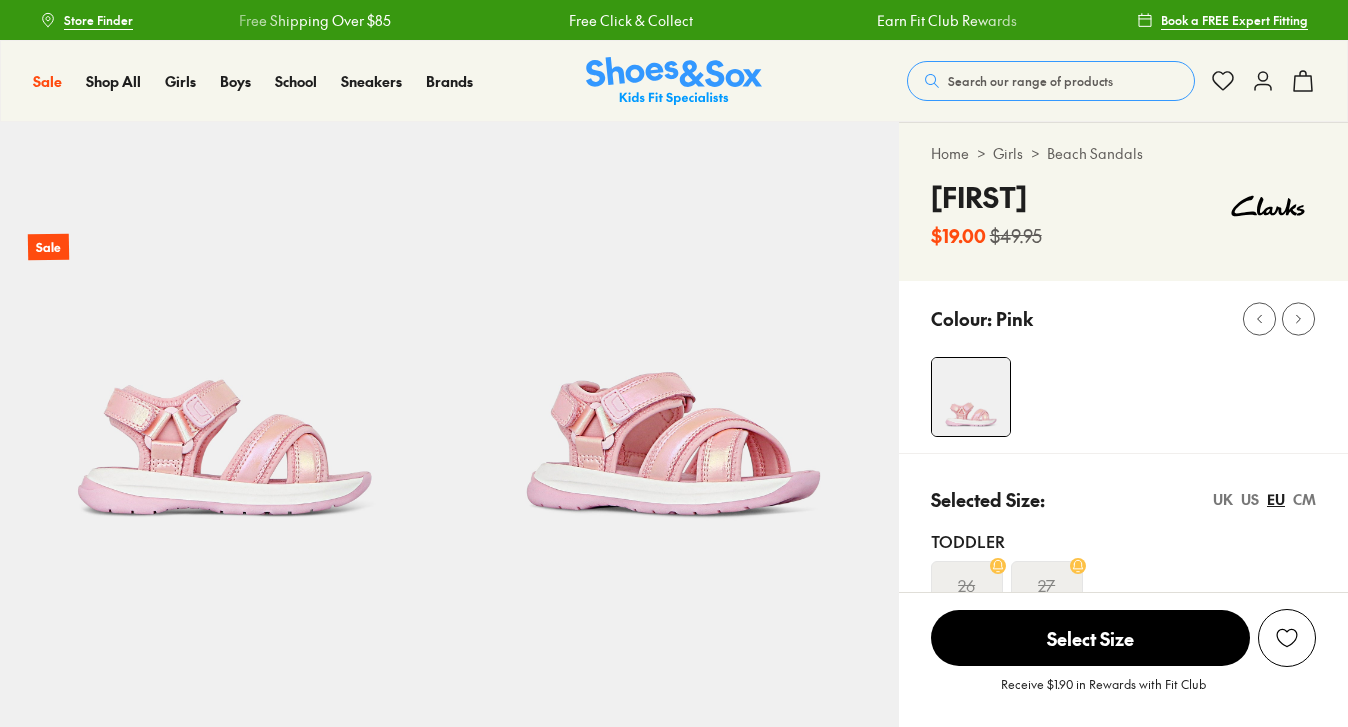 scroll, scrollTop: 0, scrollLeft: 0, axis: both 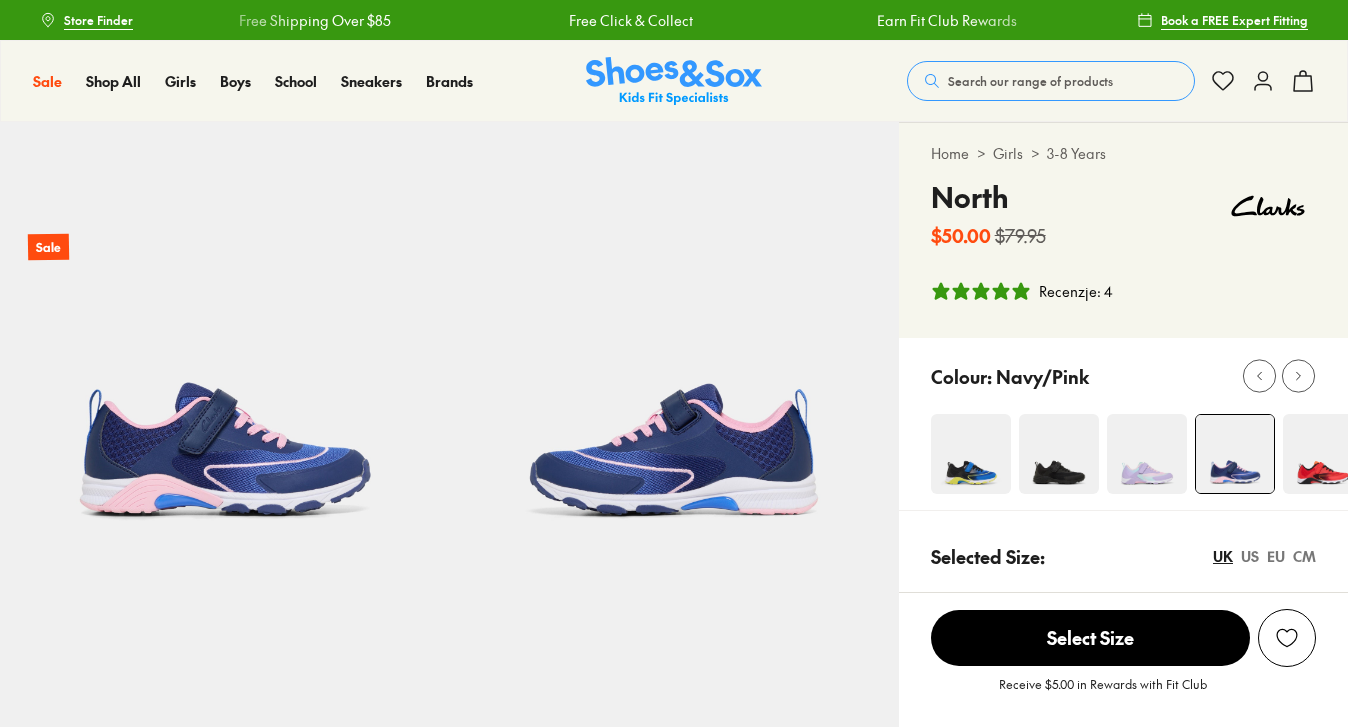 select on "*" 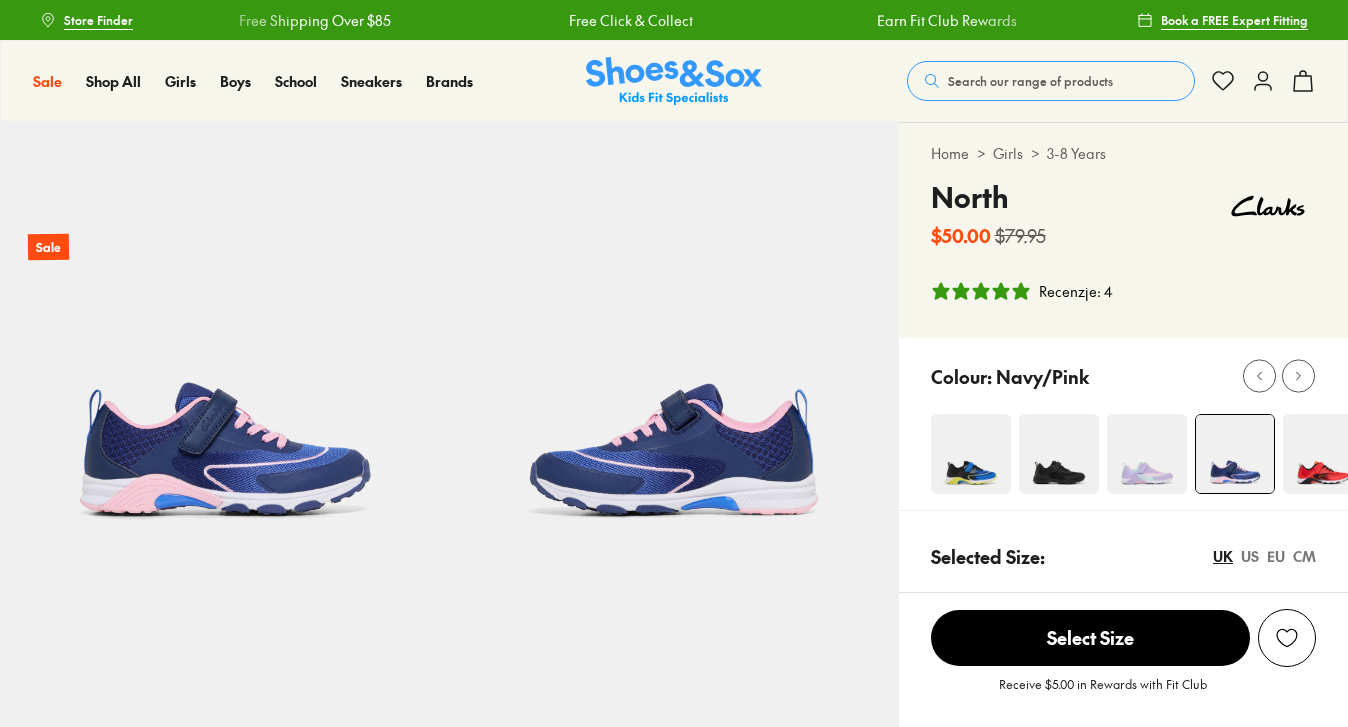 scroll, scrollTop: 0, scrollLeft: 0, axis: both 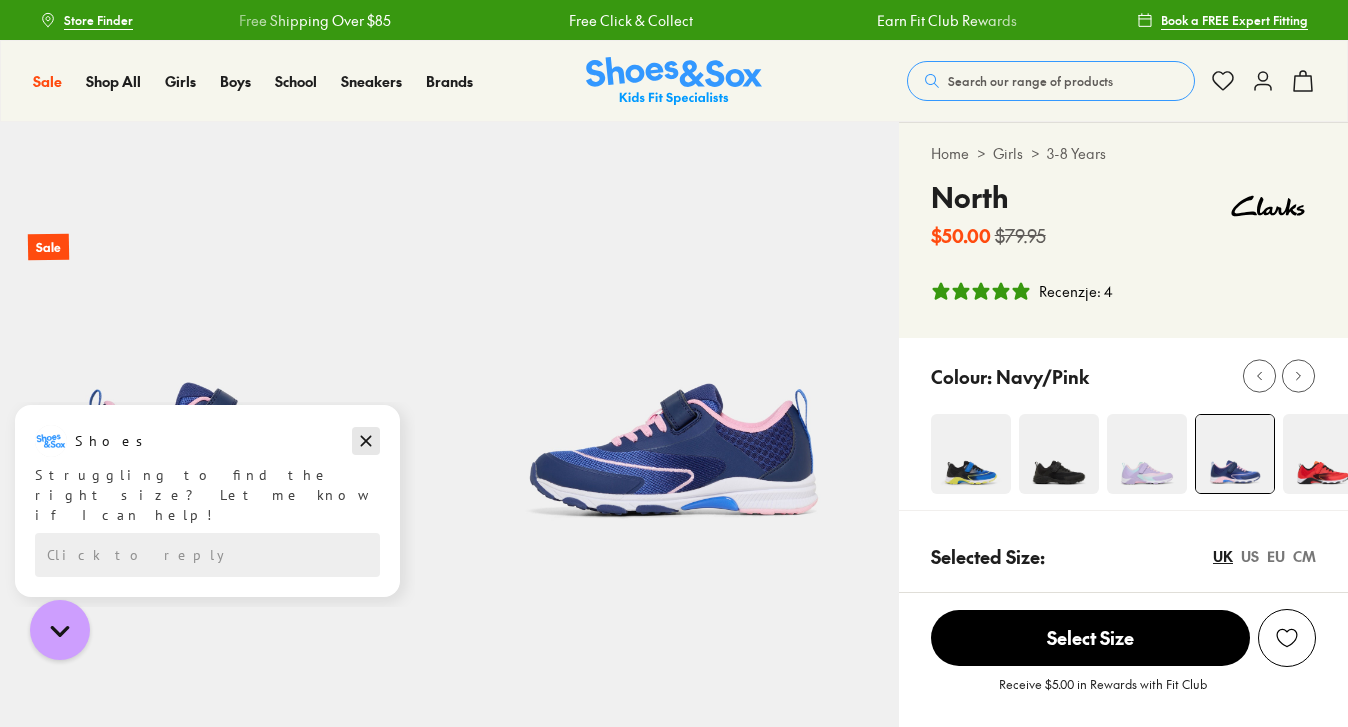 click 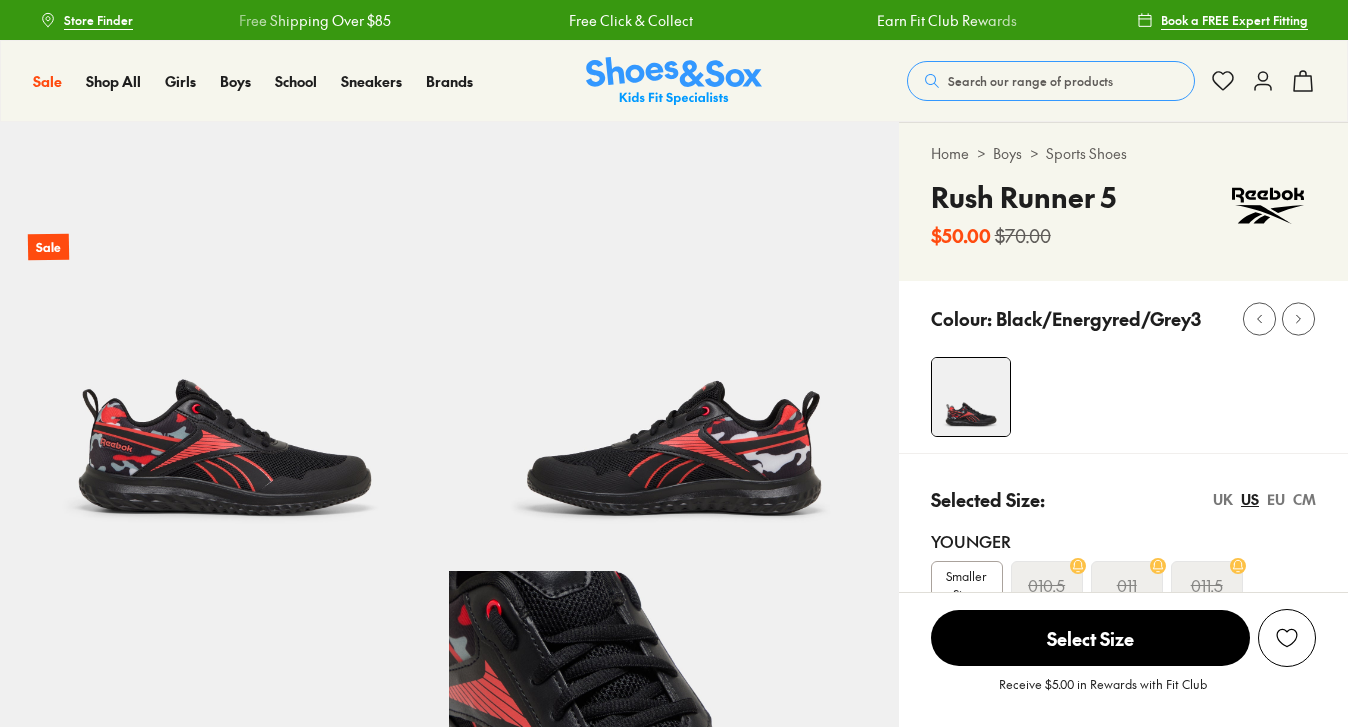select on "*" 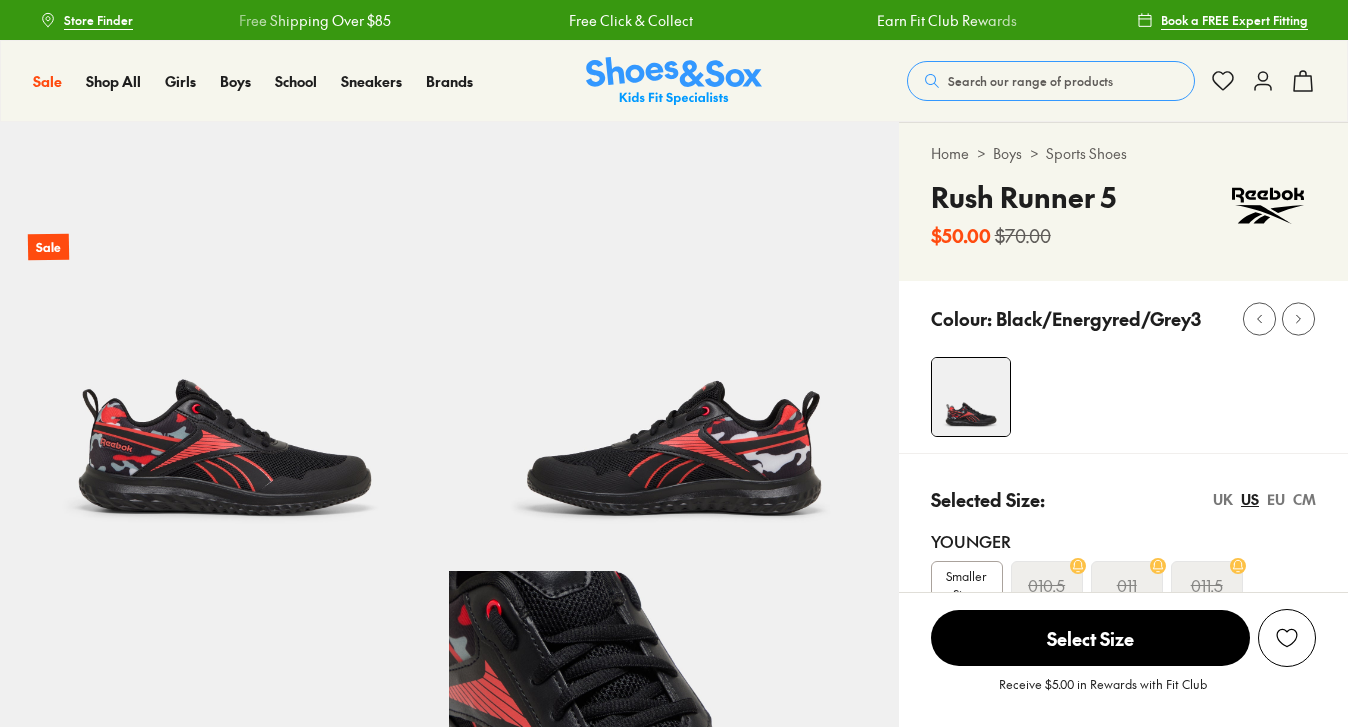 scroll, scrollTop: 0, scrollLeft: 0, axis: both 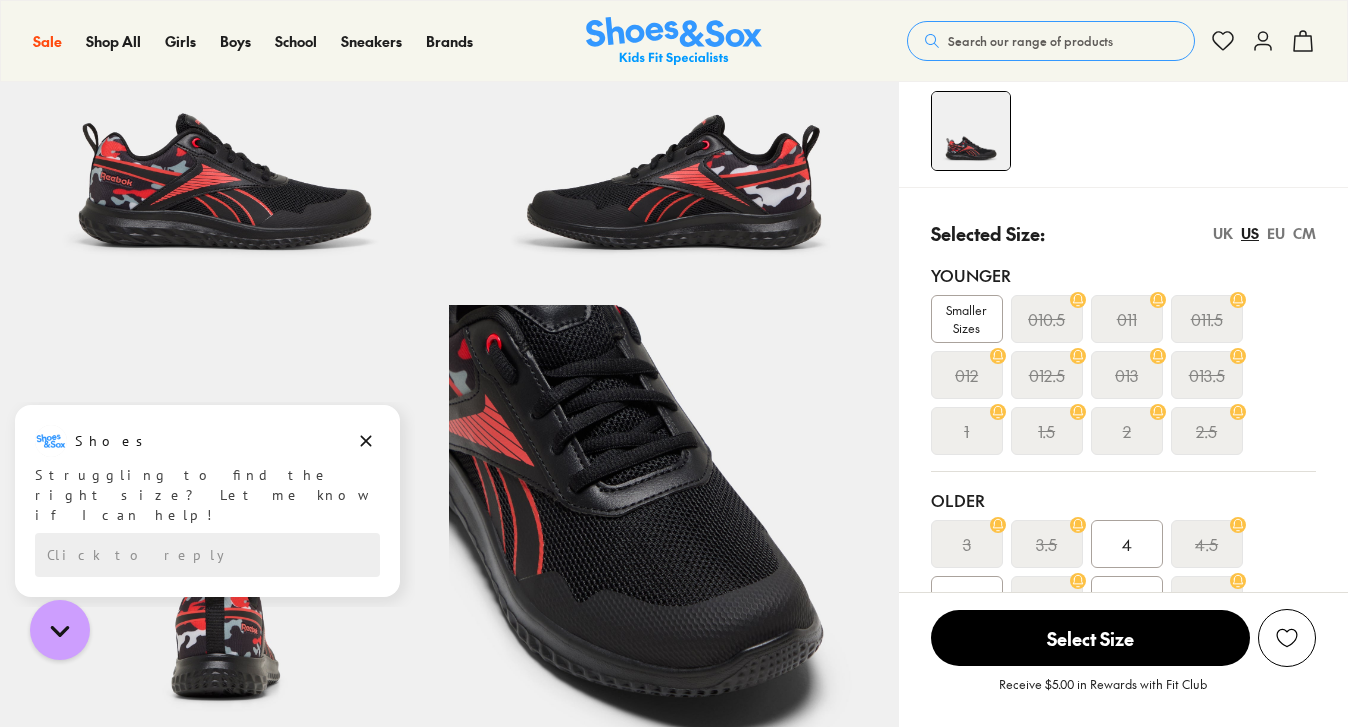 click on "EU" at bounding box center (1276, 233) 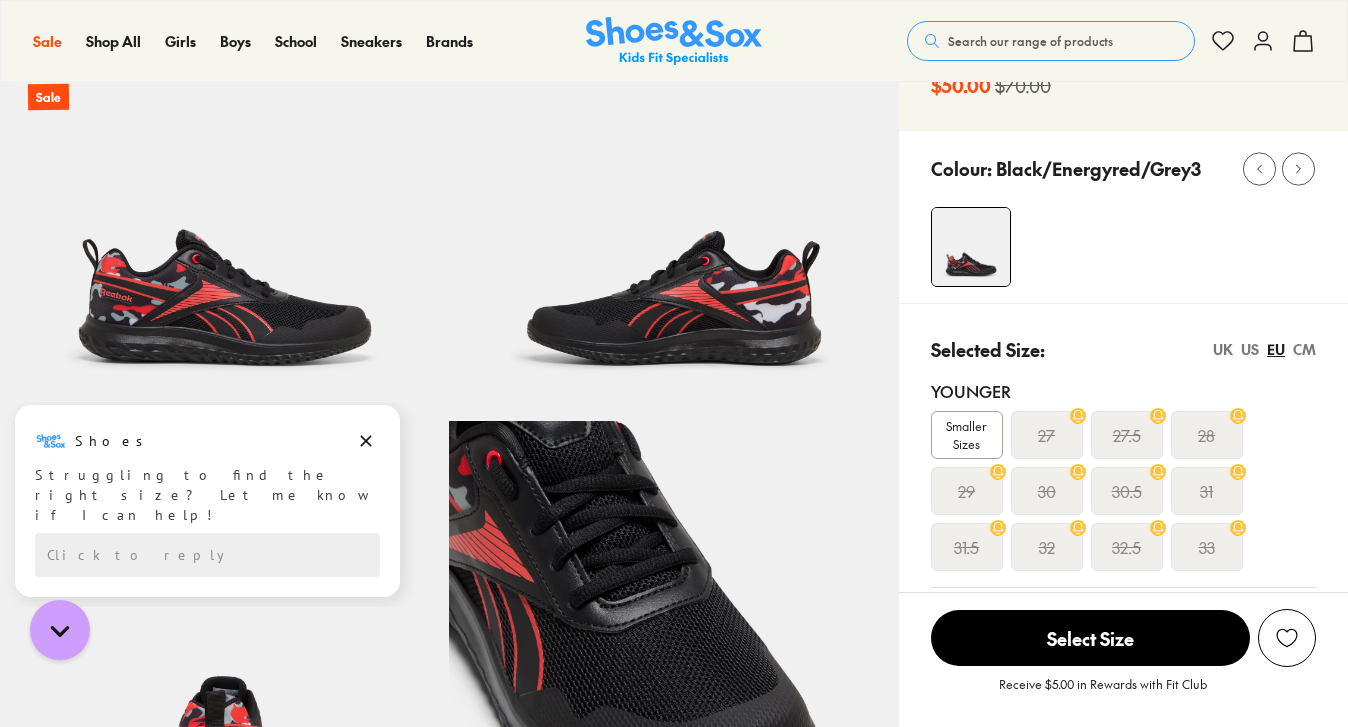 scroll, scrollTop: 133, scrollLeft: 0, axis: vertical 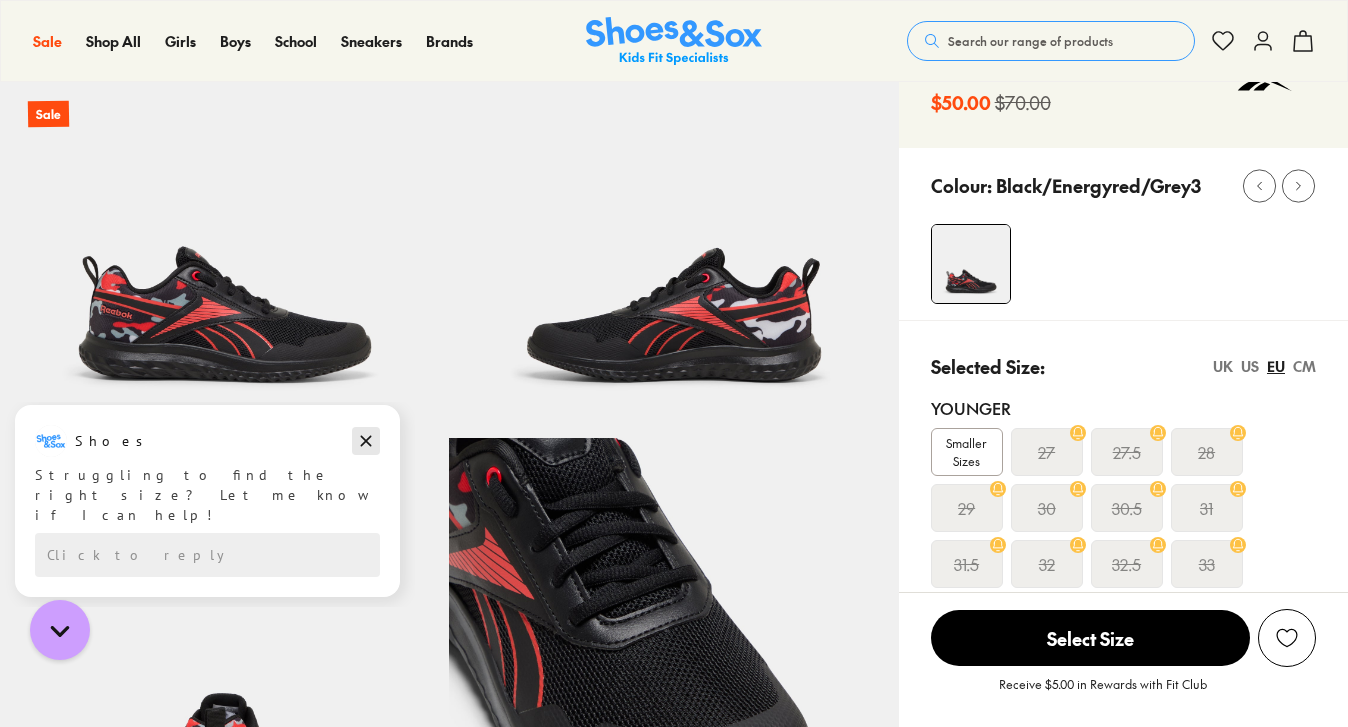 click 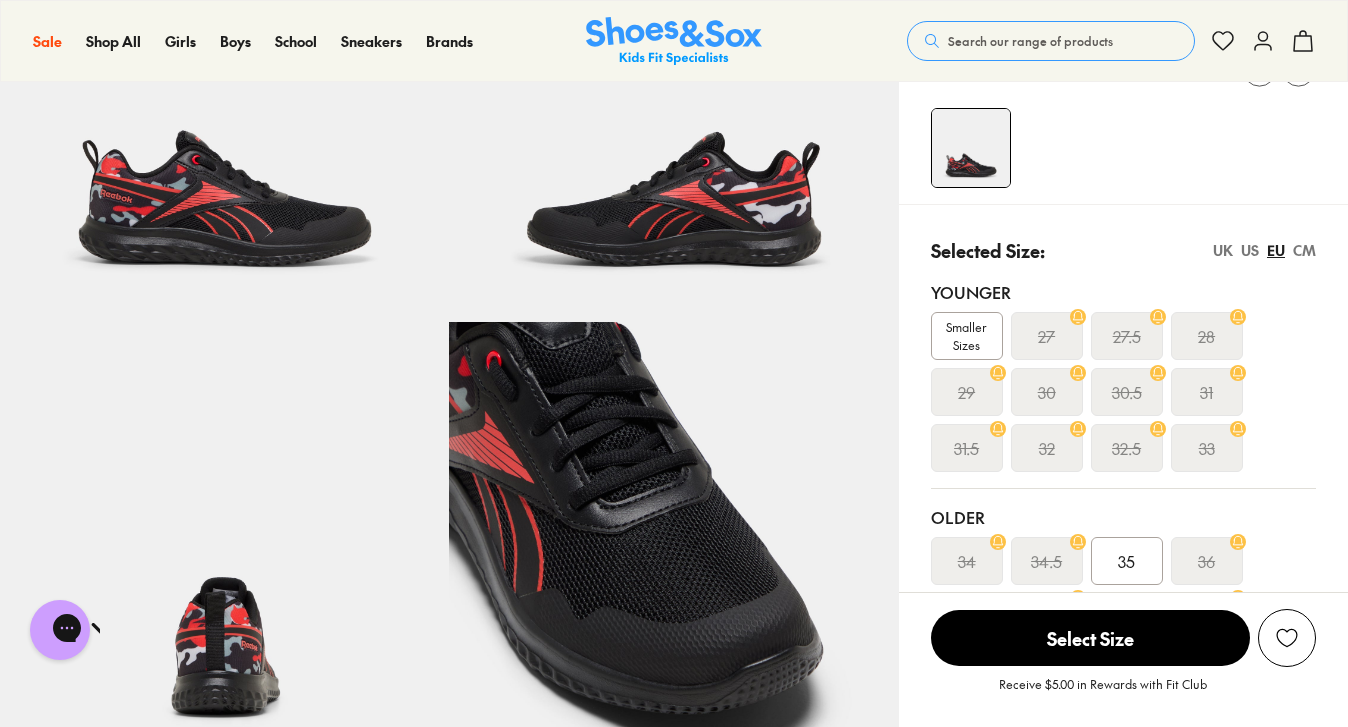 scroll, scrollTop: 133, scrollLeft: 0, axis: vertical 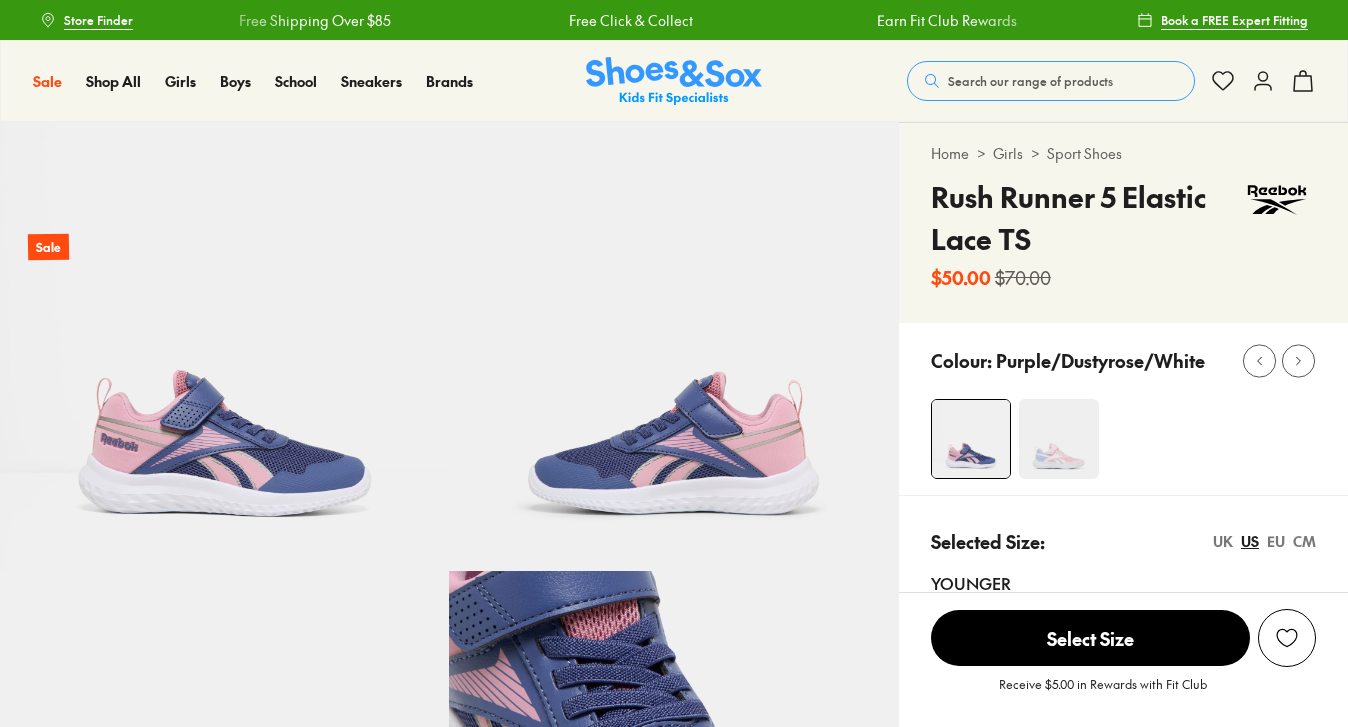 select on "*" 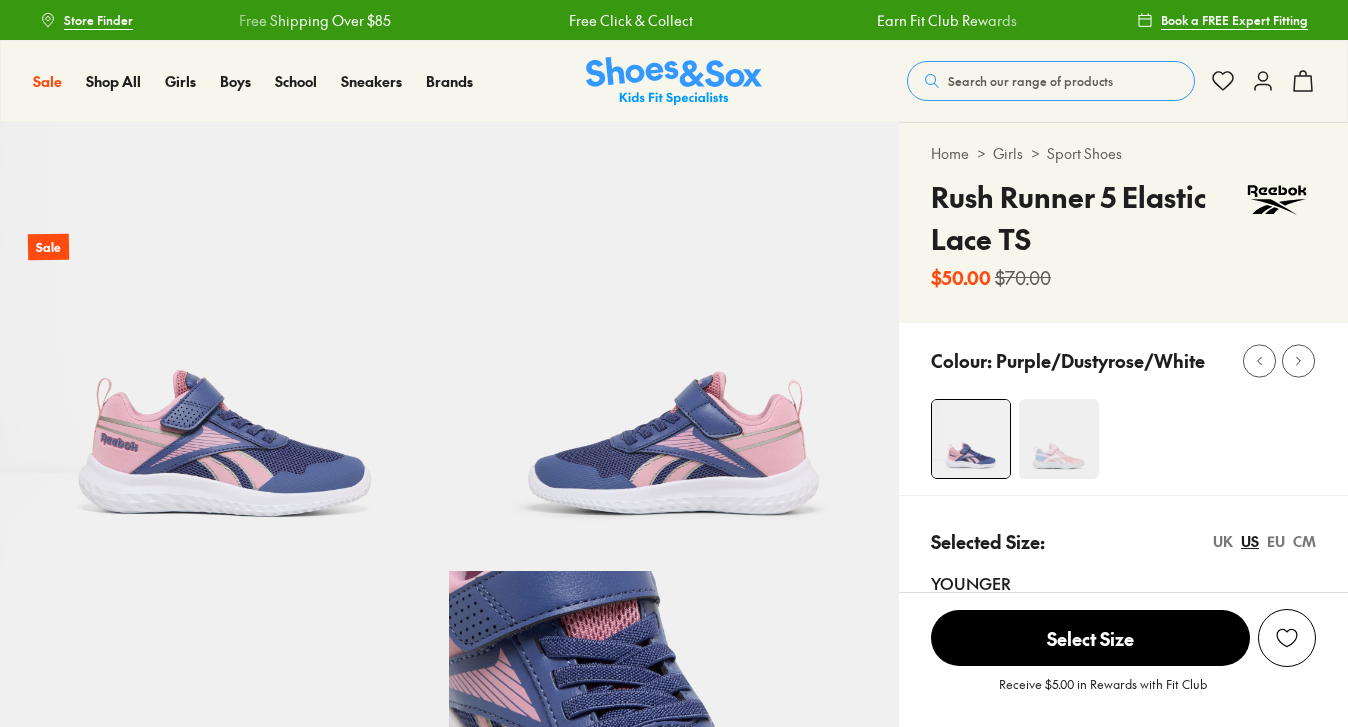 scroll, scrollTop: 0, scrollLeft: 0, axis: both 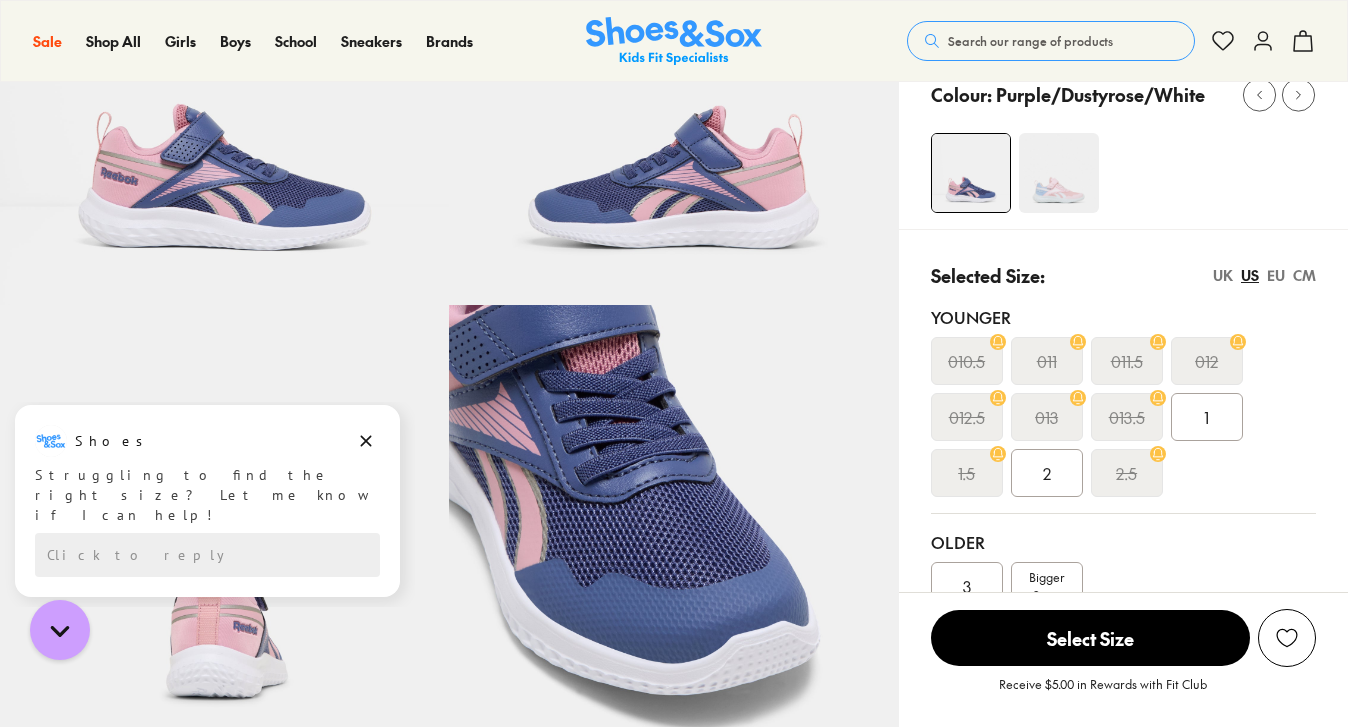 click on "EU" at bounding box center [1276, 275] 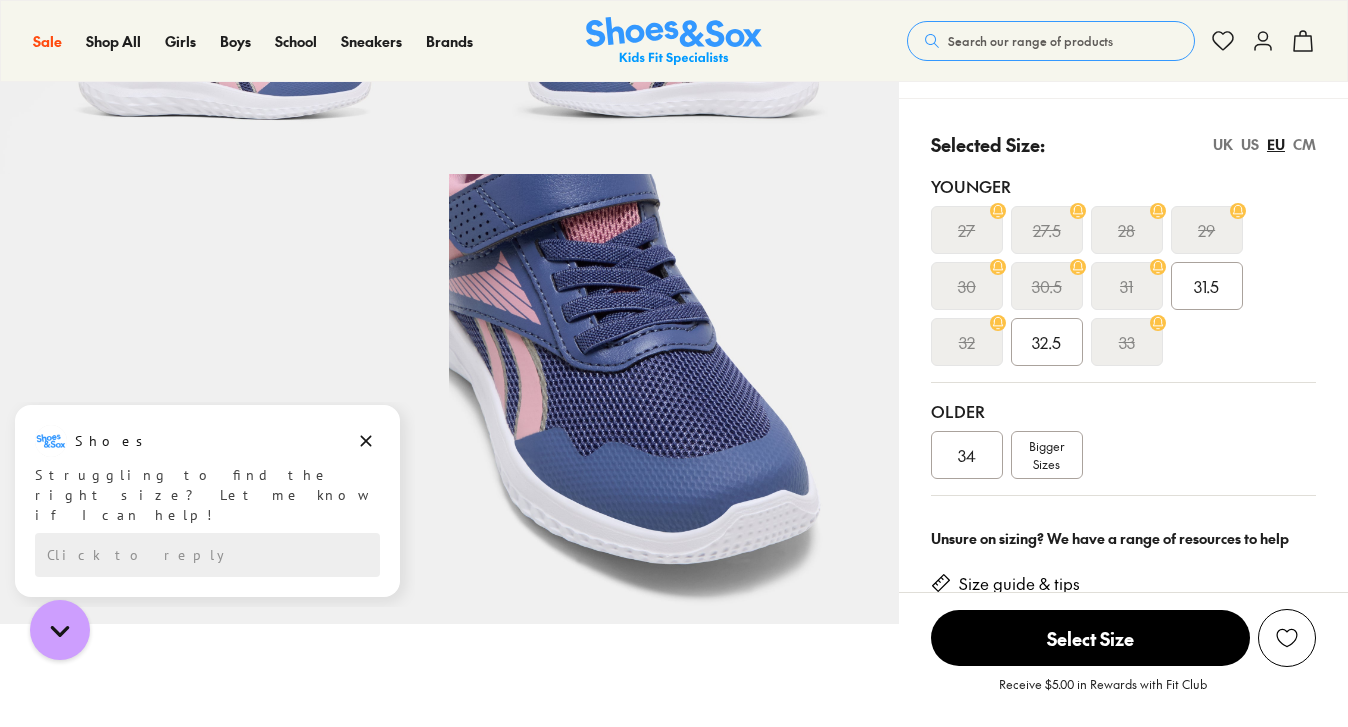 scroll, scrollTop: 400, scrollLeft: 0, axis: vertical 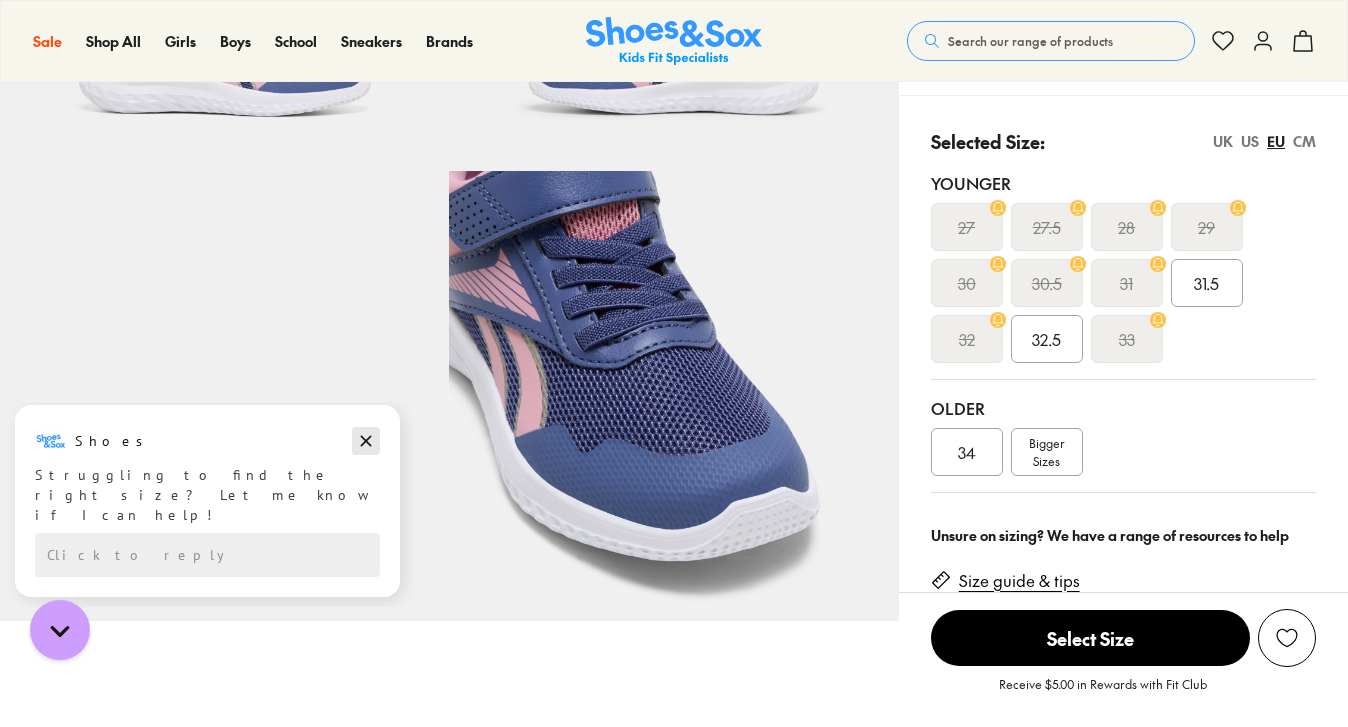 click 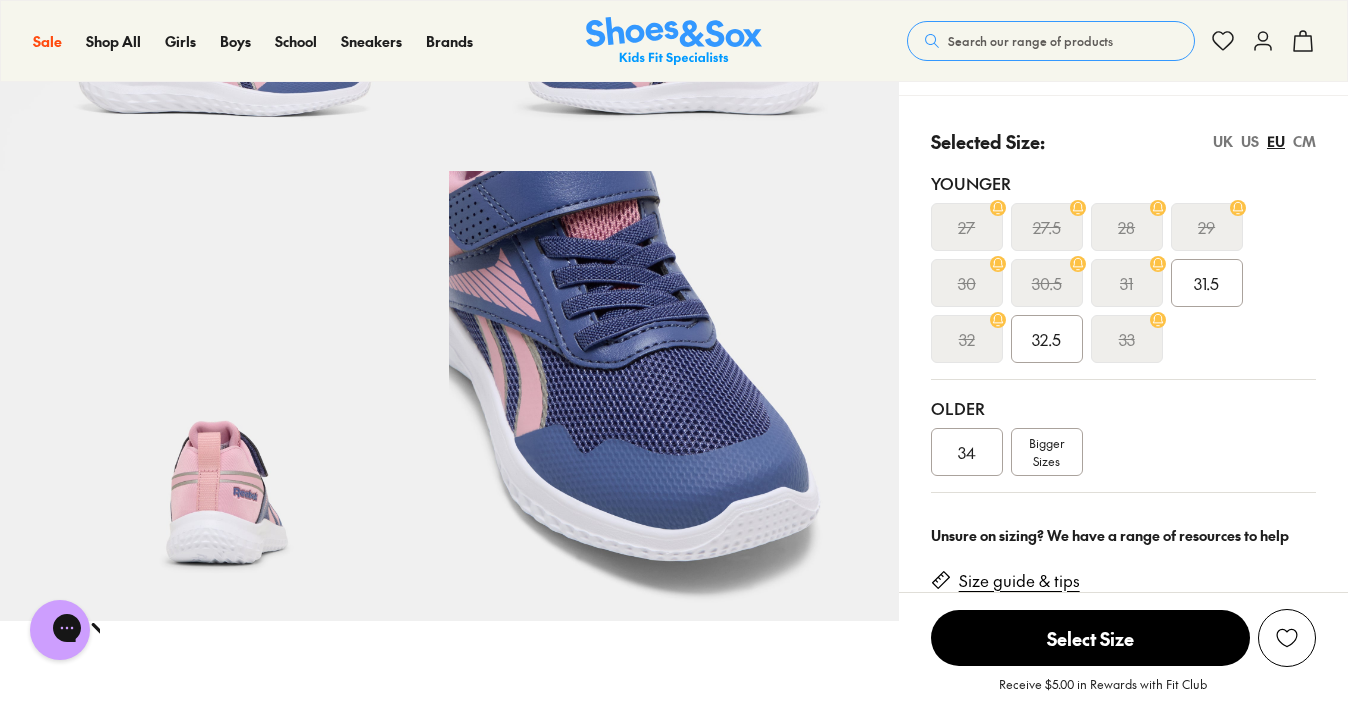 scroll, scrollTop: 0, scrollLeft: 0, axis: both 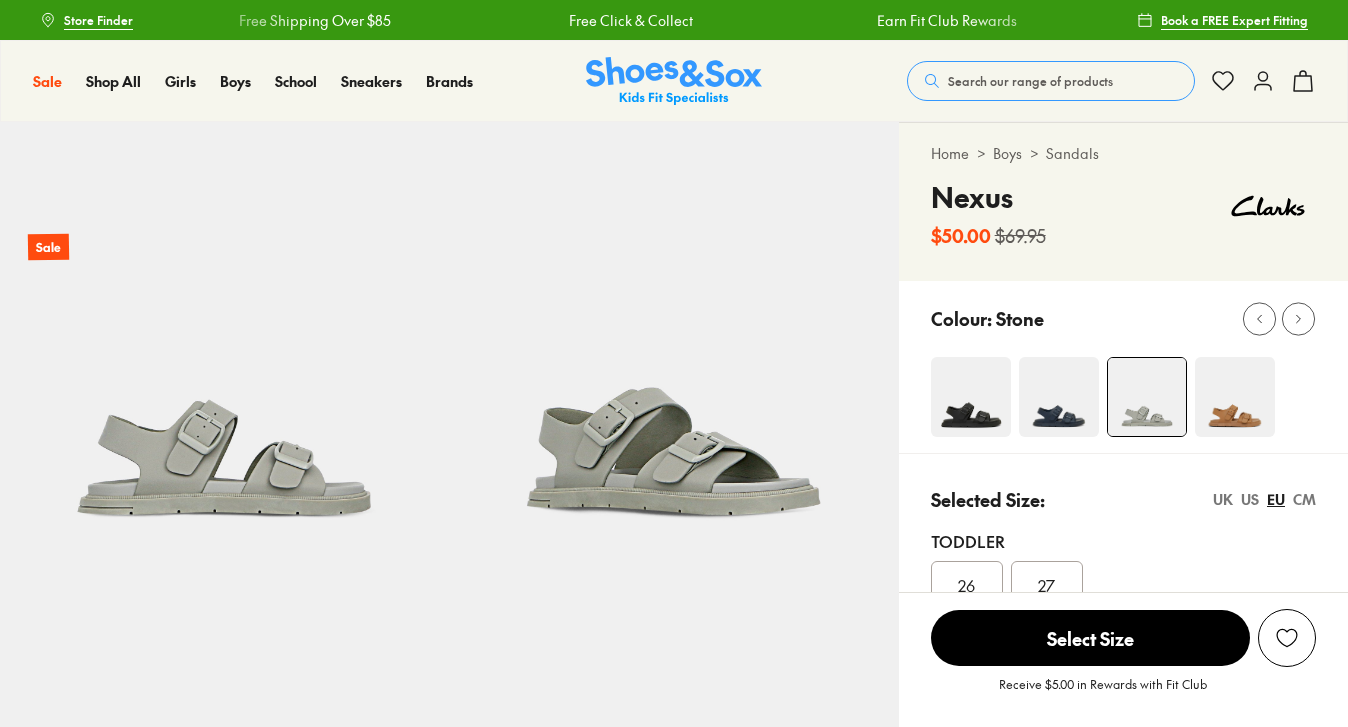 select on "*" 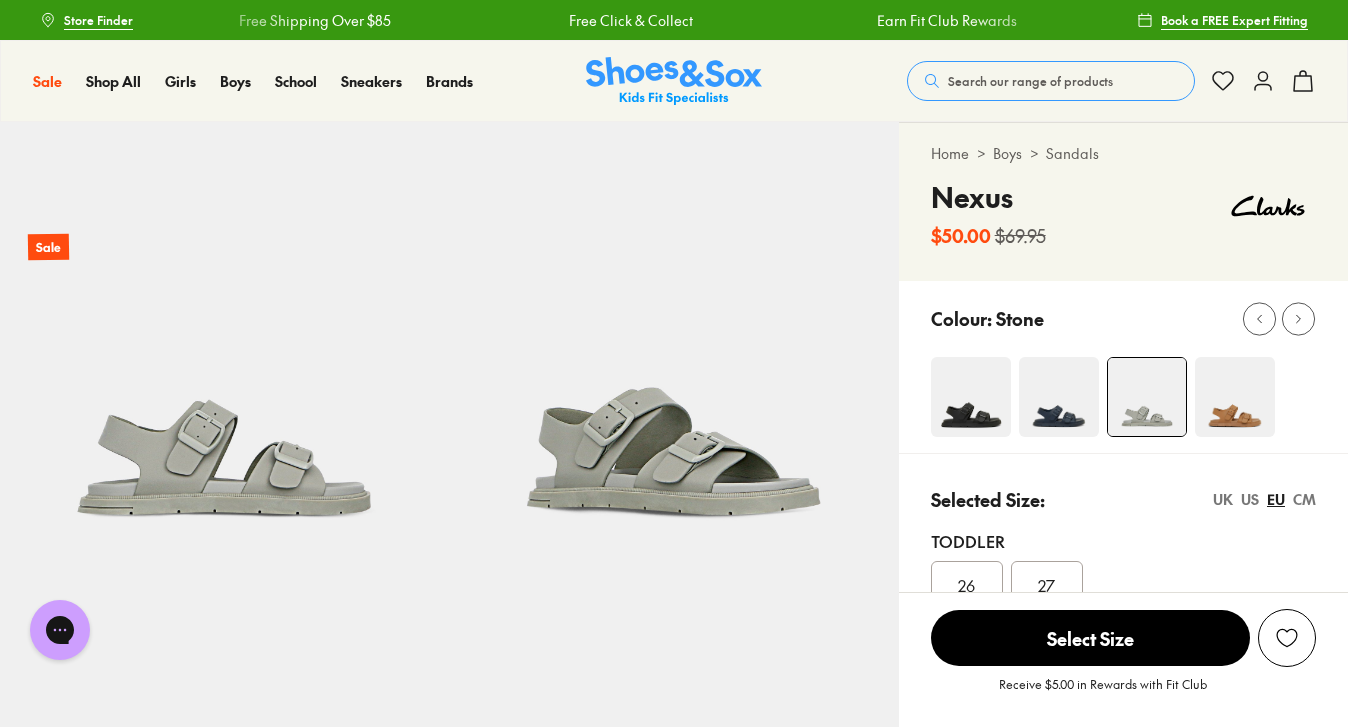 scroll, scrollTop: 0, scrollLeft: 0, axis: both 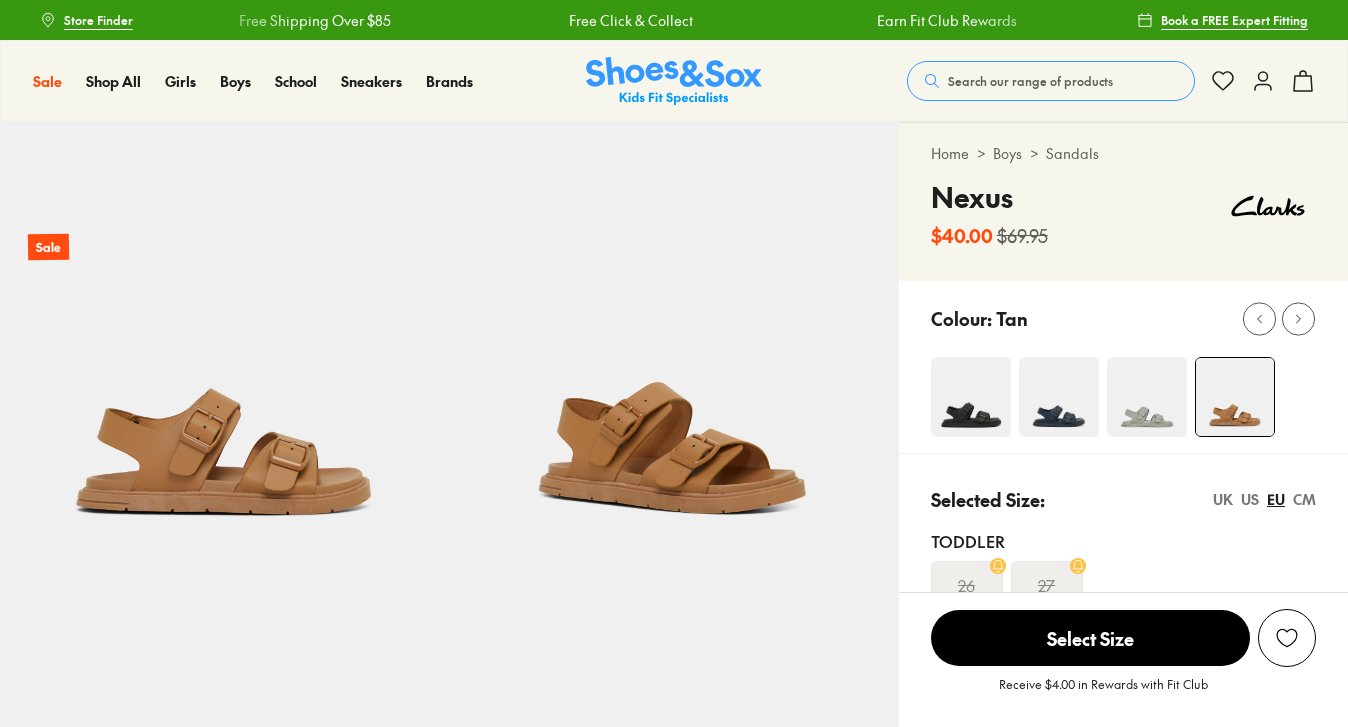 select on "*" 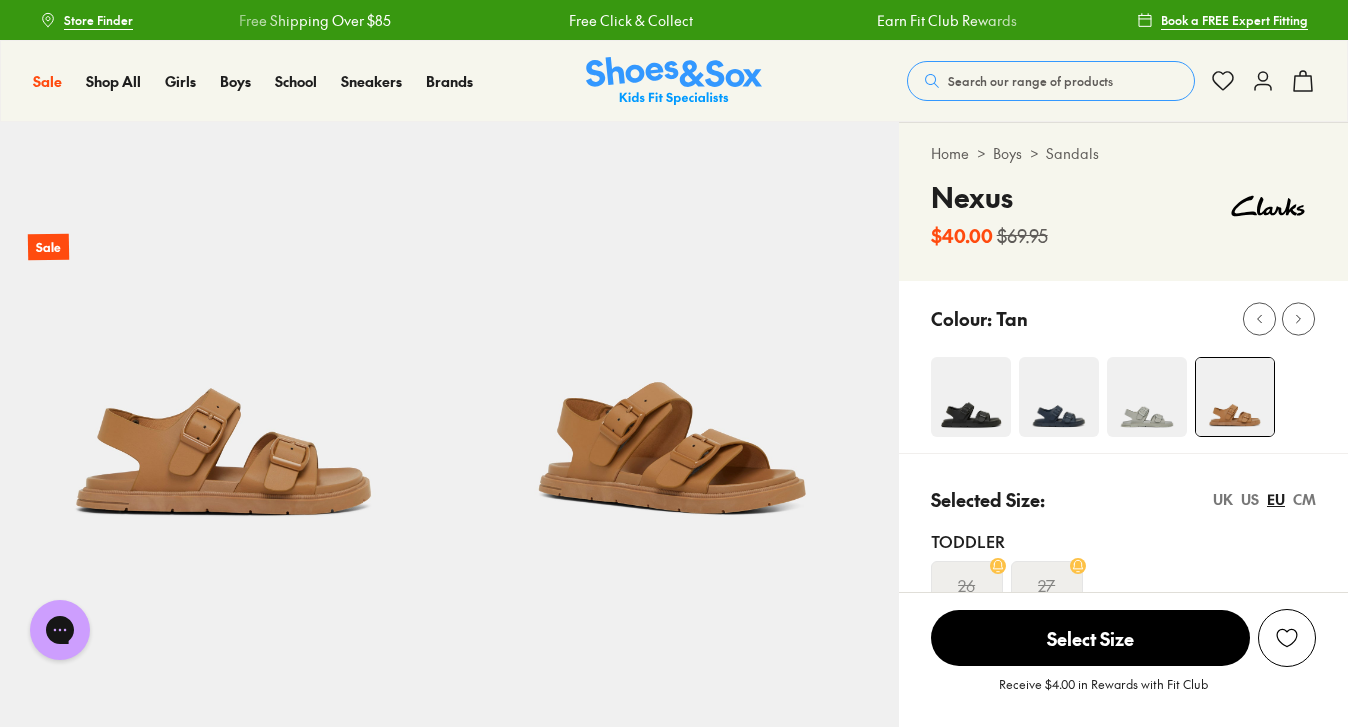 scroll, scrollTop: 0, scrollLeft: 0, axis: both 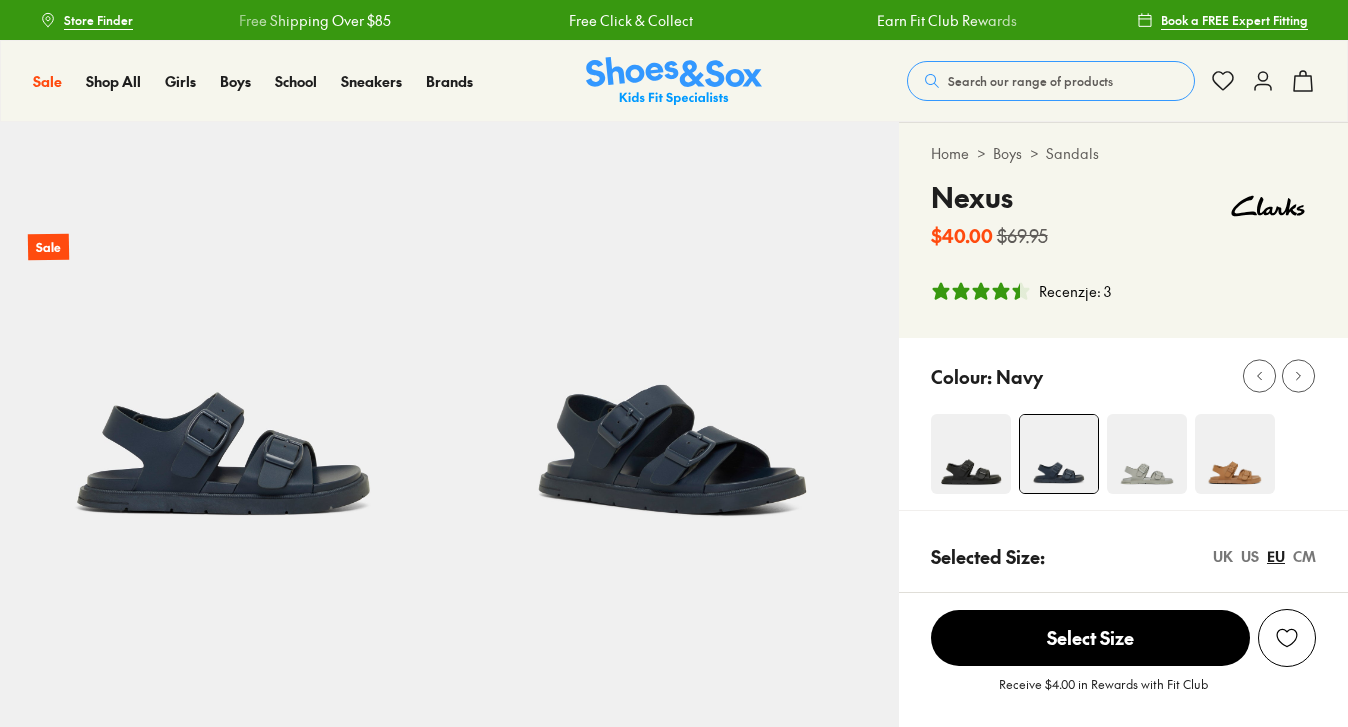 select on "*" 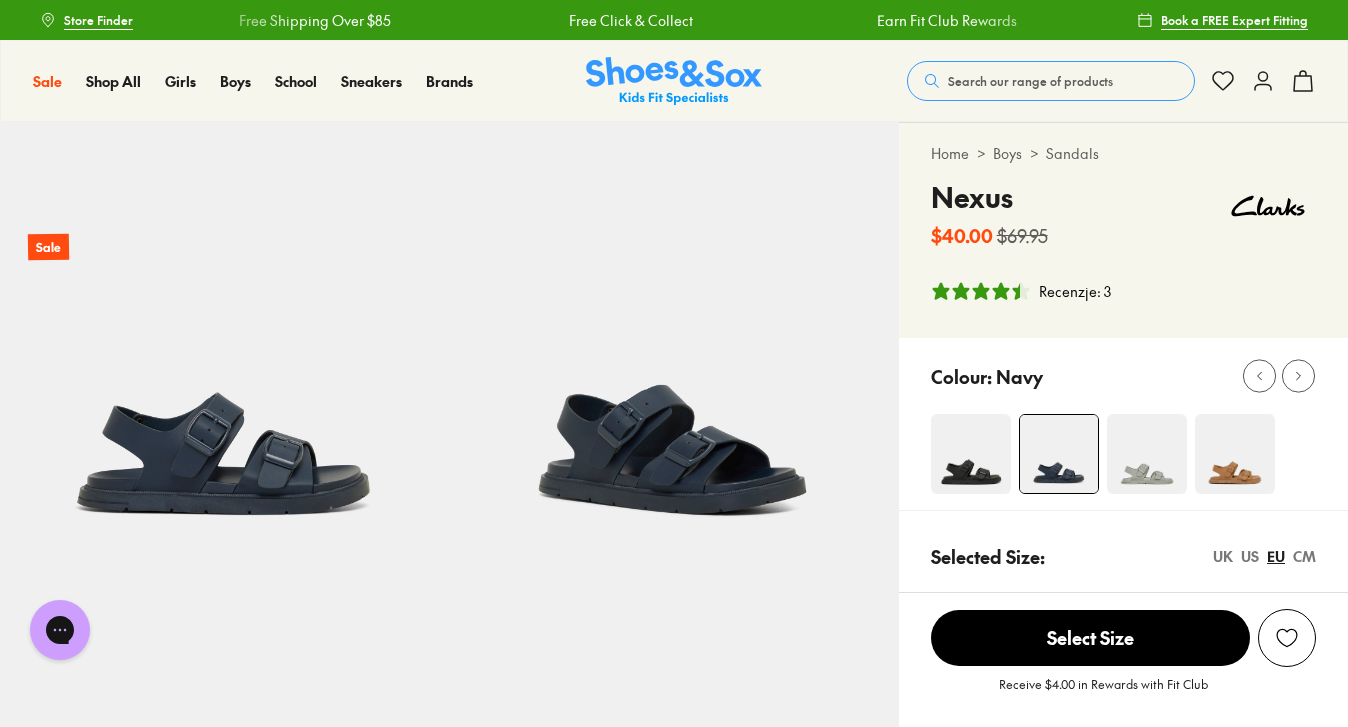 scroll, scrollTop: 0, scrollLeft: 0, axis: both 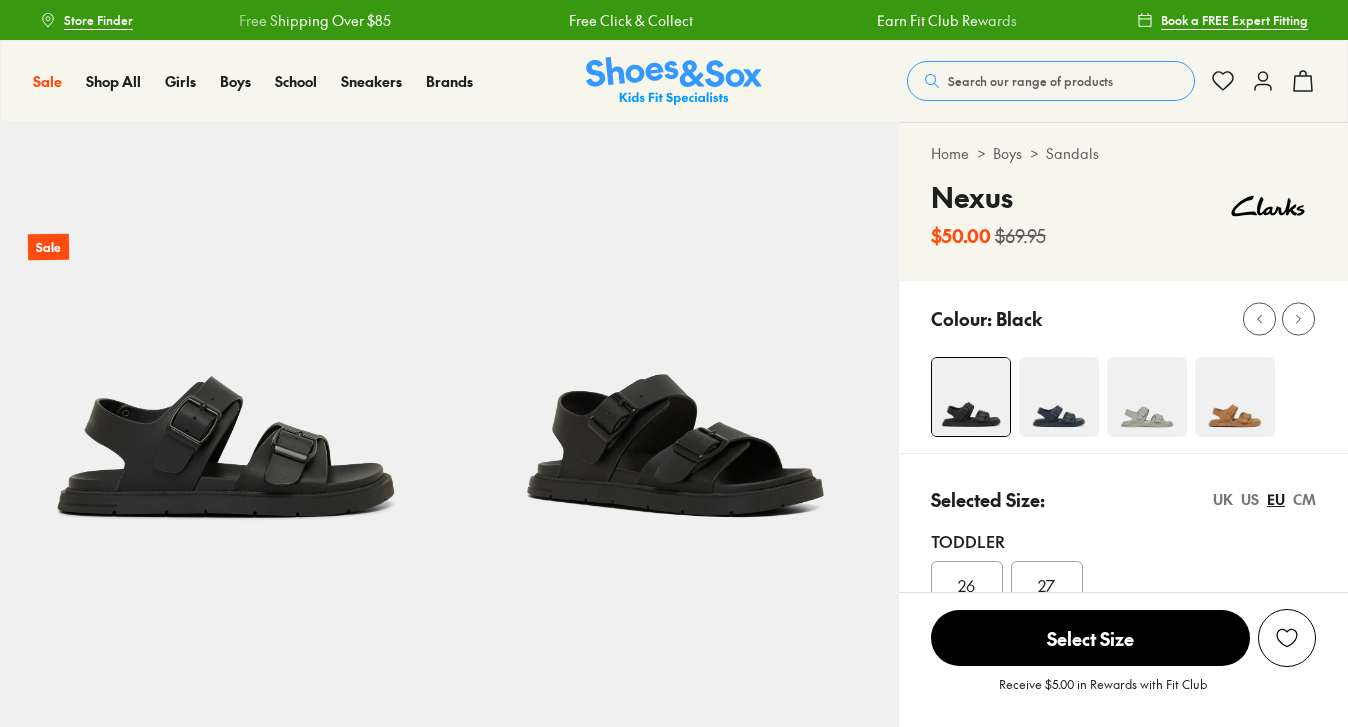 select on "*" 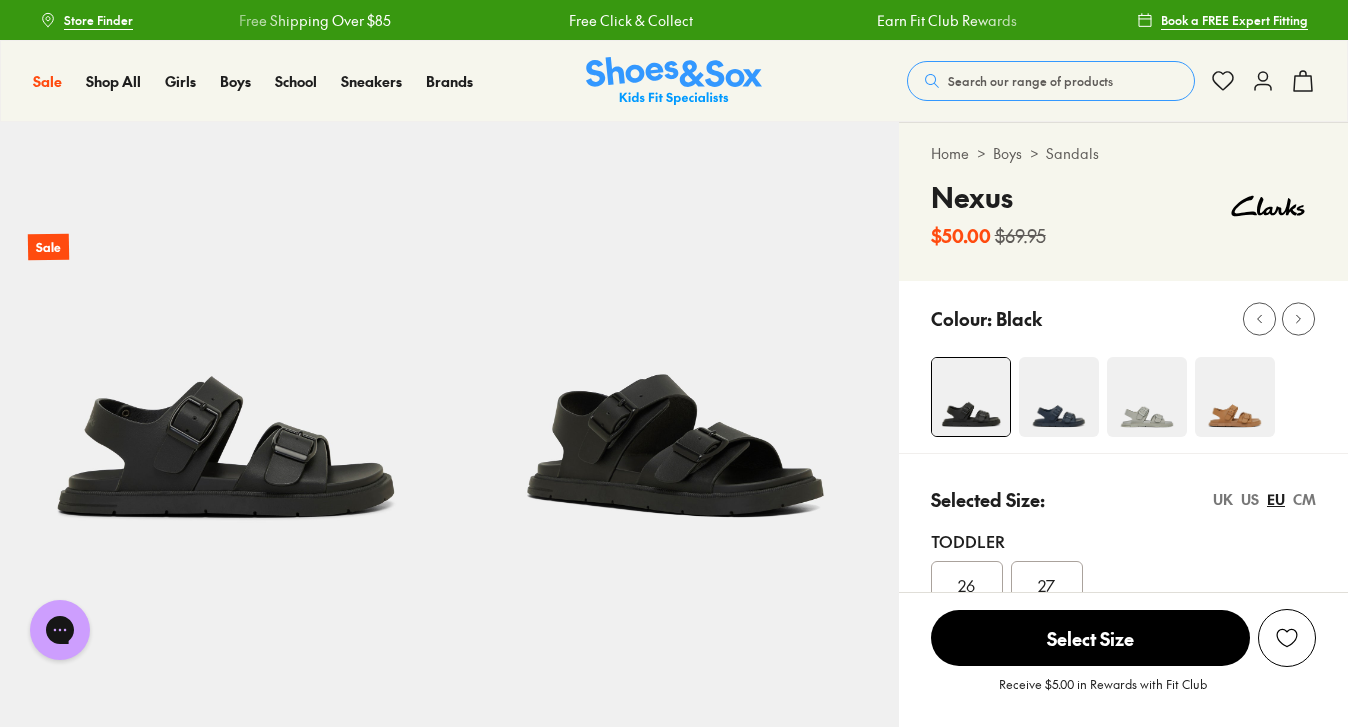 scroll, scrollTop: 0, scrollLeft: 0, axis: both 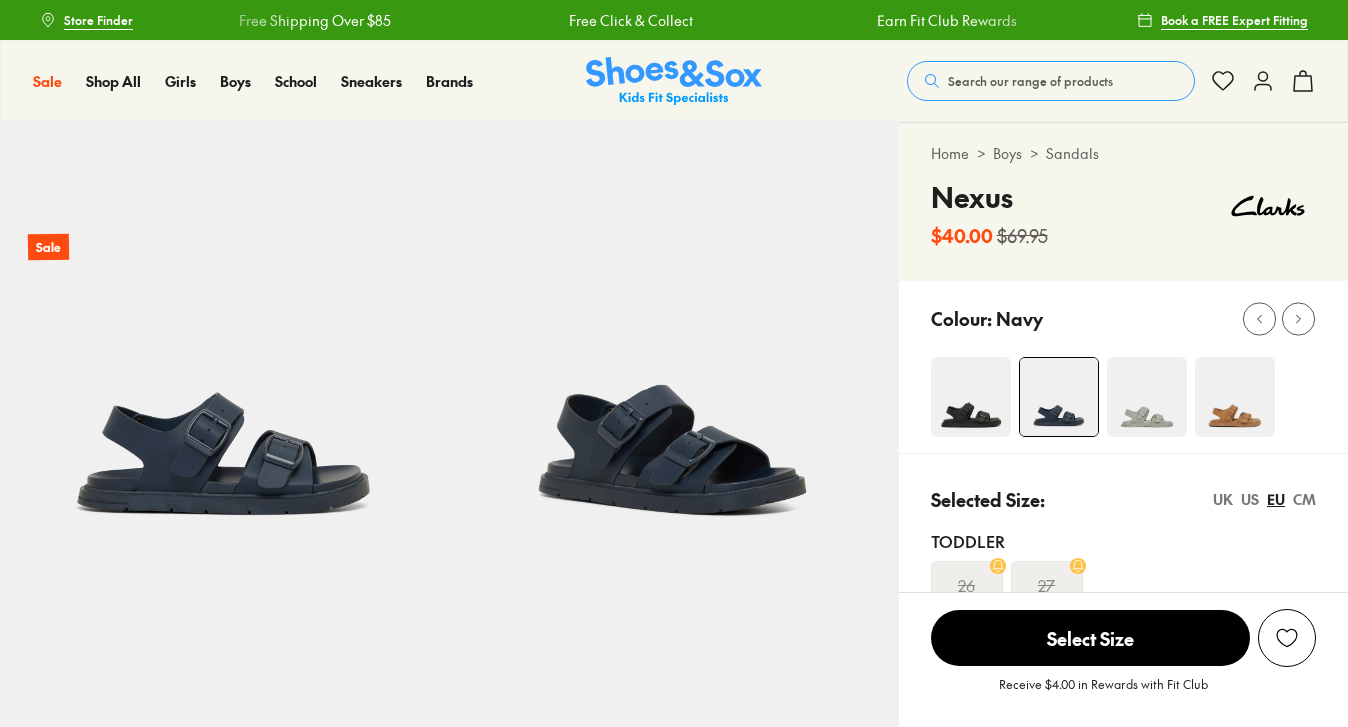 select on "*" 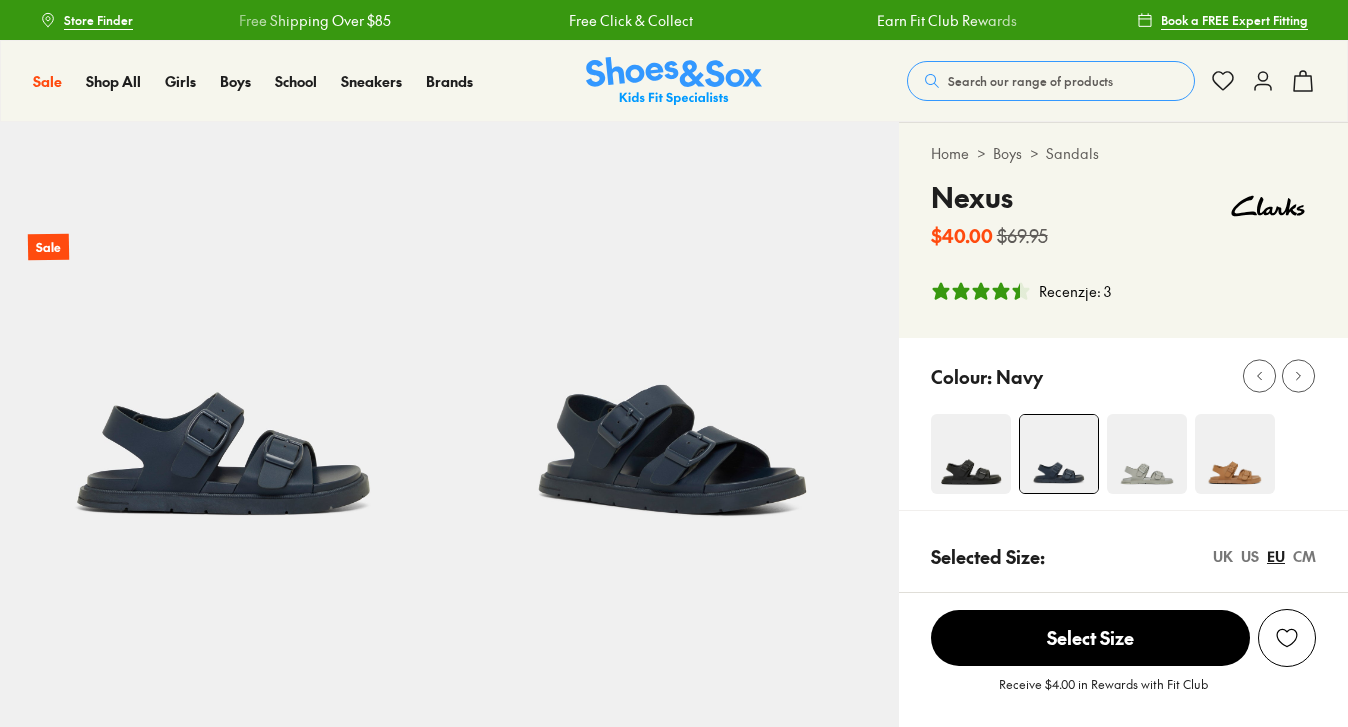 scroll, scrollTop: 0, scrollLeft: 0, axis: both 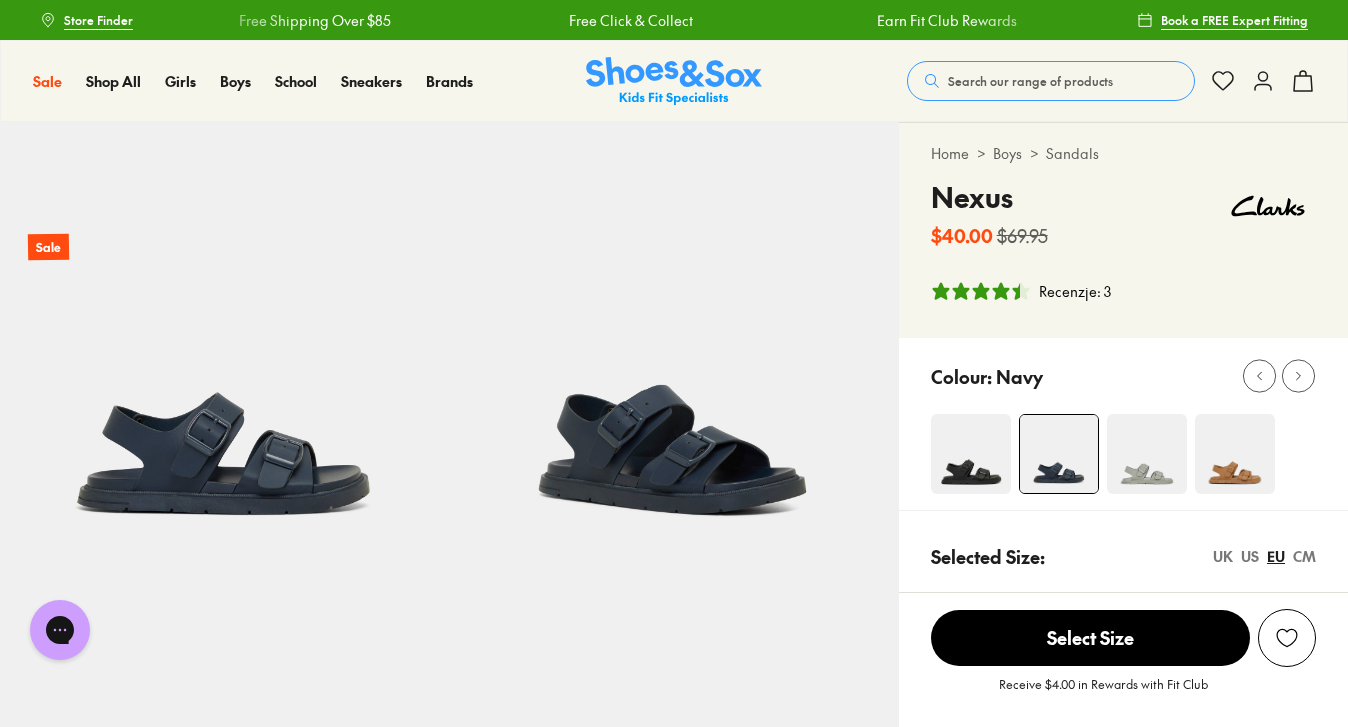 click at bounding box center [1235, 454] 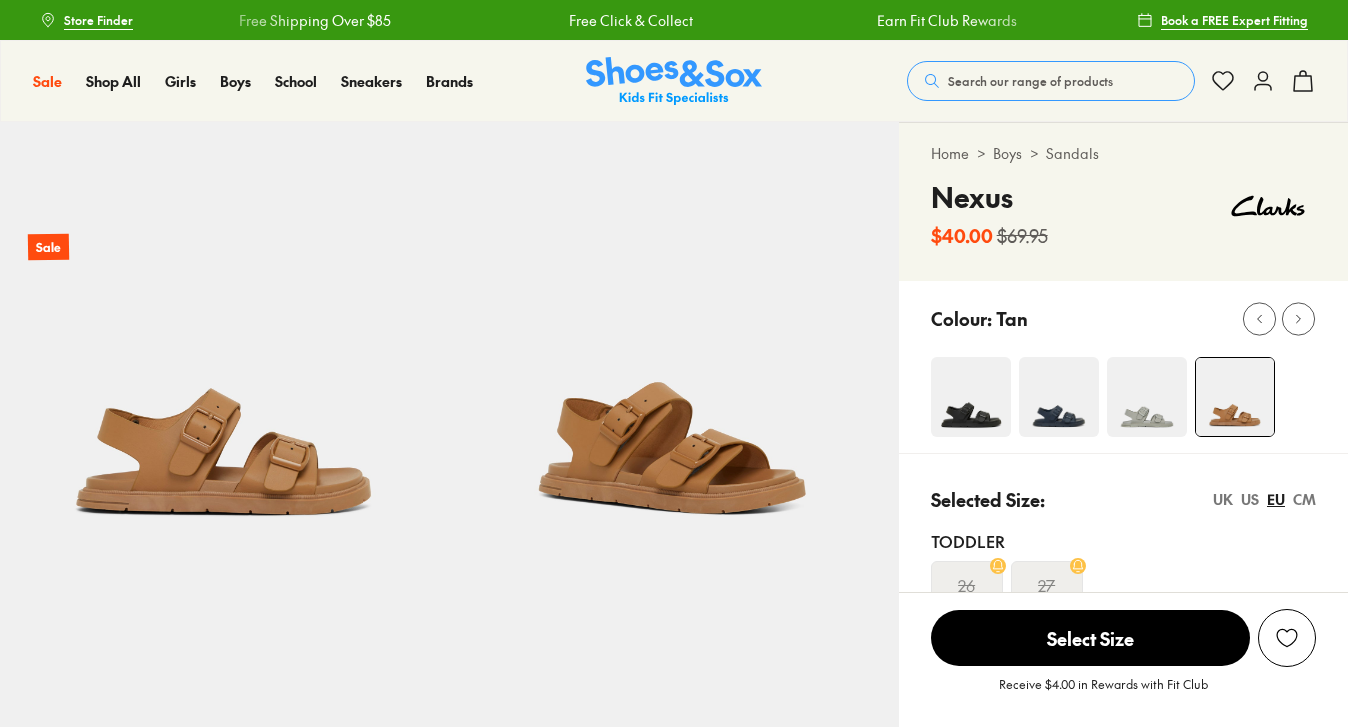 scroll, scrollTop: 0, scrollLeft: 0, axis: both 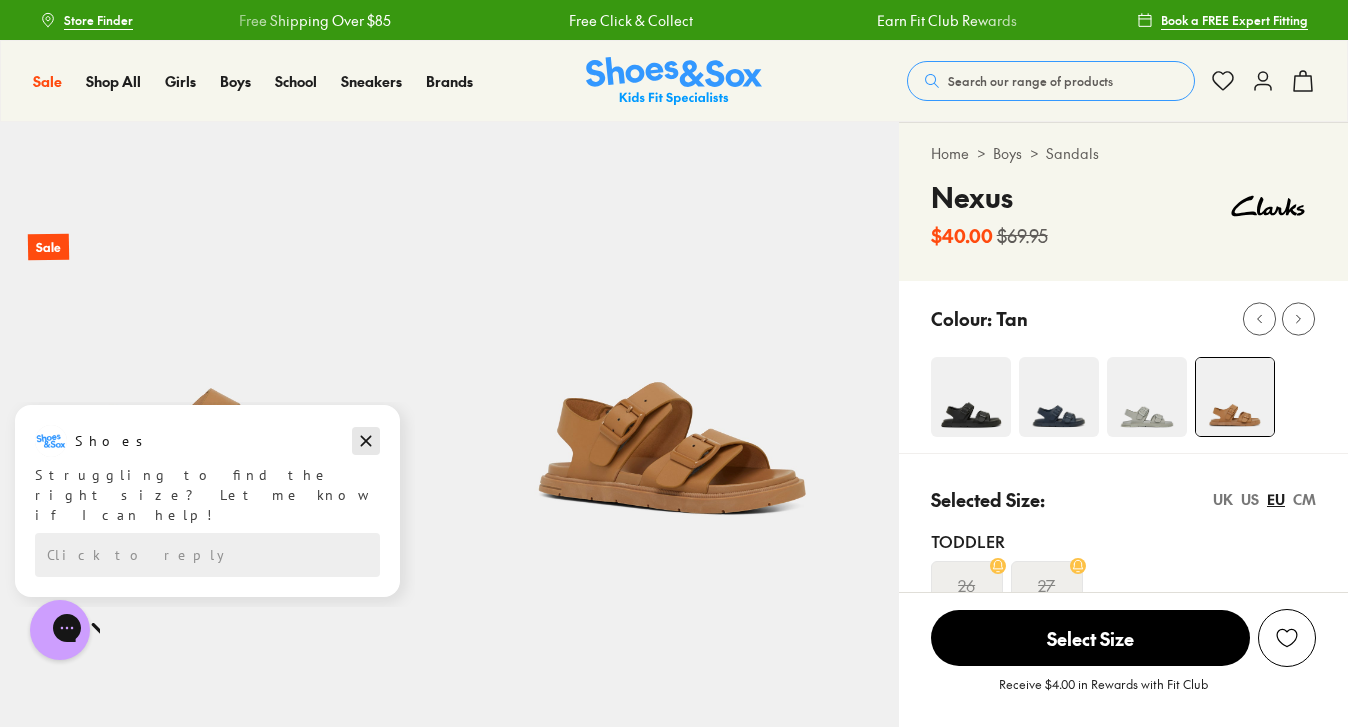click 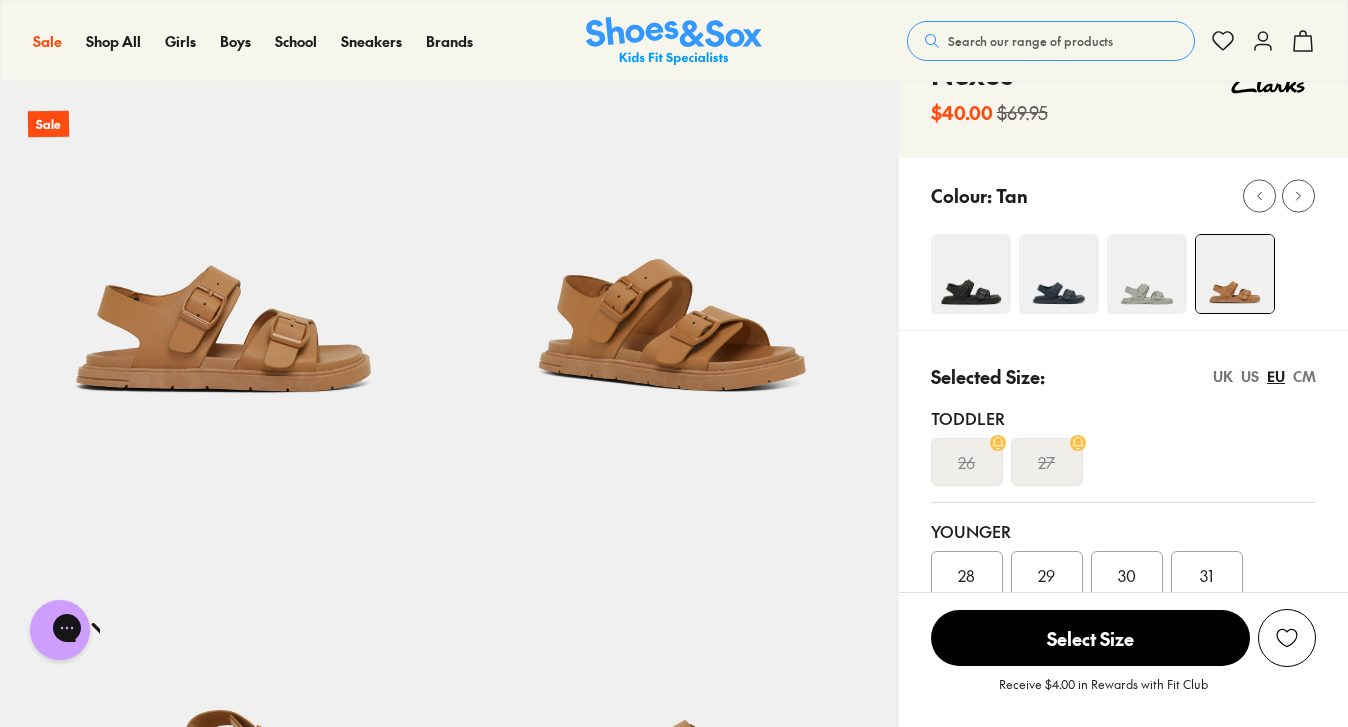 scroll, scrollTop: 0, scrollLeft: 0, axis: both 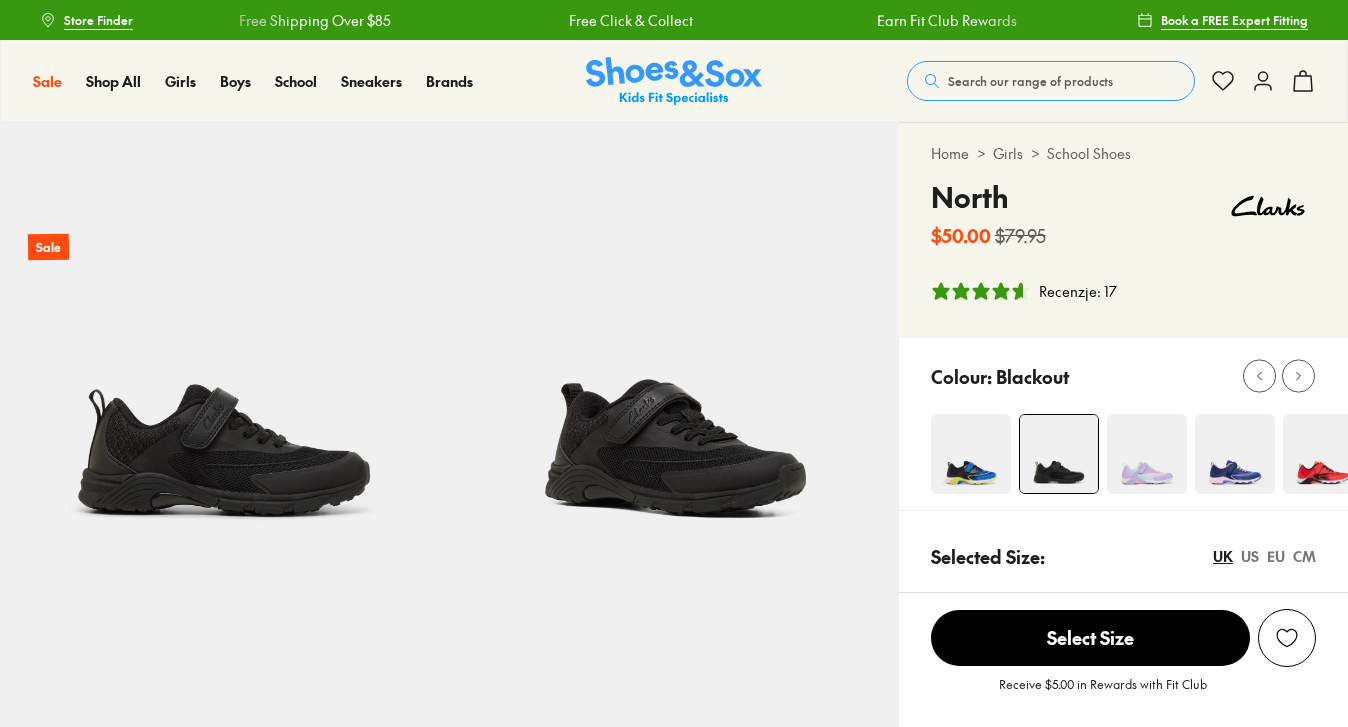 select on "*" 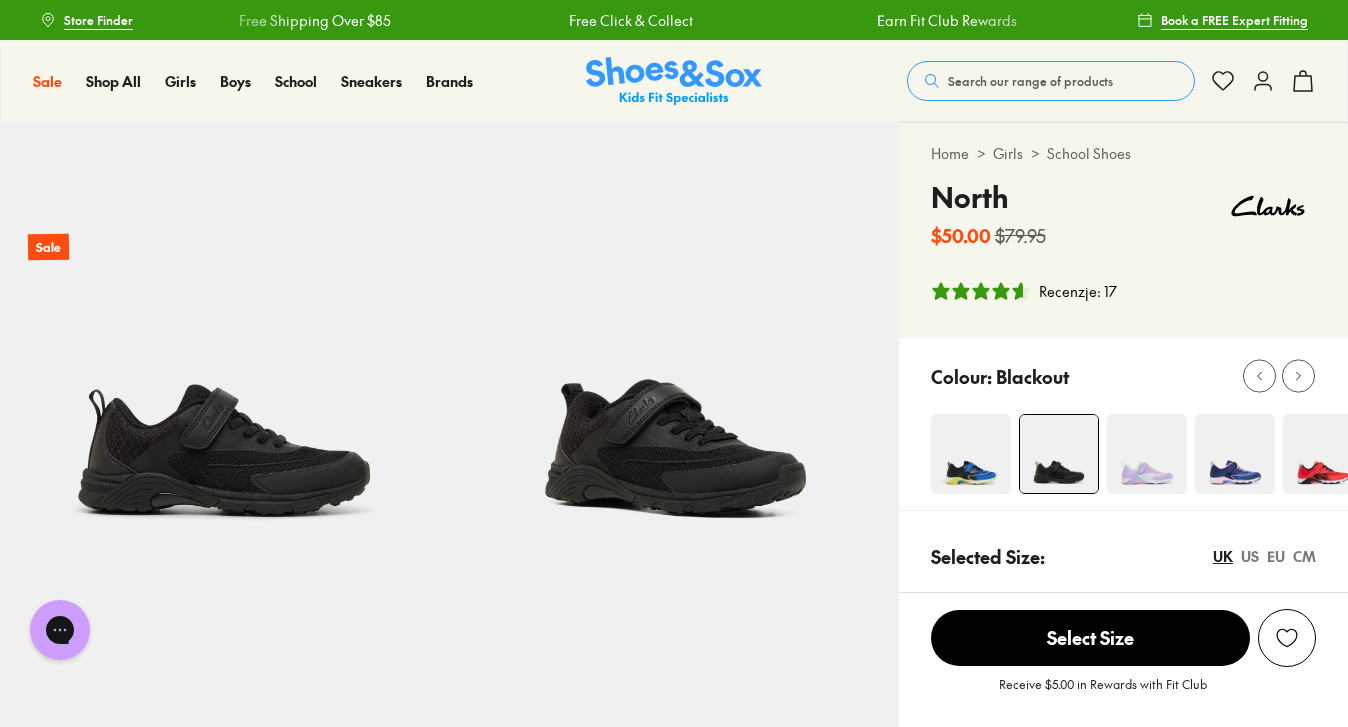 scroll, scrollTop: 0, scrollLeft: 0, axis: both 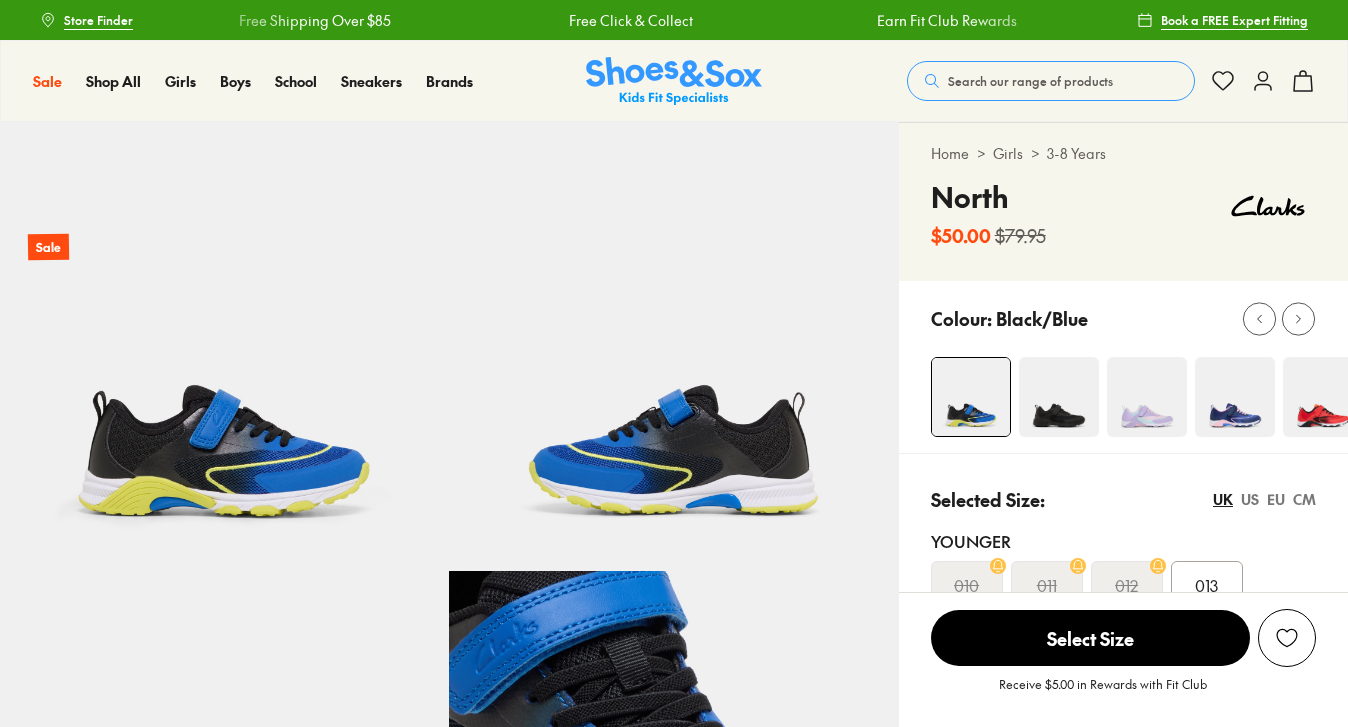 select on "*" 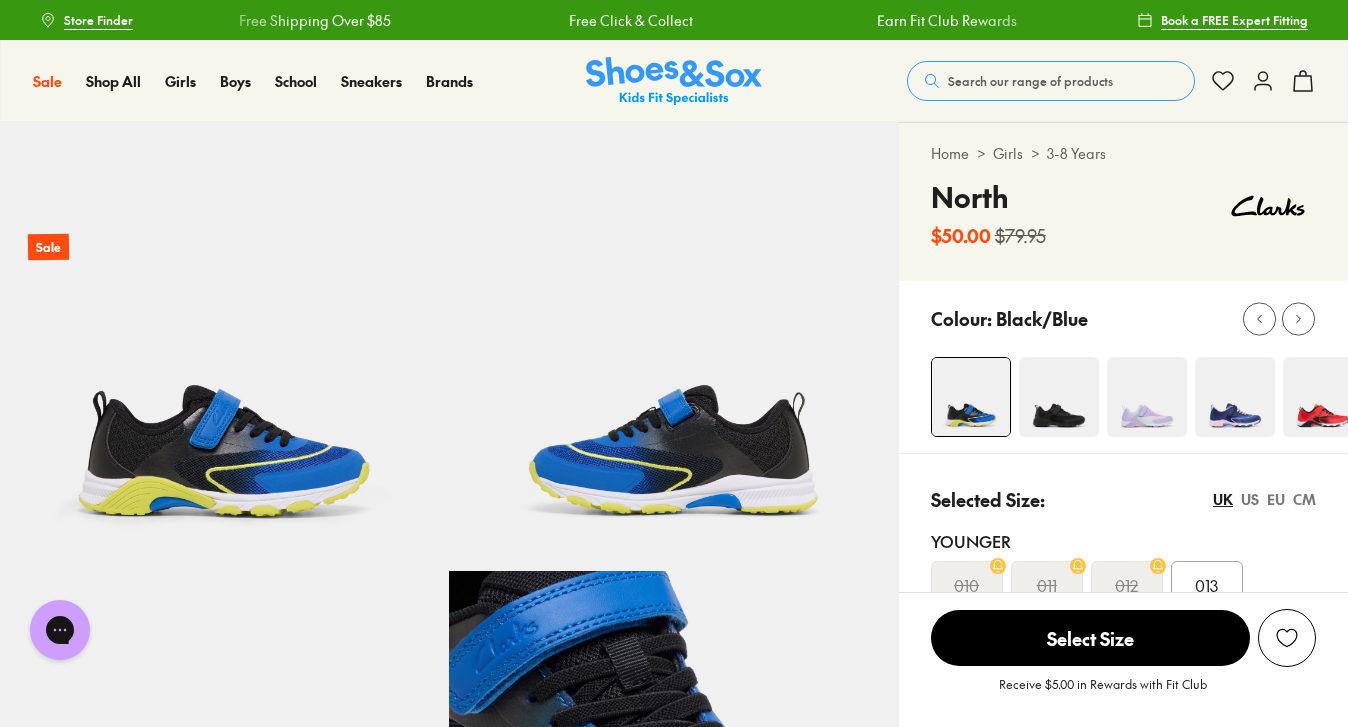 scroll, scrollTop: 0, scrollLeft: 0, axis: both 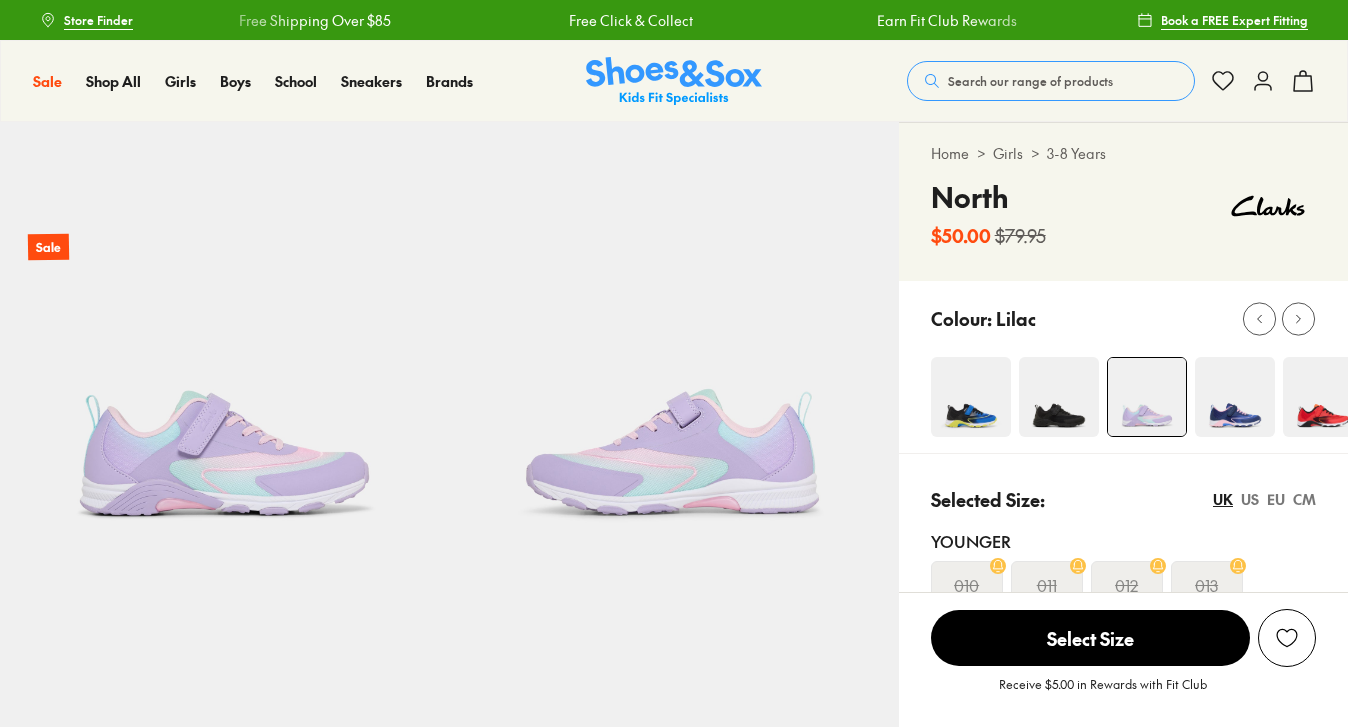 select on "*" 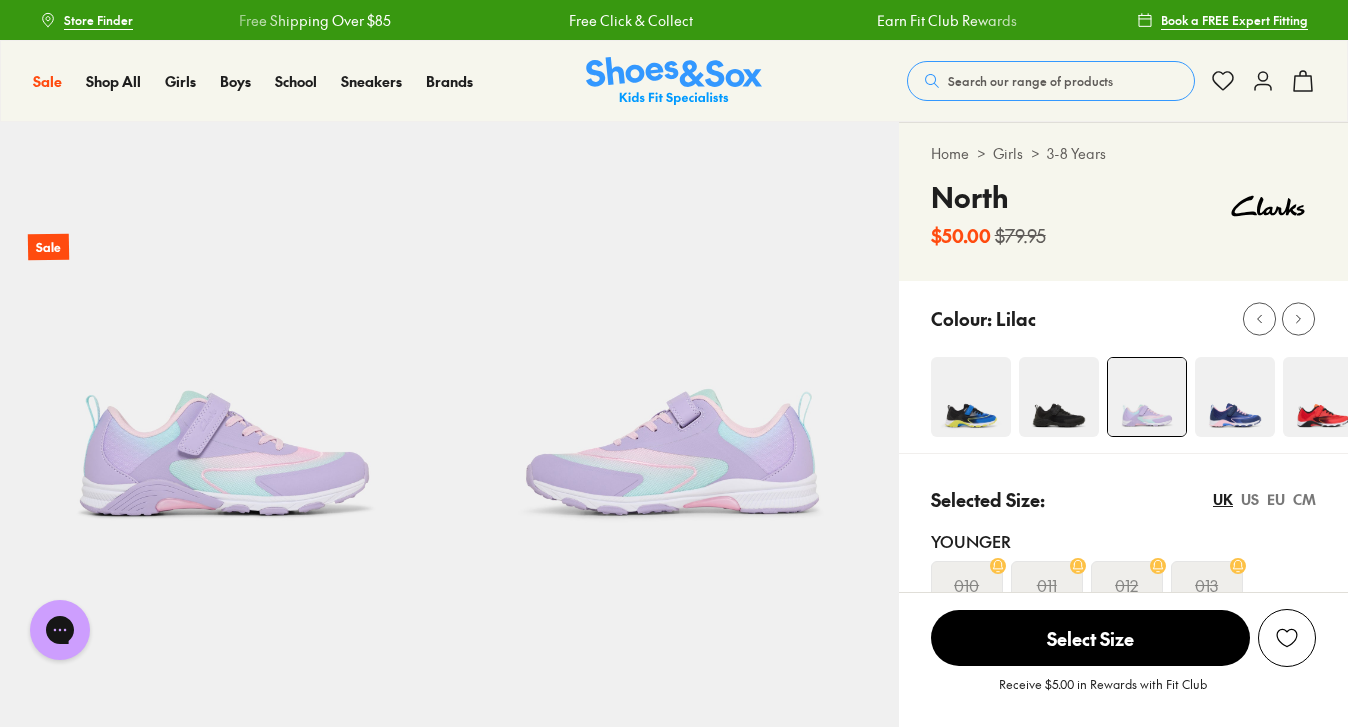 scroll, scrollTop: 0, scrollLeft: 0, axis: both 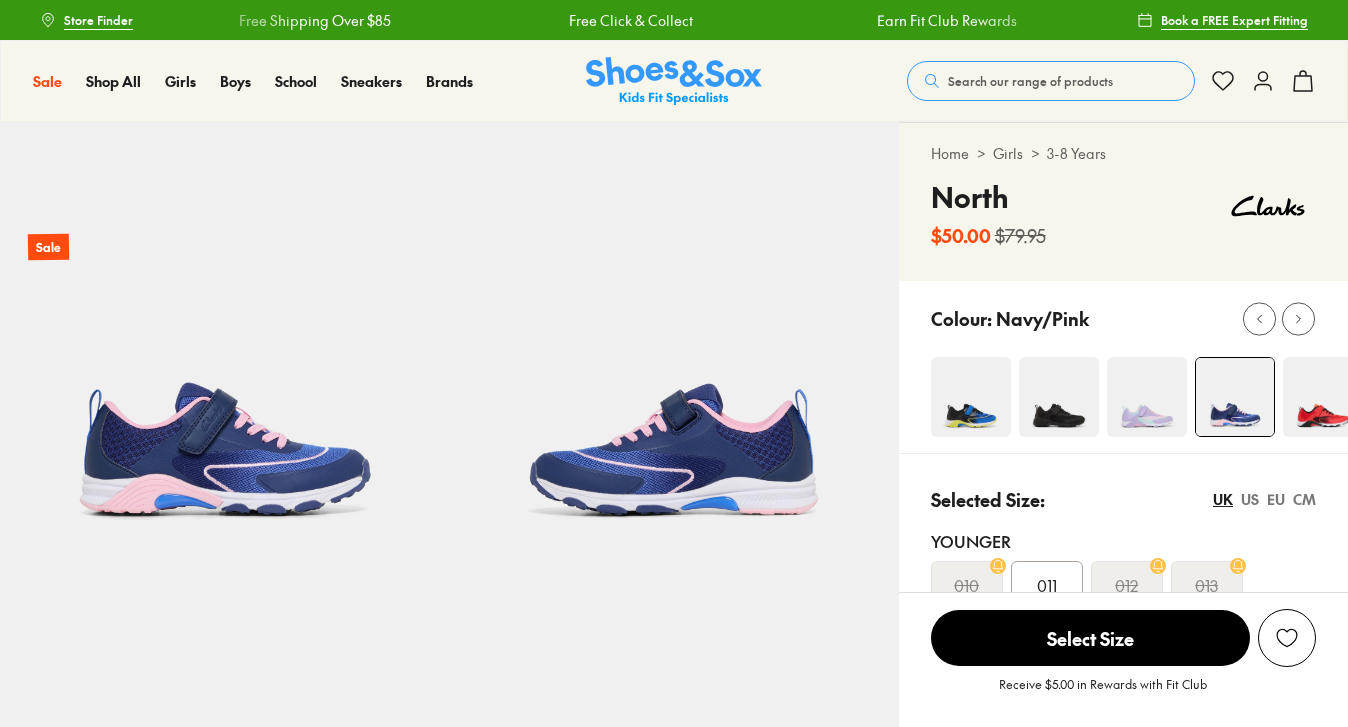 select on "*" 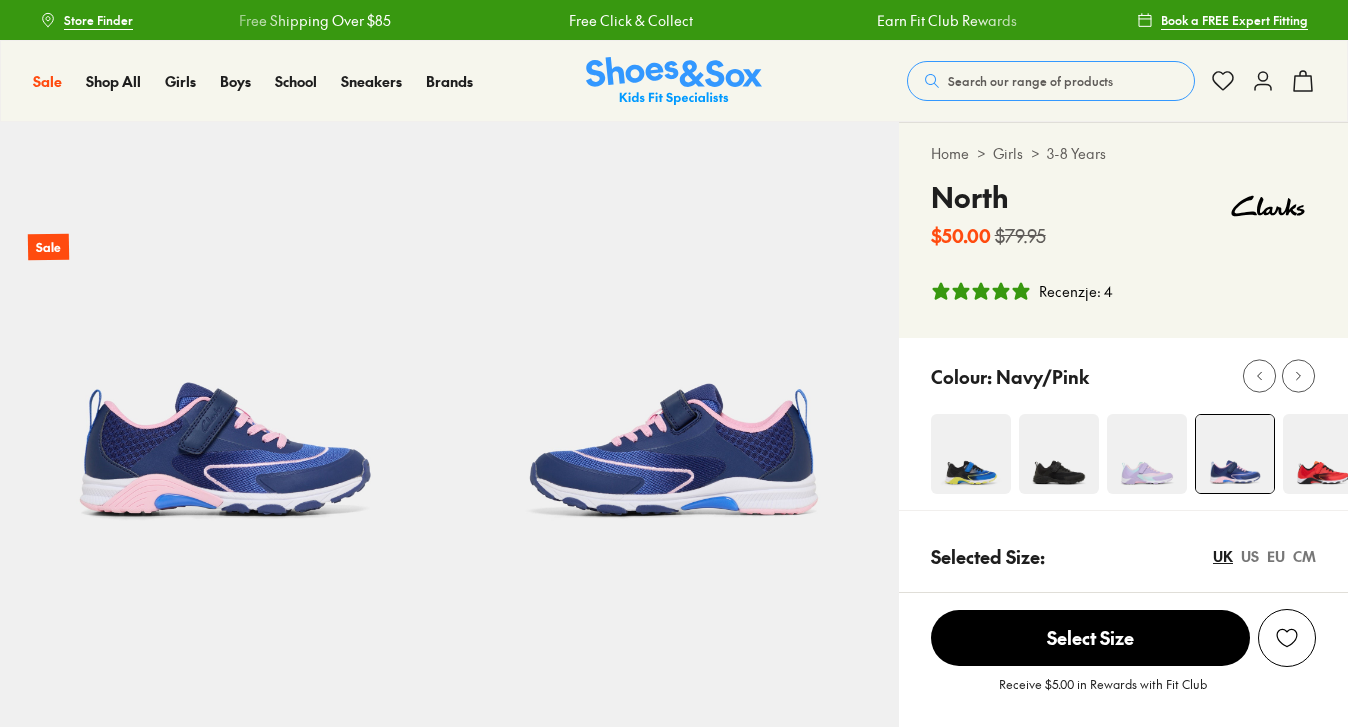 scroll, scrollTop: 0, scrollLeft: 0, axis: both 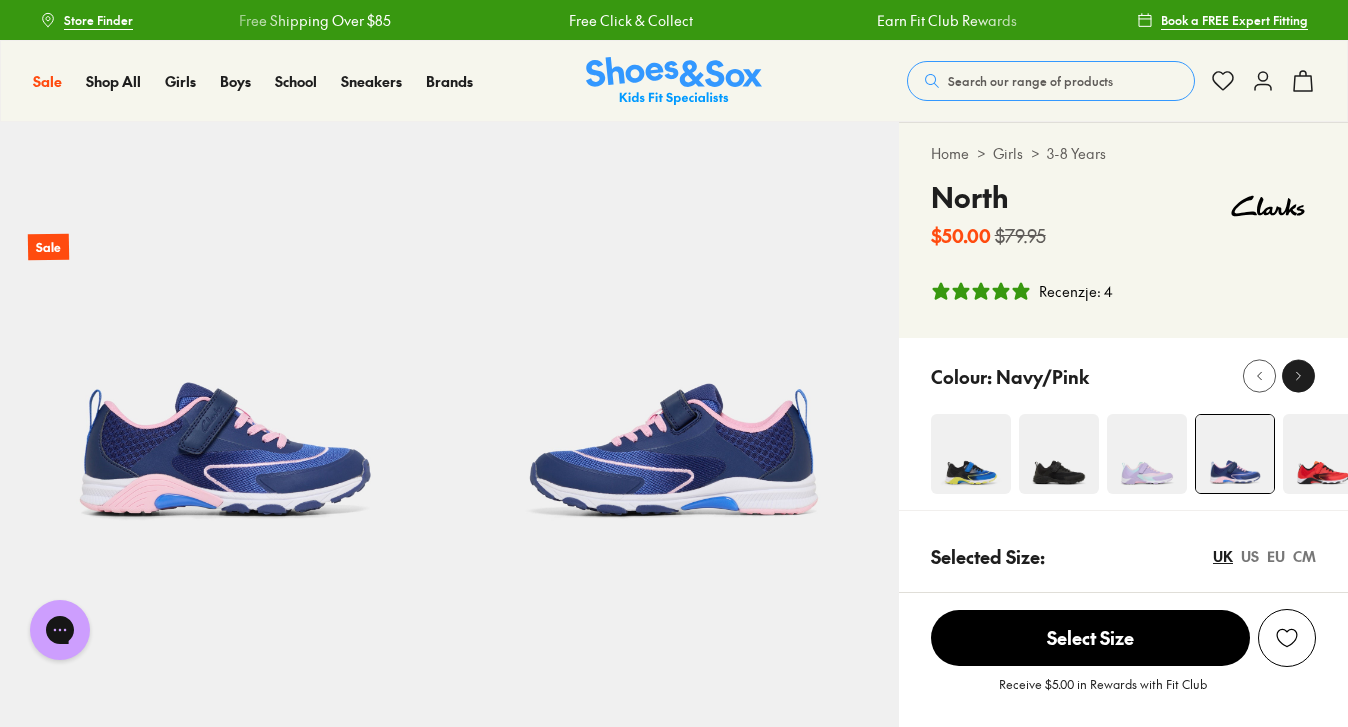 click 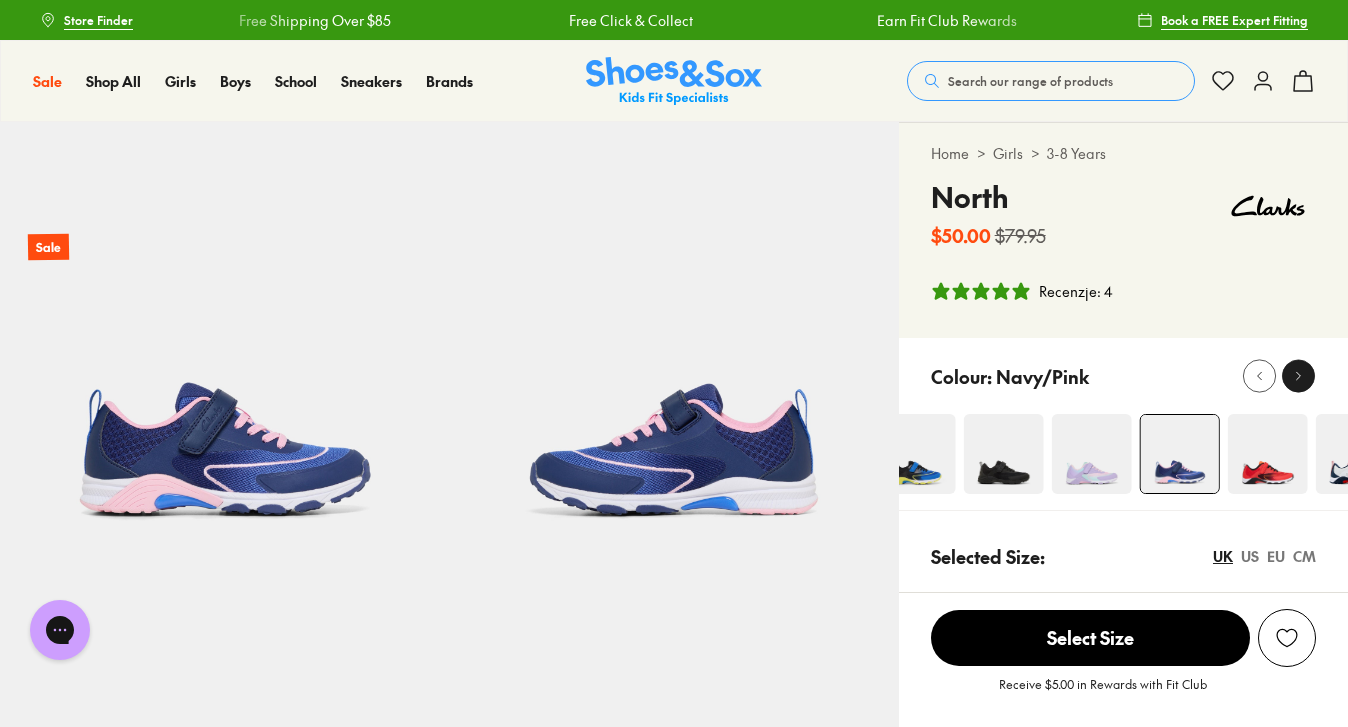 click 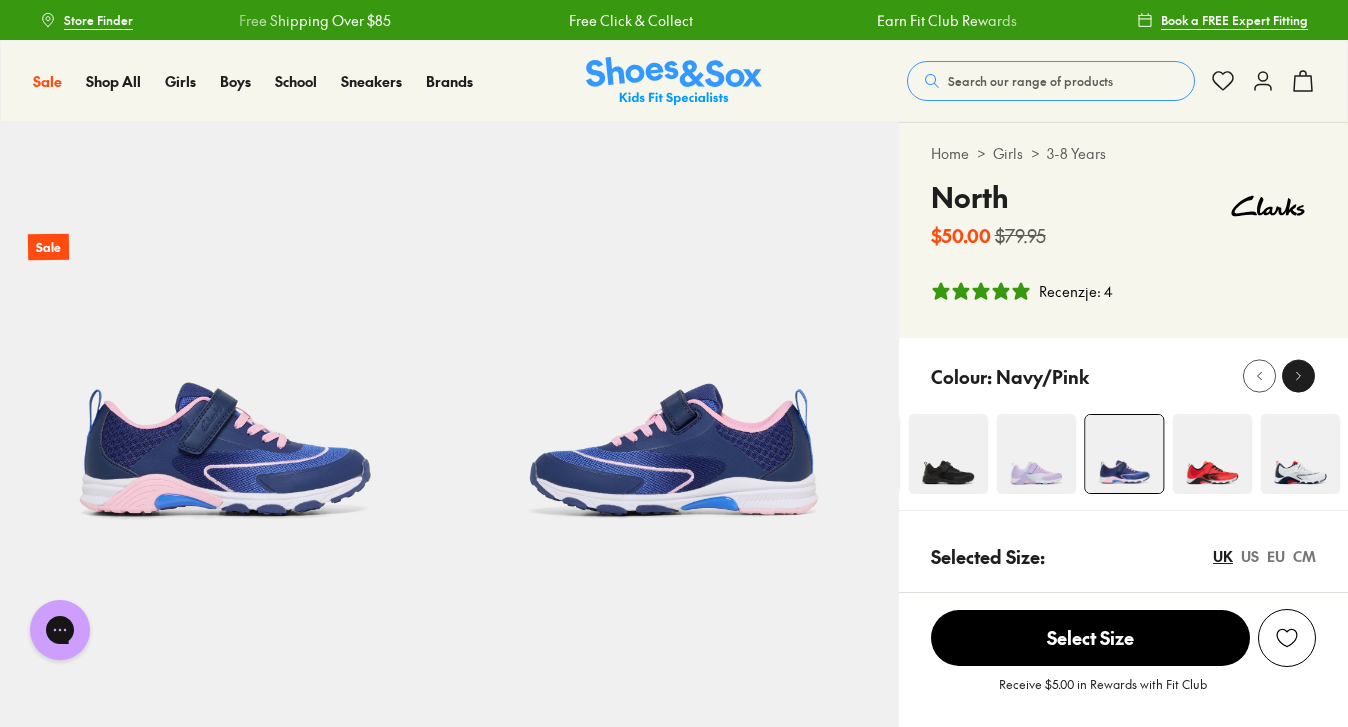 click 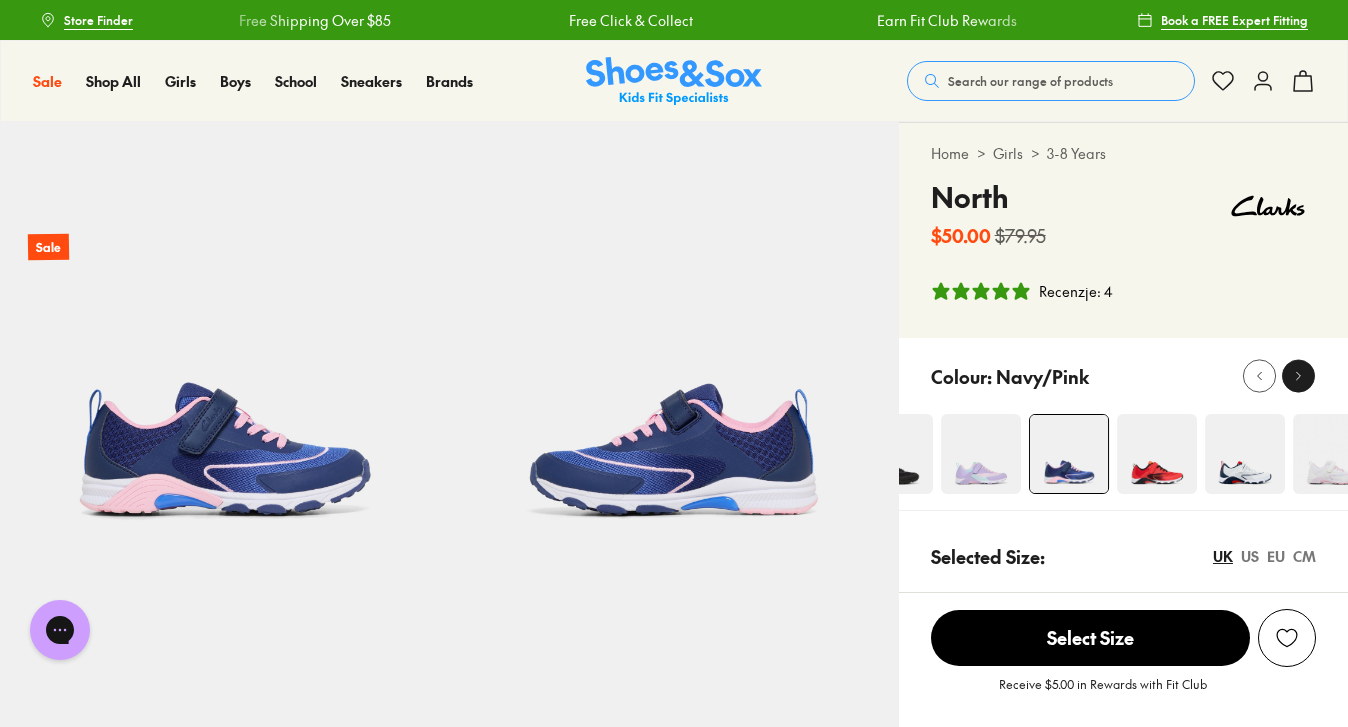 click 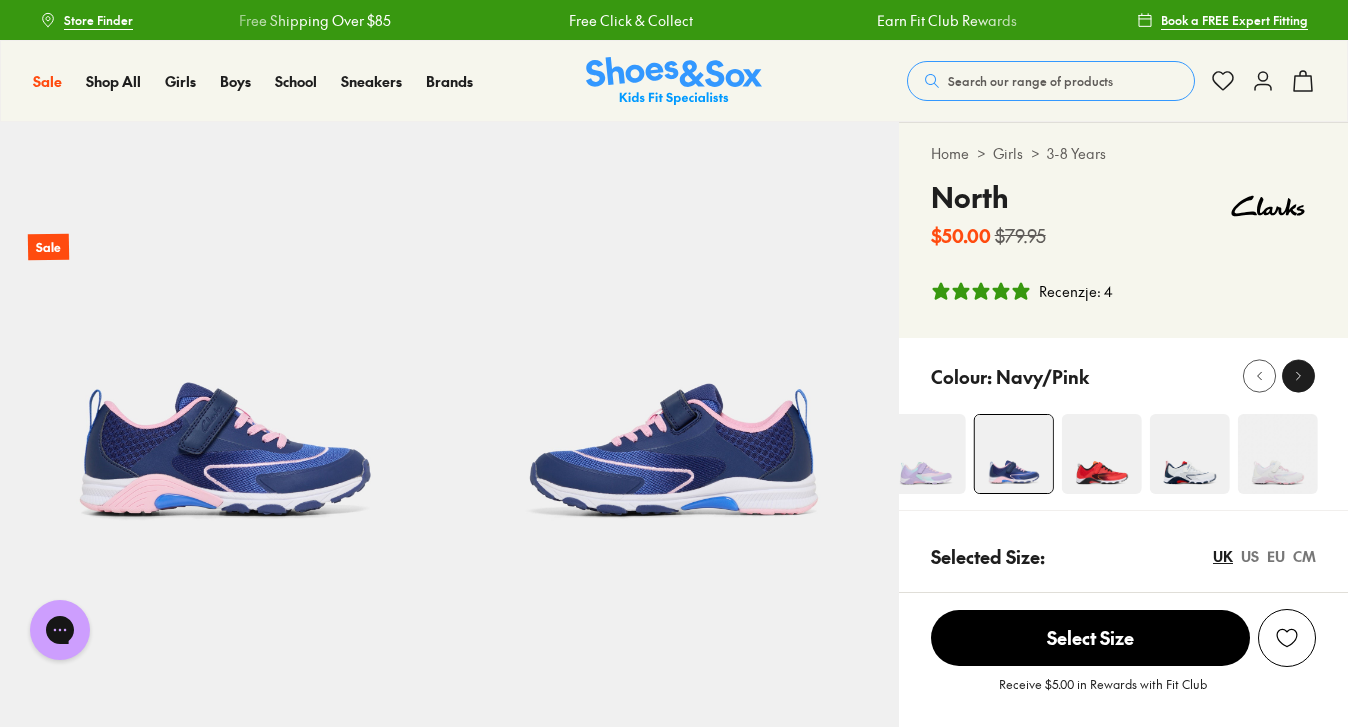 click 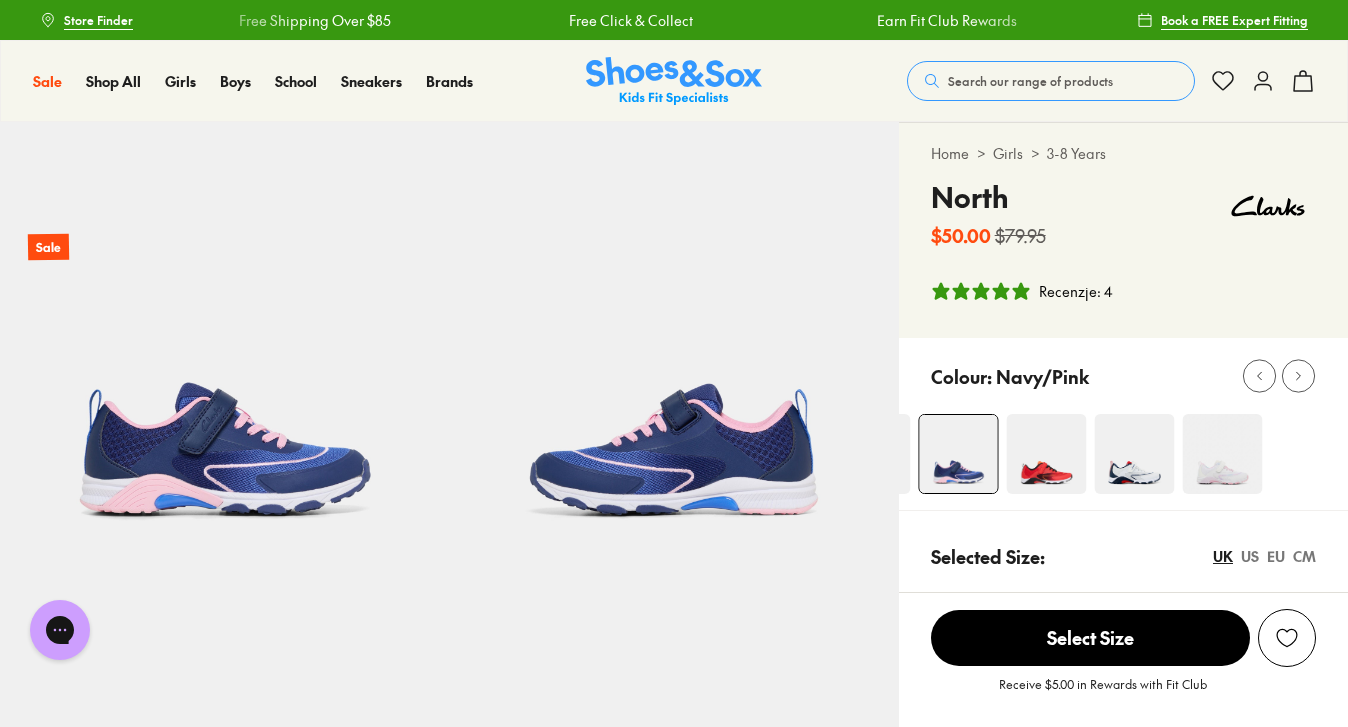 click at bounding box center (1222, 454) 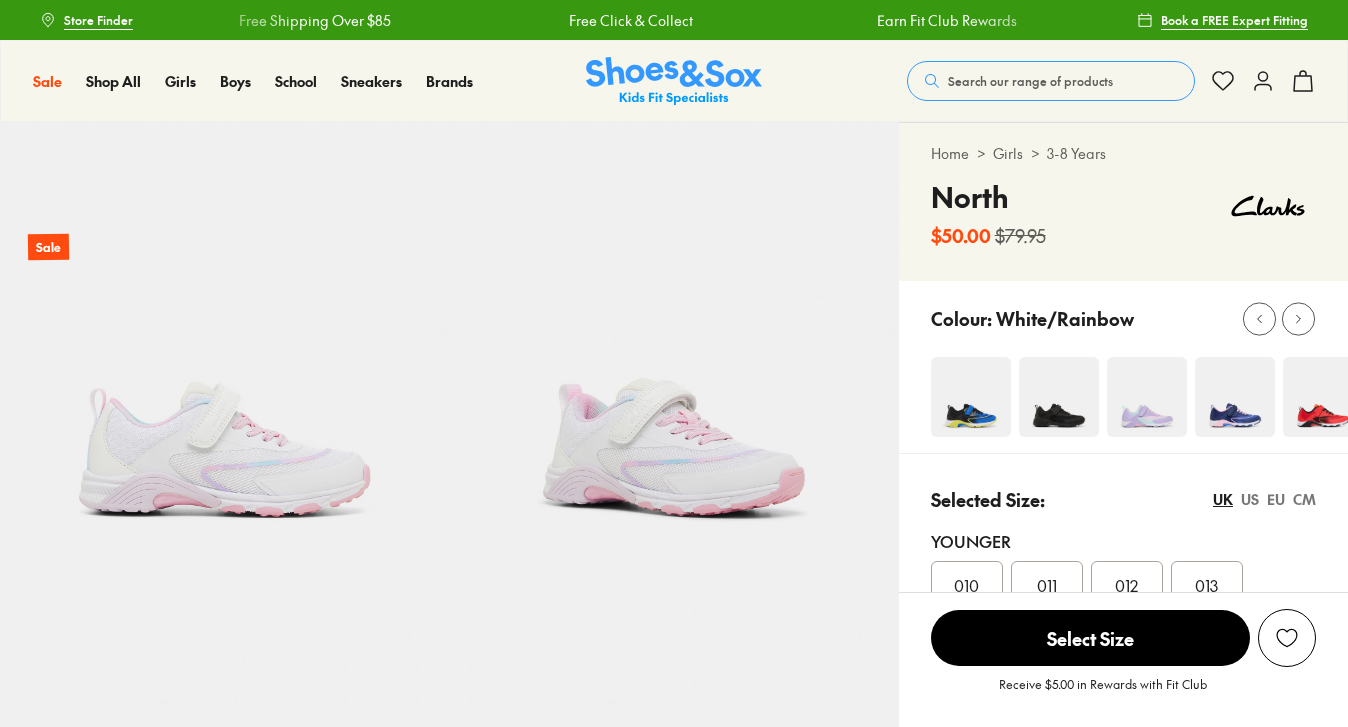 scroll, scrollTop: 0, scrollLeft: 0, axis: both 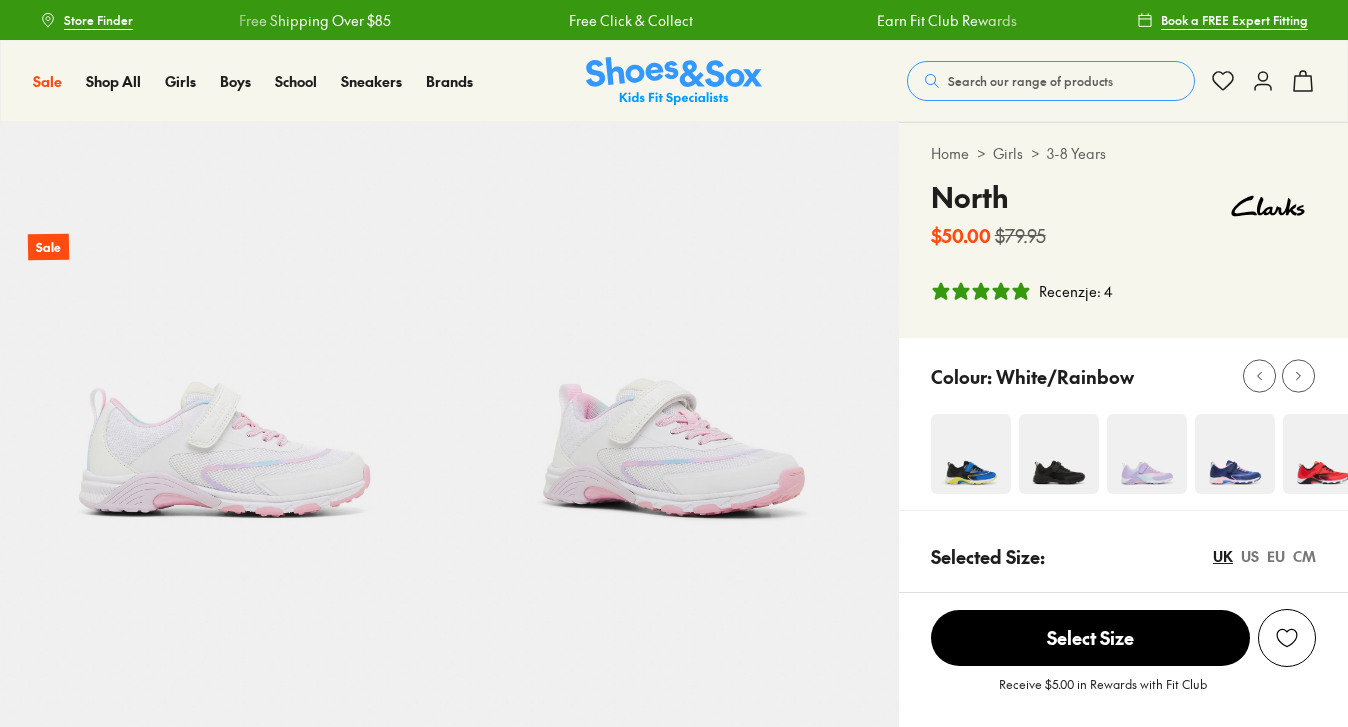 select on "*" 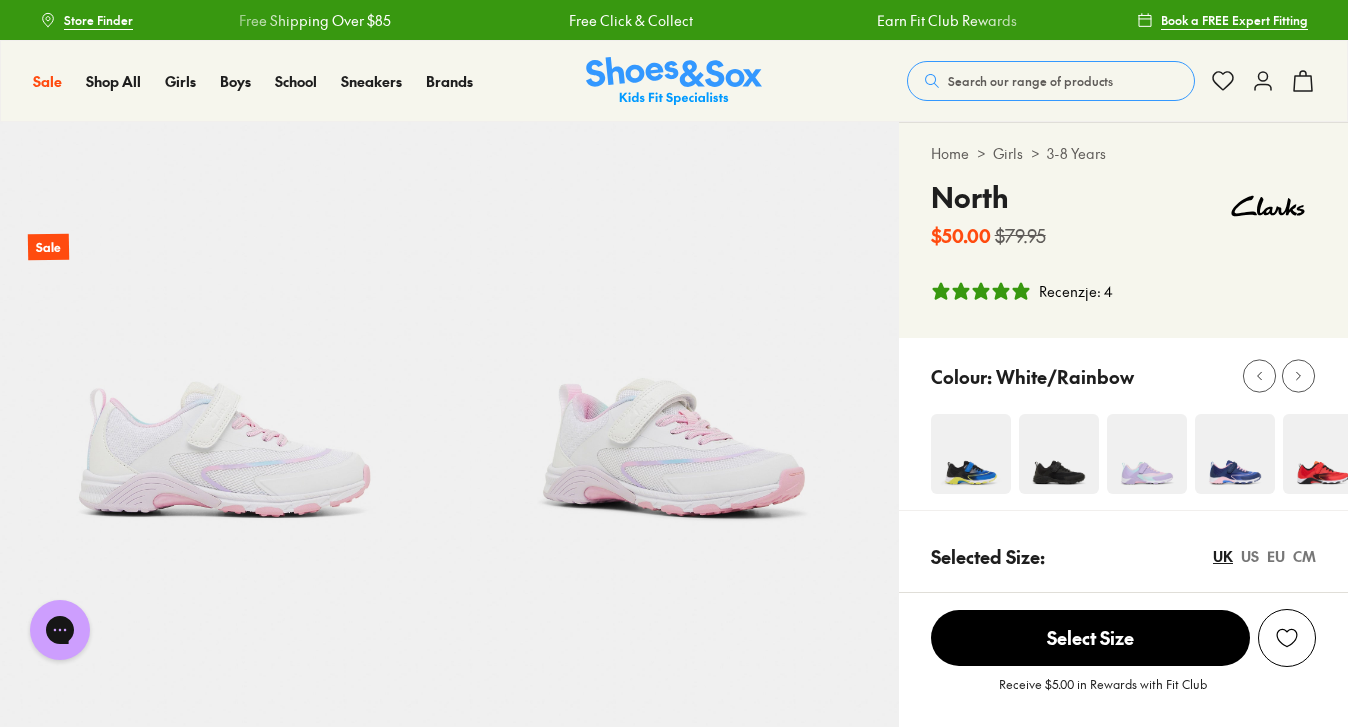 scroll, scrollTop: 0, scrollLeft: 0, axis: both 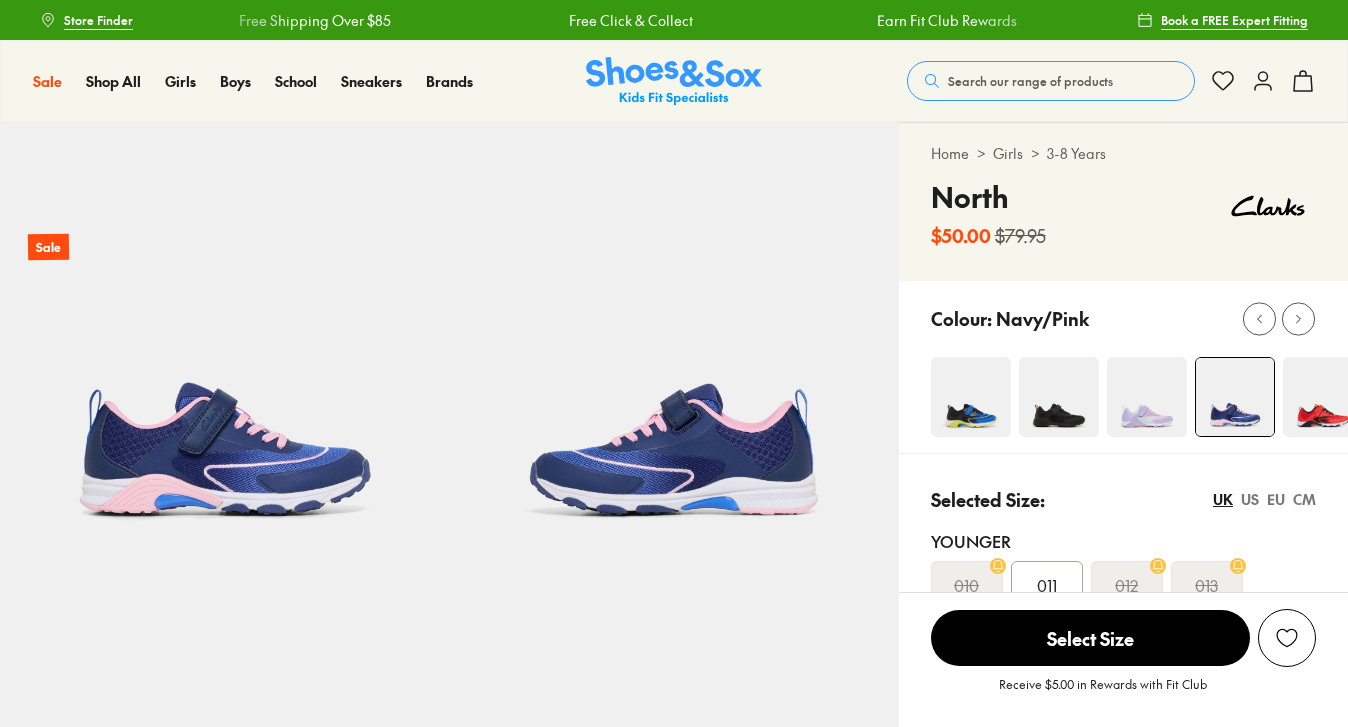 select on "*" 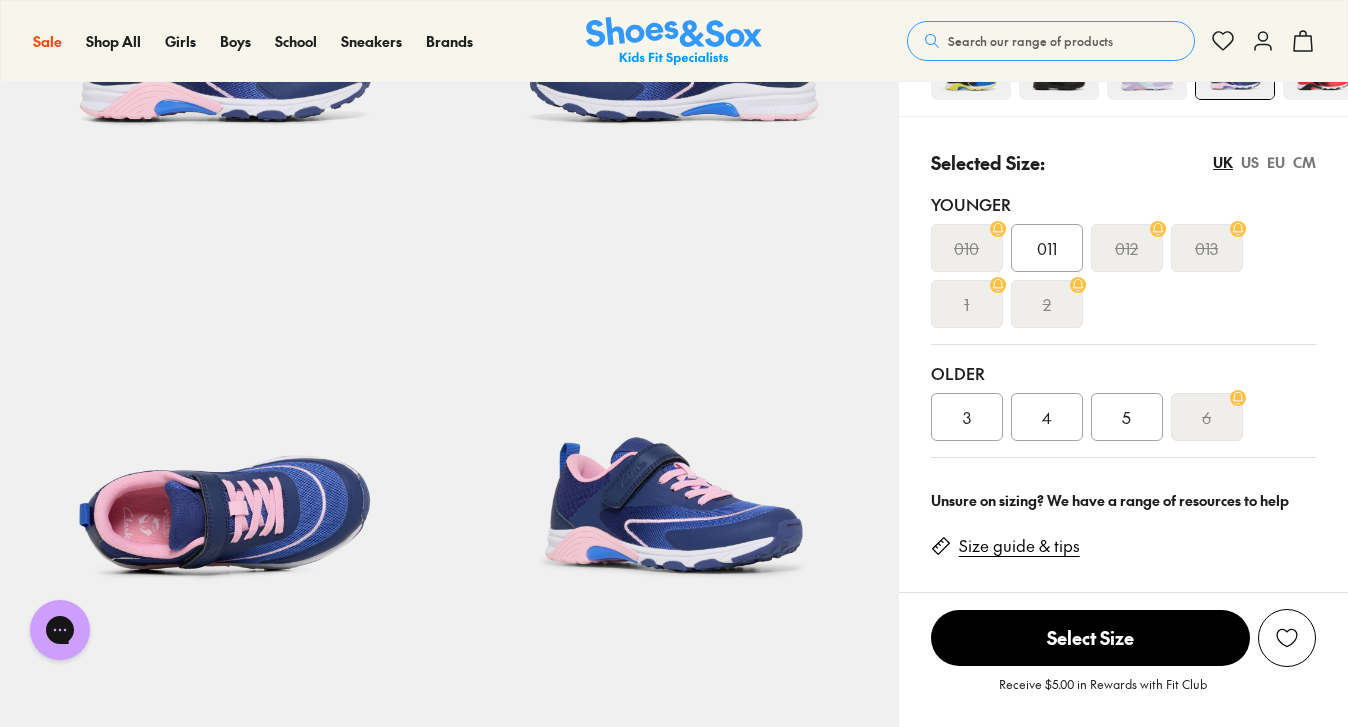 scroll, scrollTop: 400, scrollLeft: 0, axis: vertical 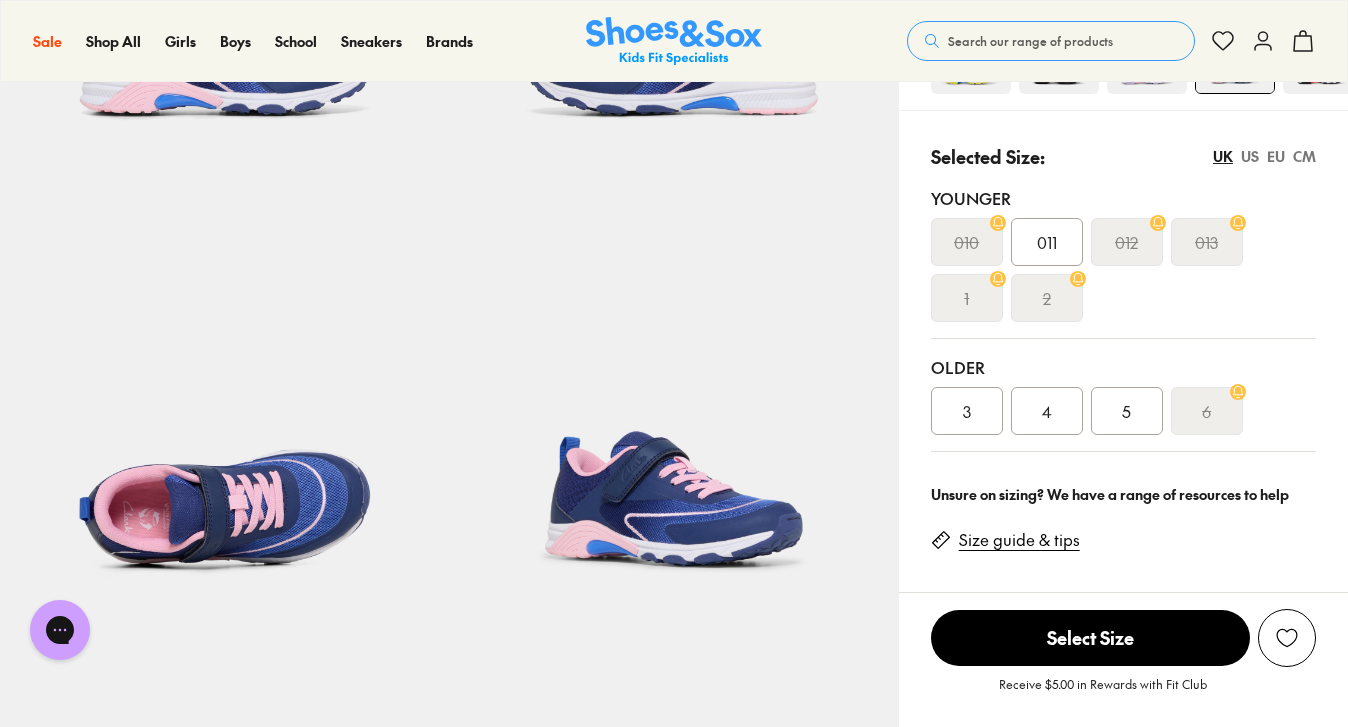 click on "EU" at bounding box center [1276, 156] 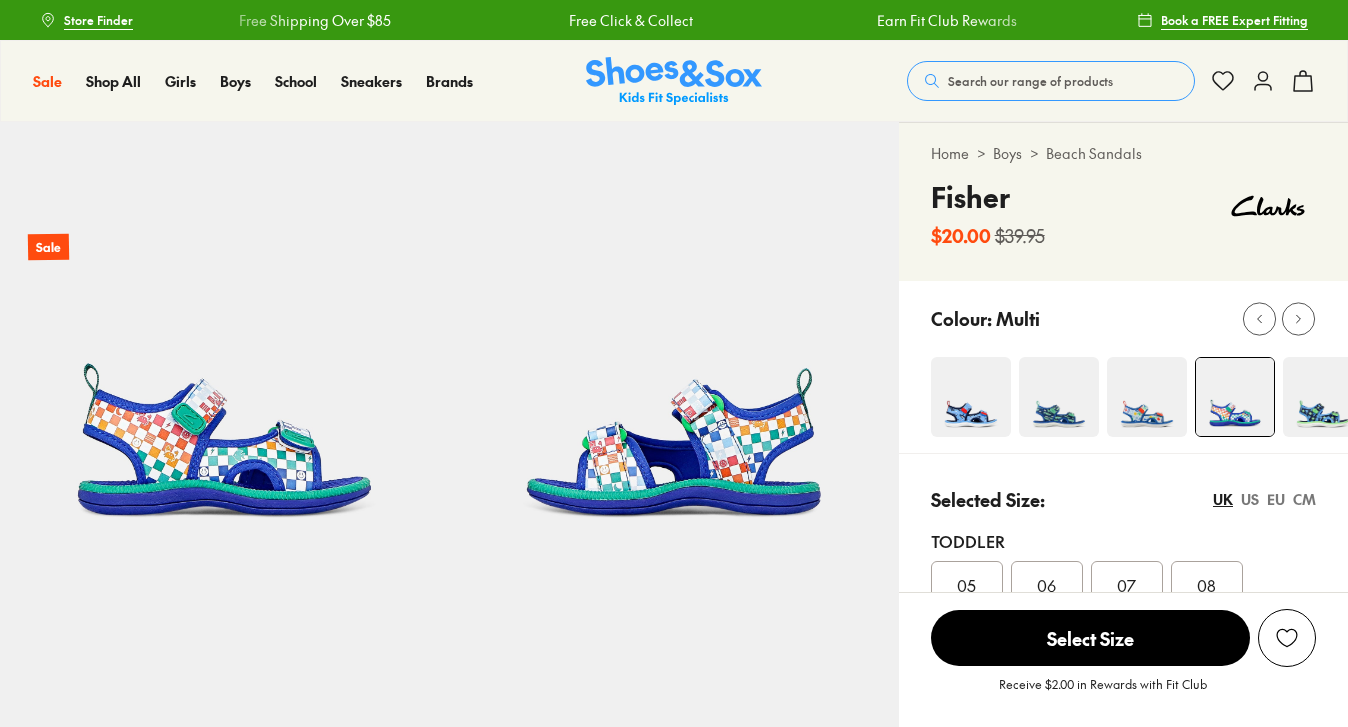 select on "*" 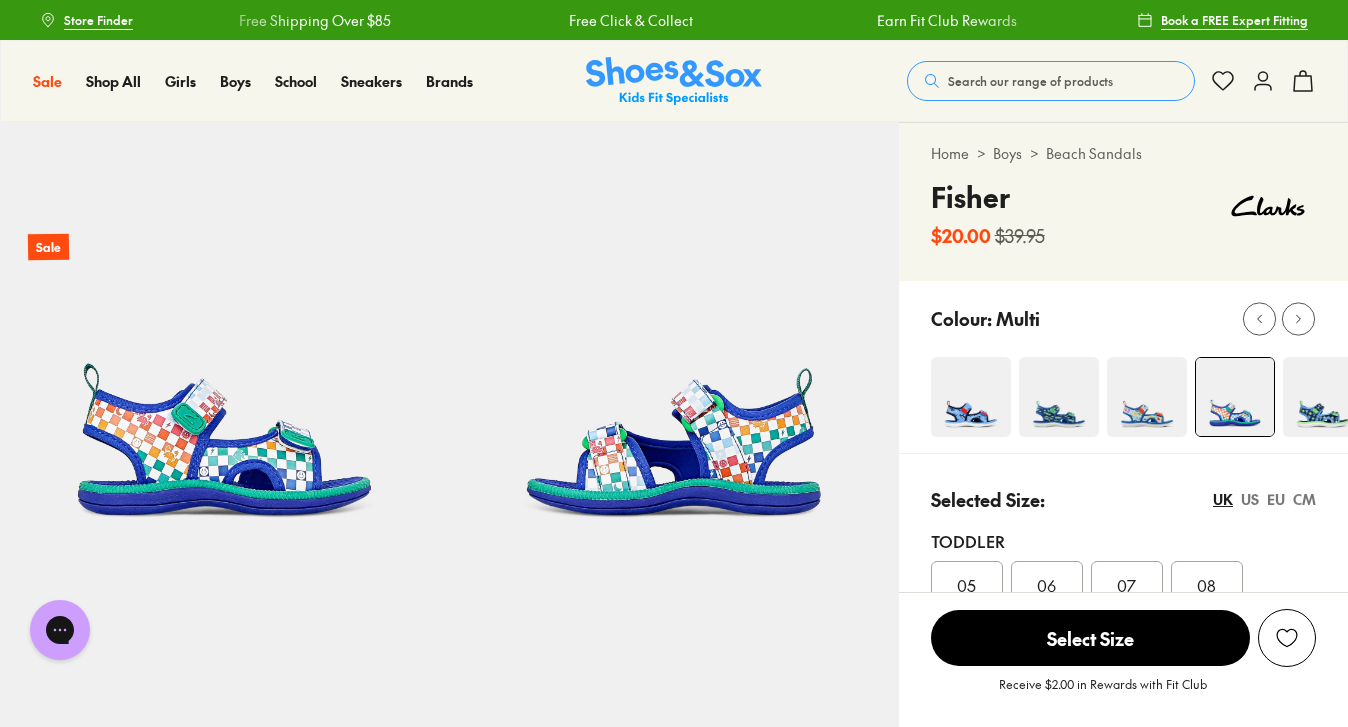 scroll, scrollTop: 0, scrollLeft: 0, axis: both 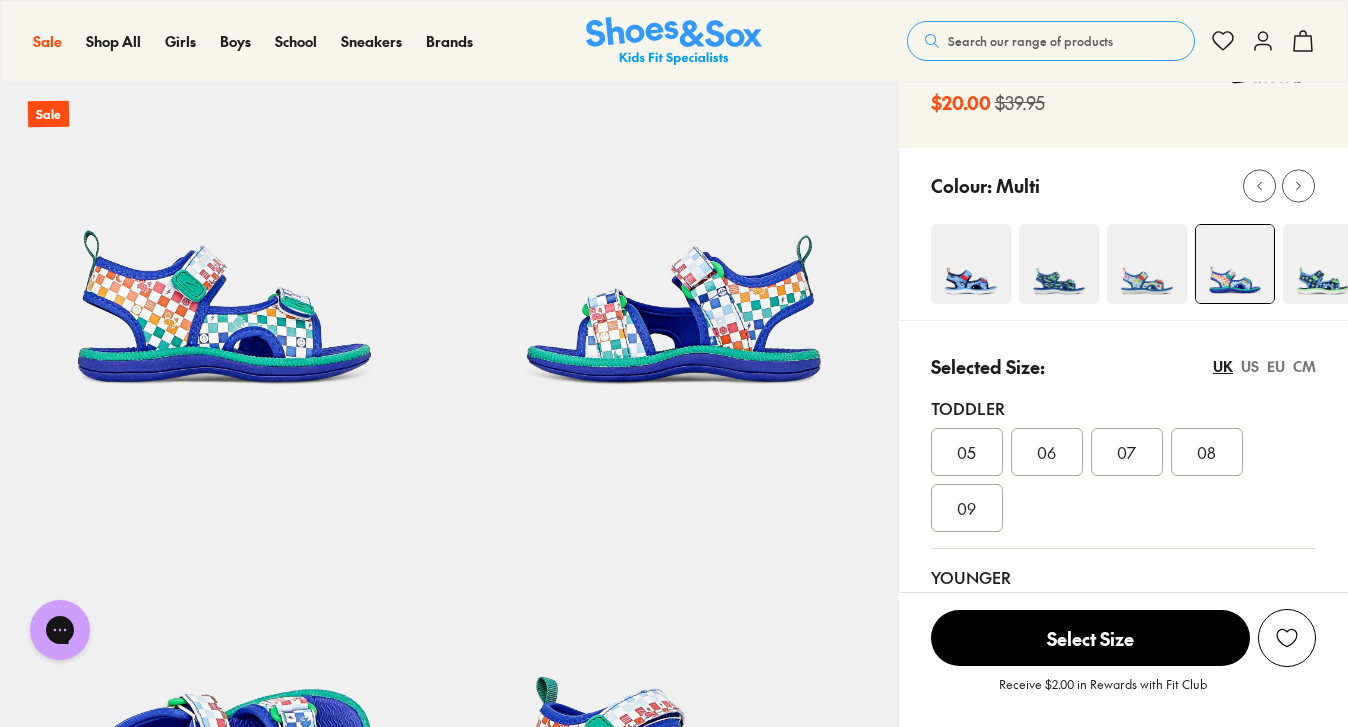 click on "EU" at bounding box center [1276, 366] 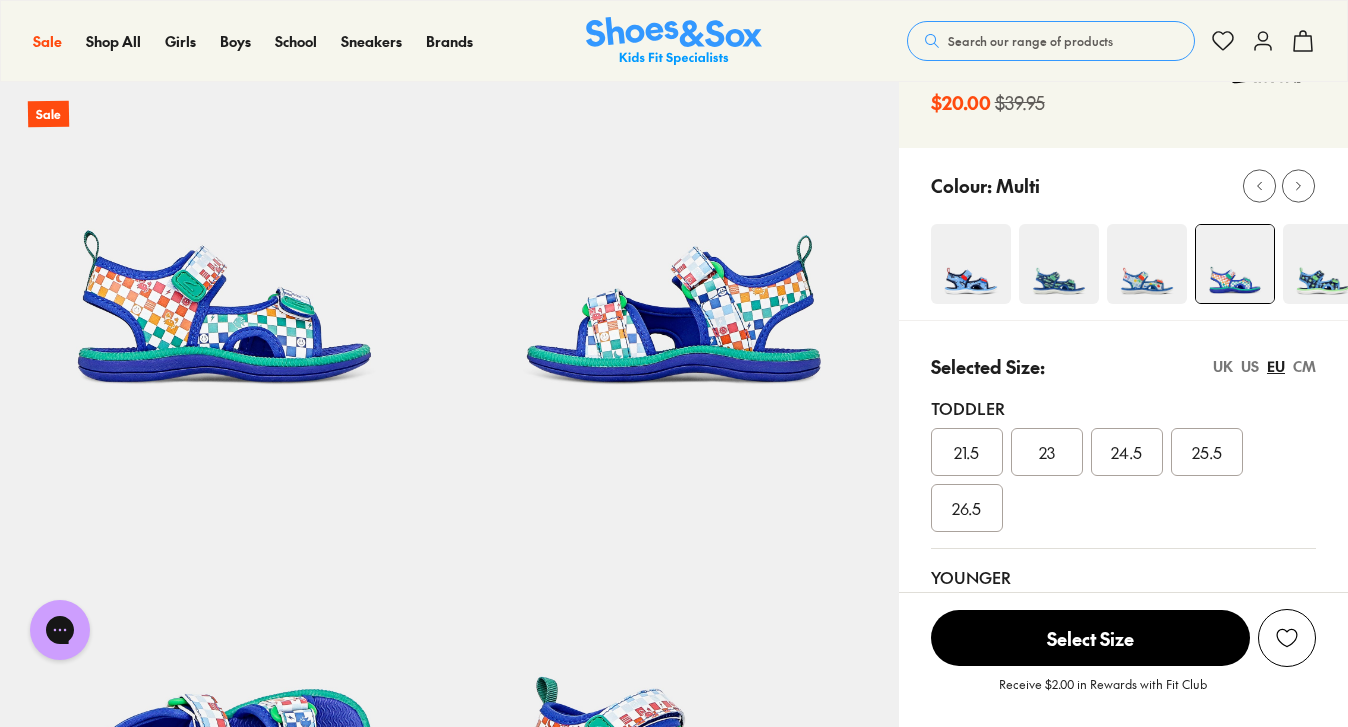 scroll, scrollTop: 266, scrollLeft: 0, axis: vertical 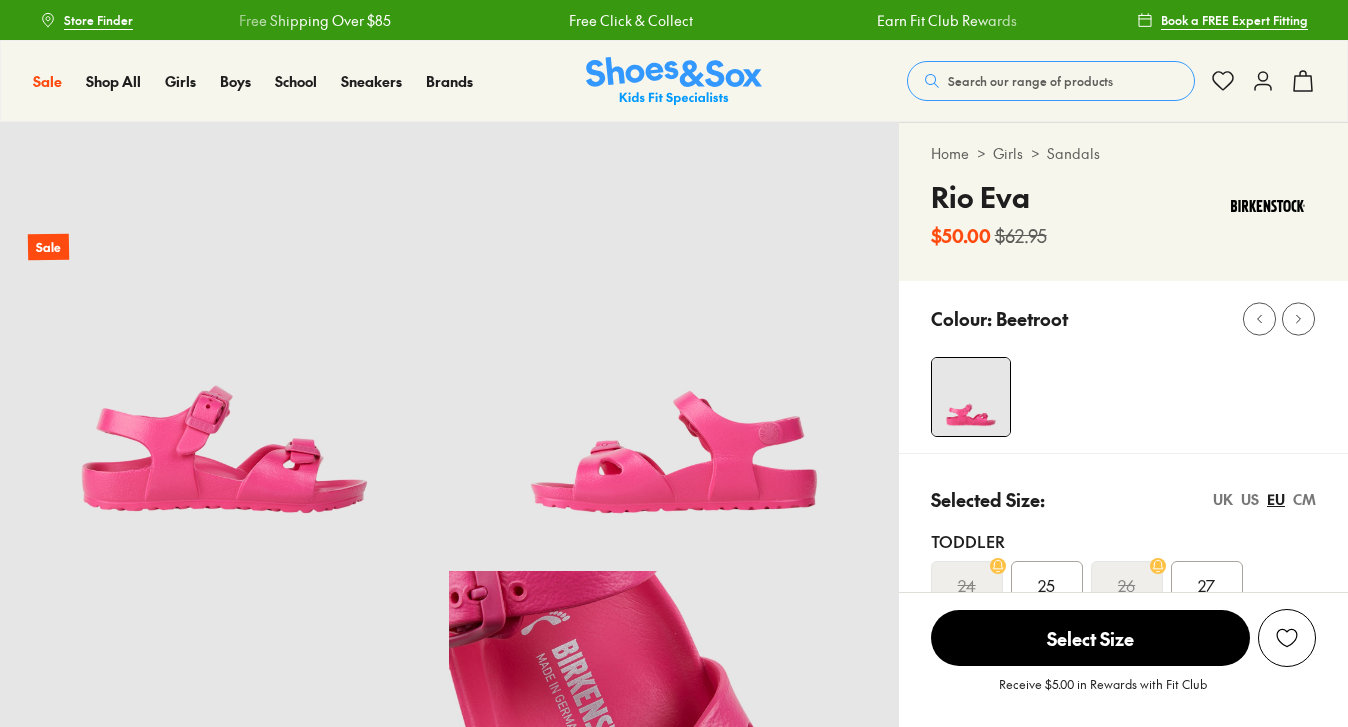 select on "*" 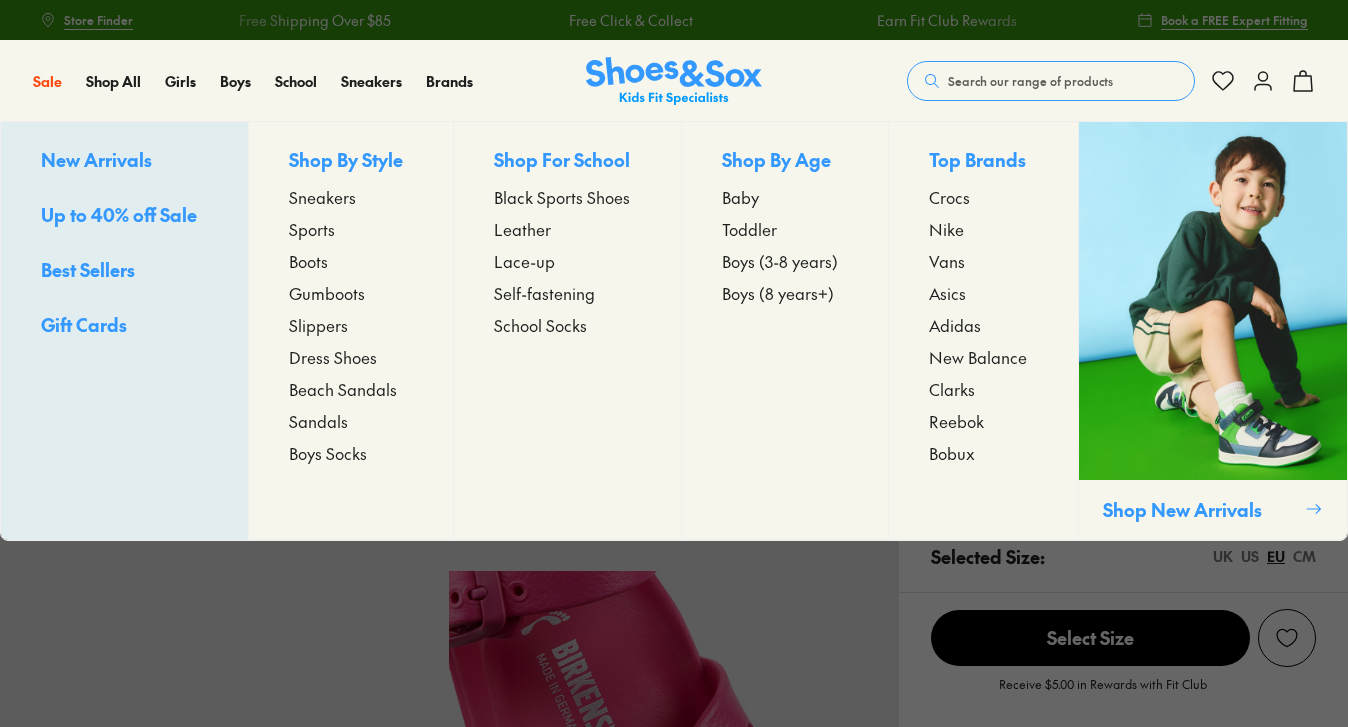 scroll, scrollTop: 0, scrollLeft: 0, axis: both 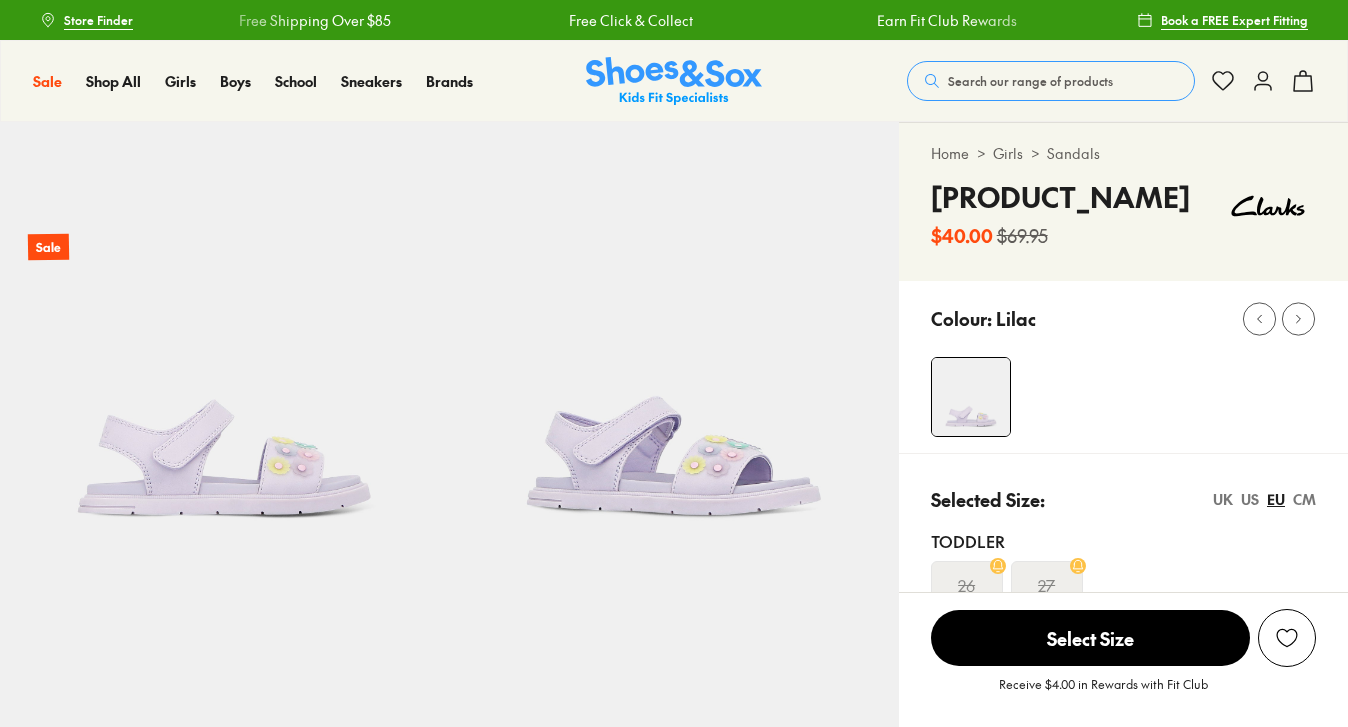 select on "*" 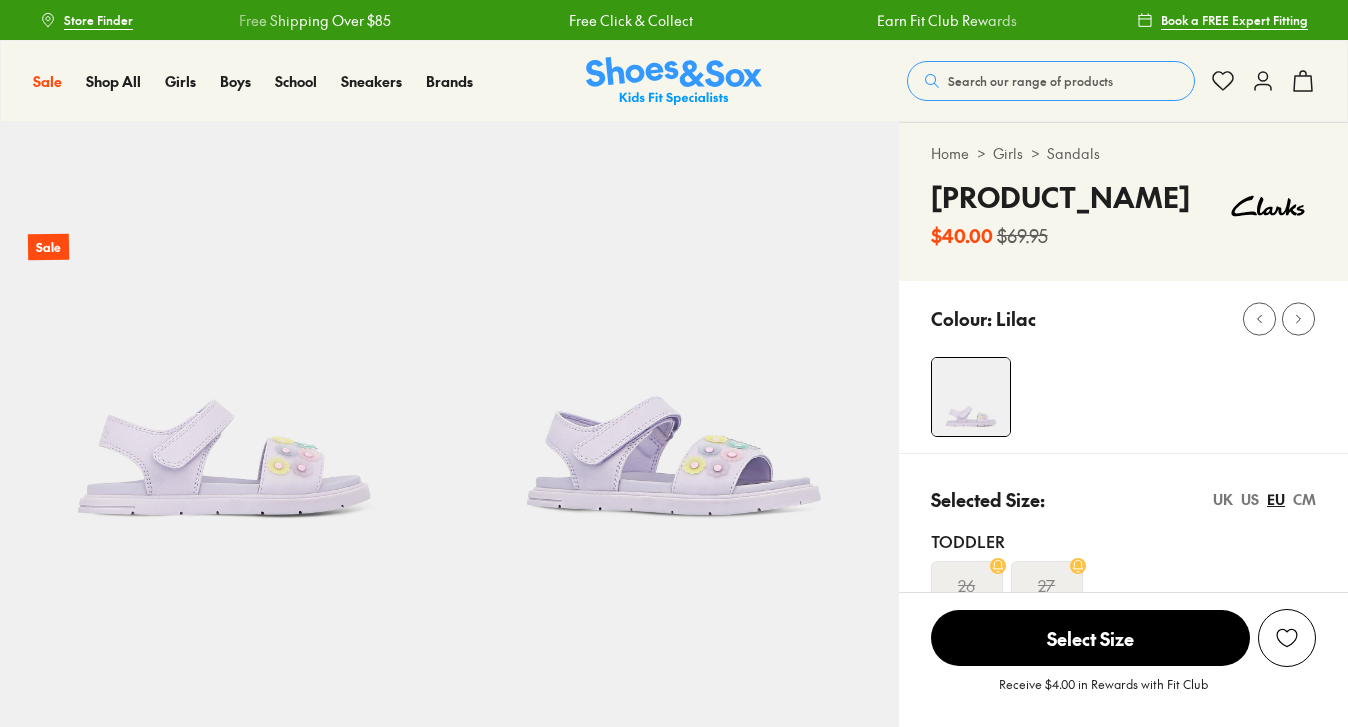 scroll, scrollTop: 0, scrollLeft: 0, axis: both 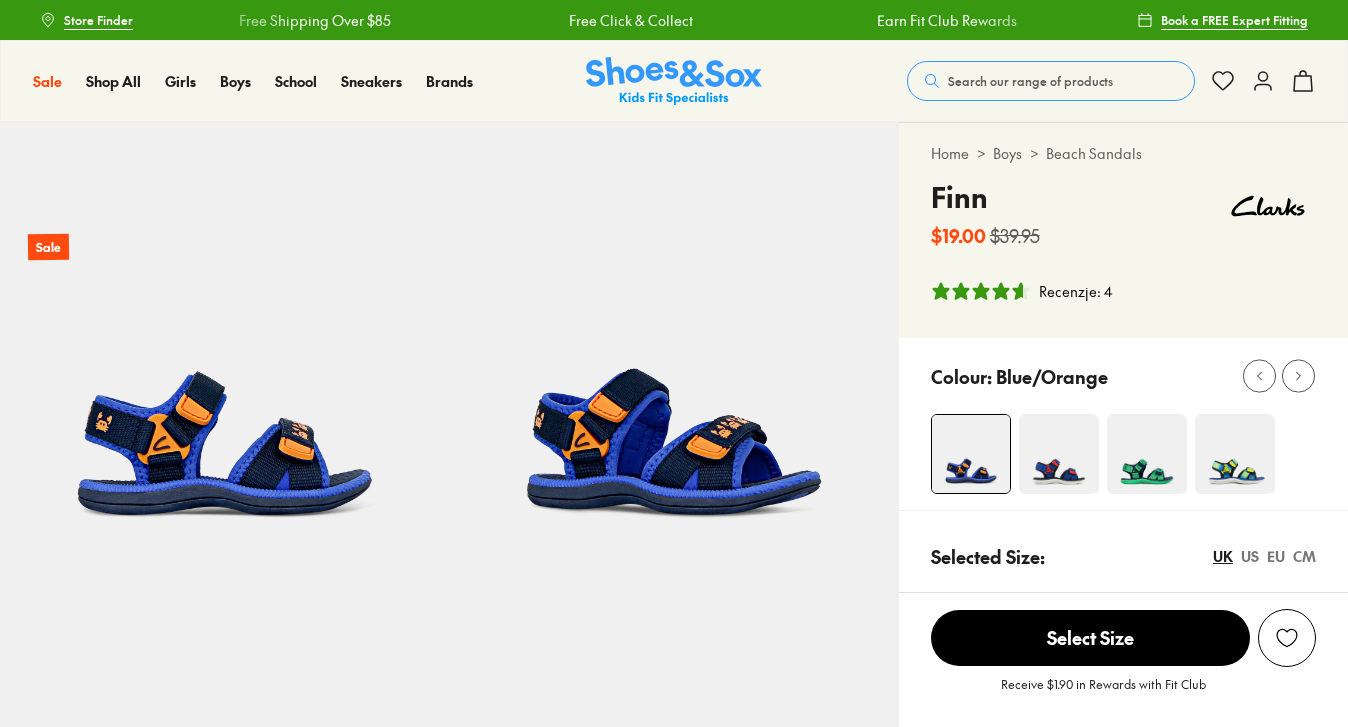 select on "*" 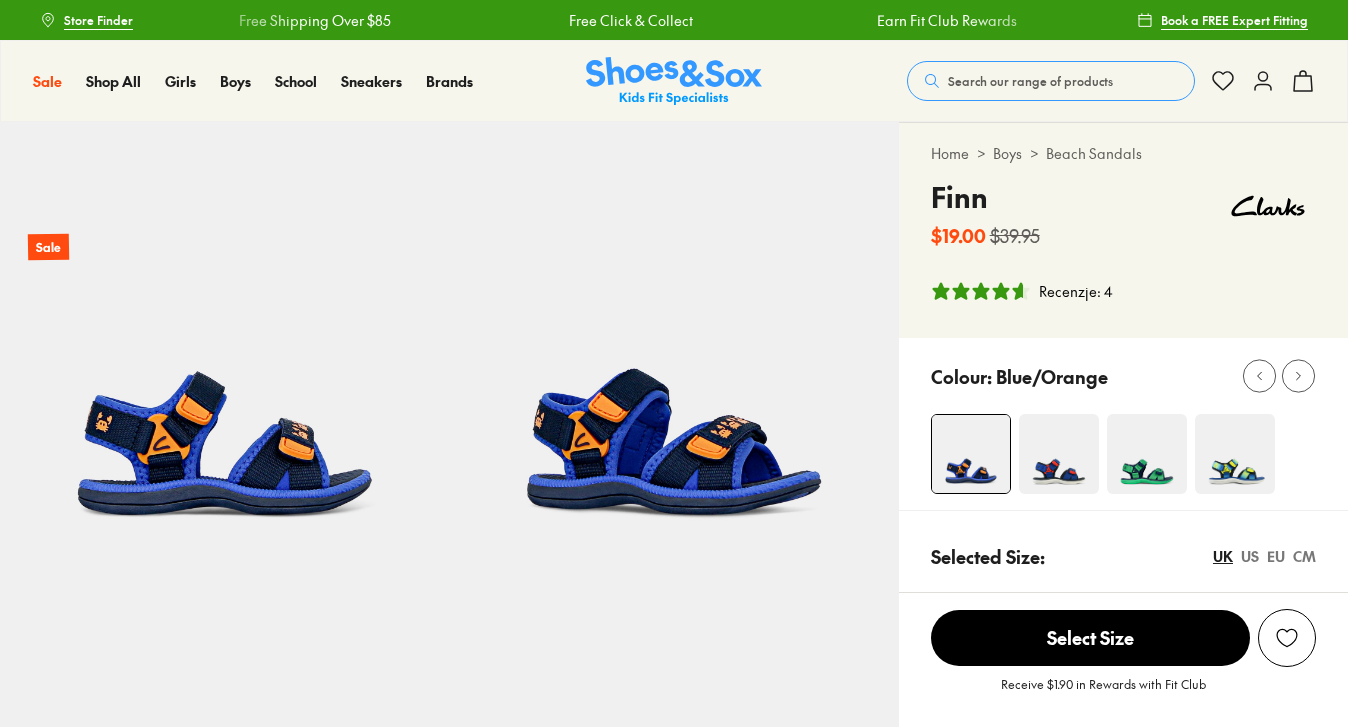 scroll, scrollTop: 0, scrollLeft: 0, axis: both 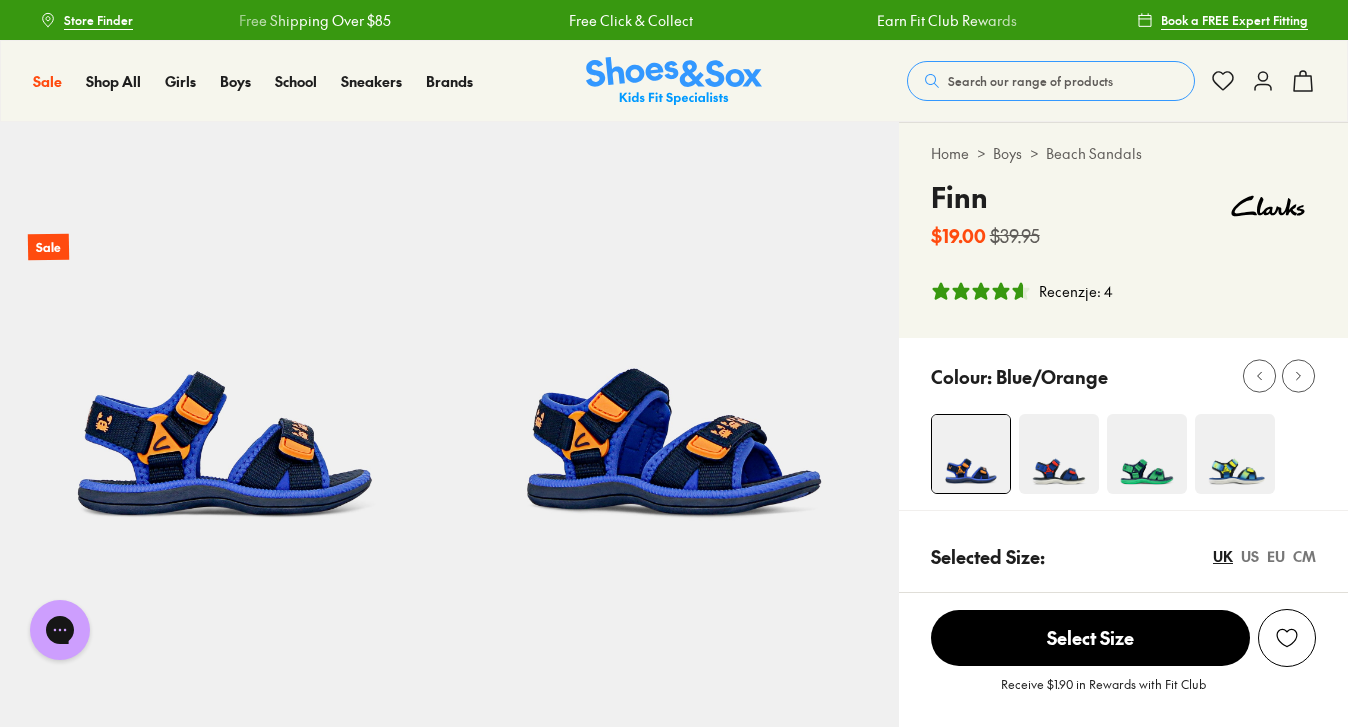 click at bounding box center (1059, 454) 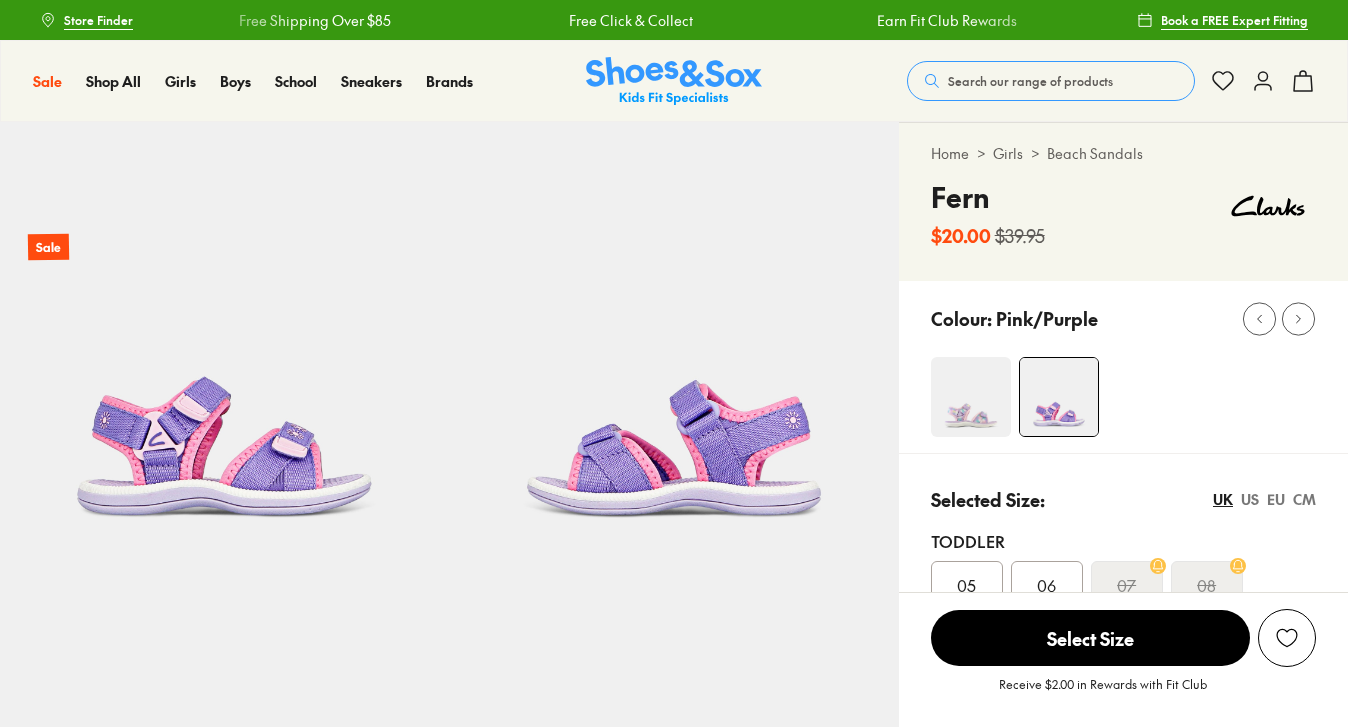 select on "*" 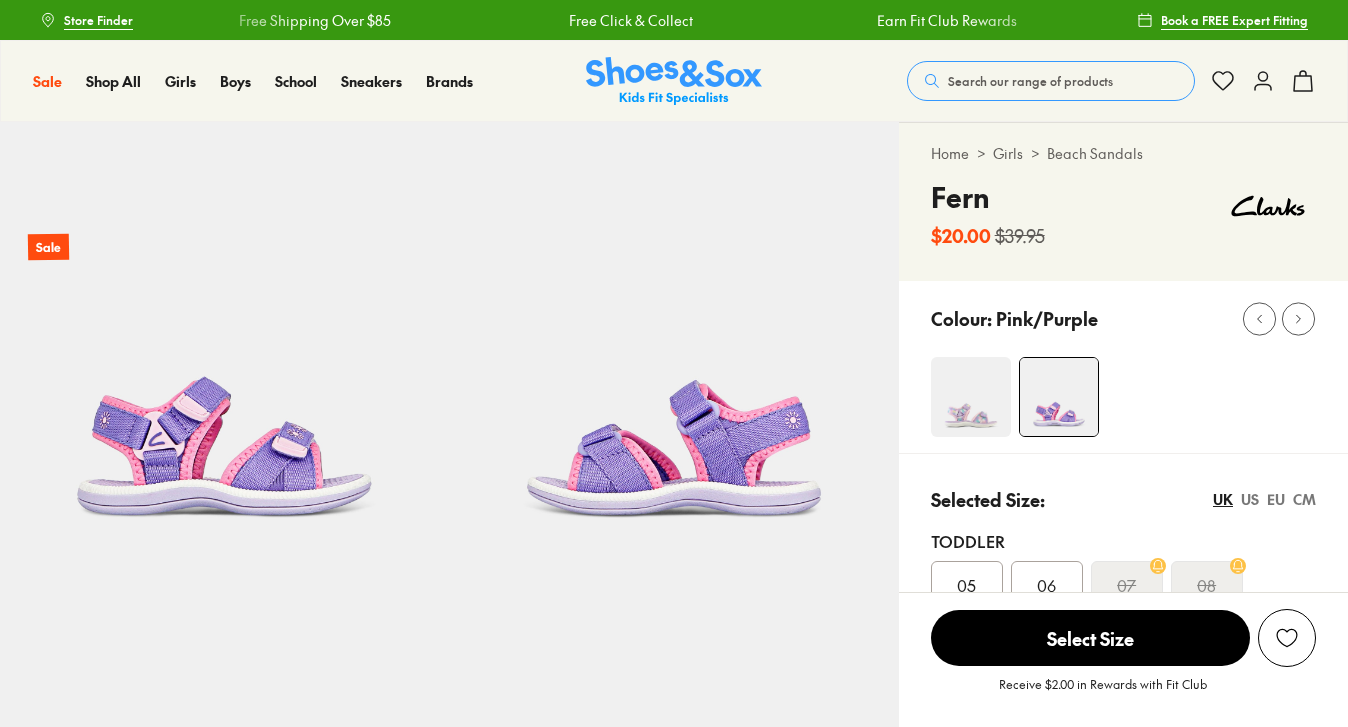 scroll, scrollTop: 0, scrollLeft: 0, axis: both 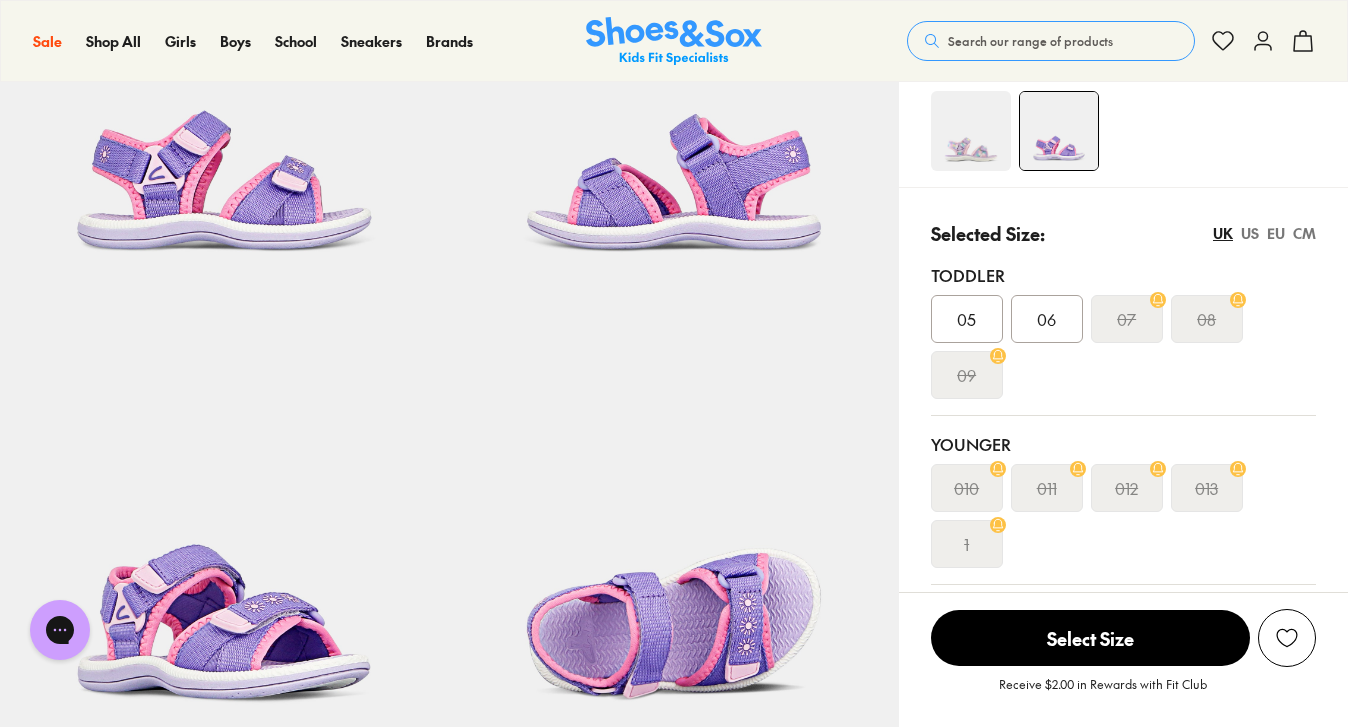 click on "EU" at bounding box center [1276, 233] 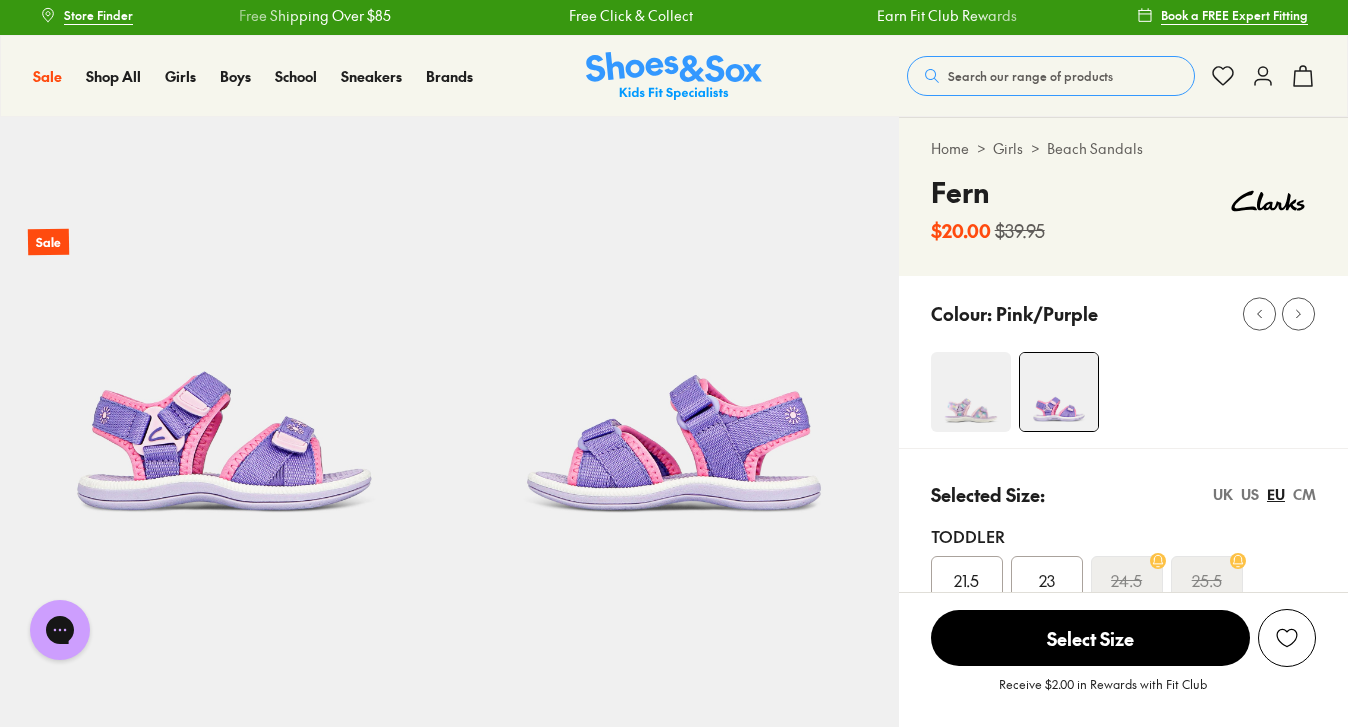 scroll, scrollTop: 0, scrollLeft: 0, axis: both 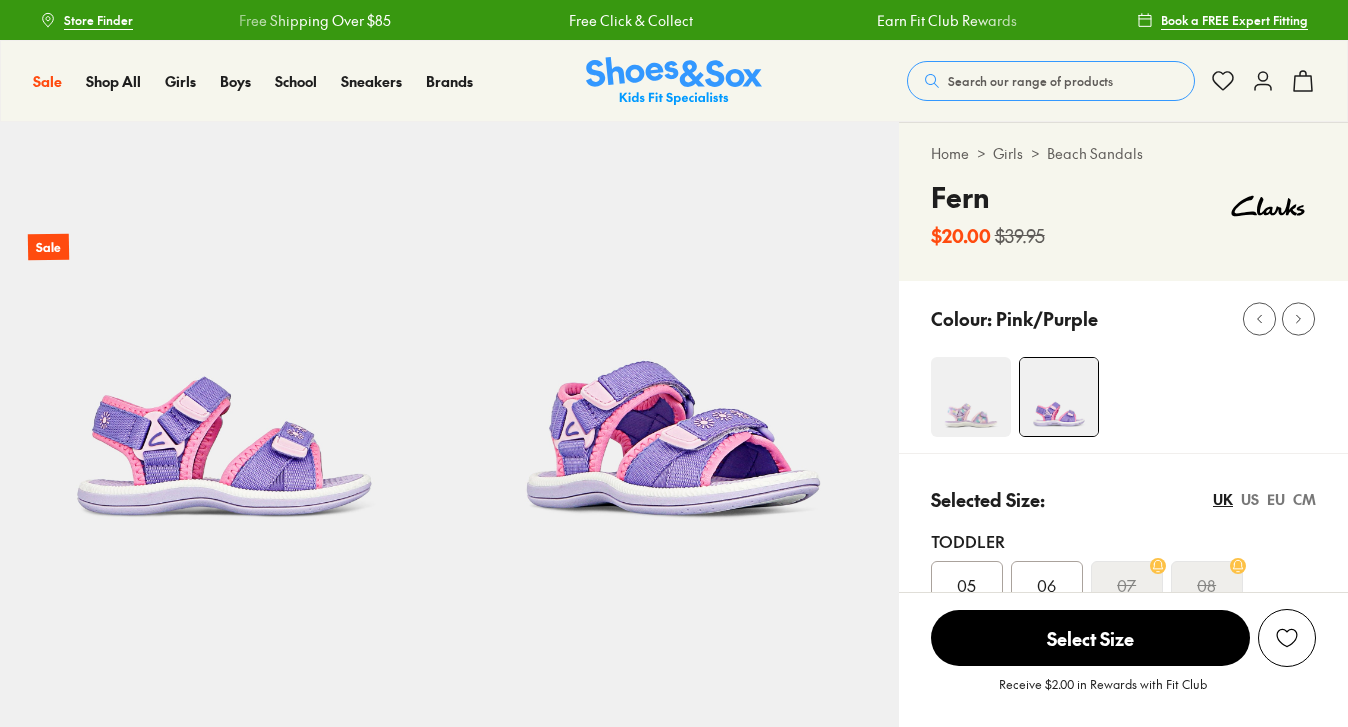 select on "*" 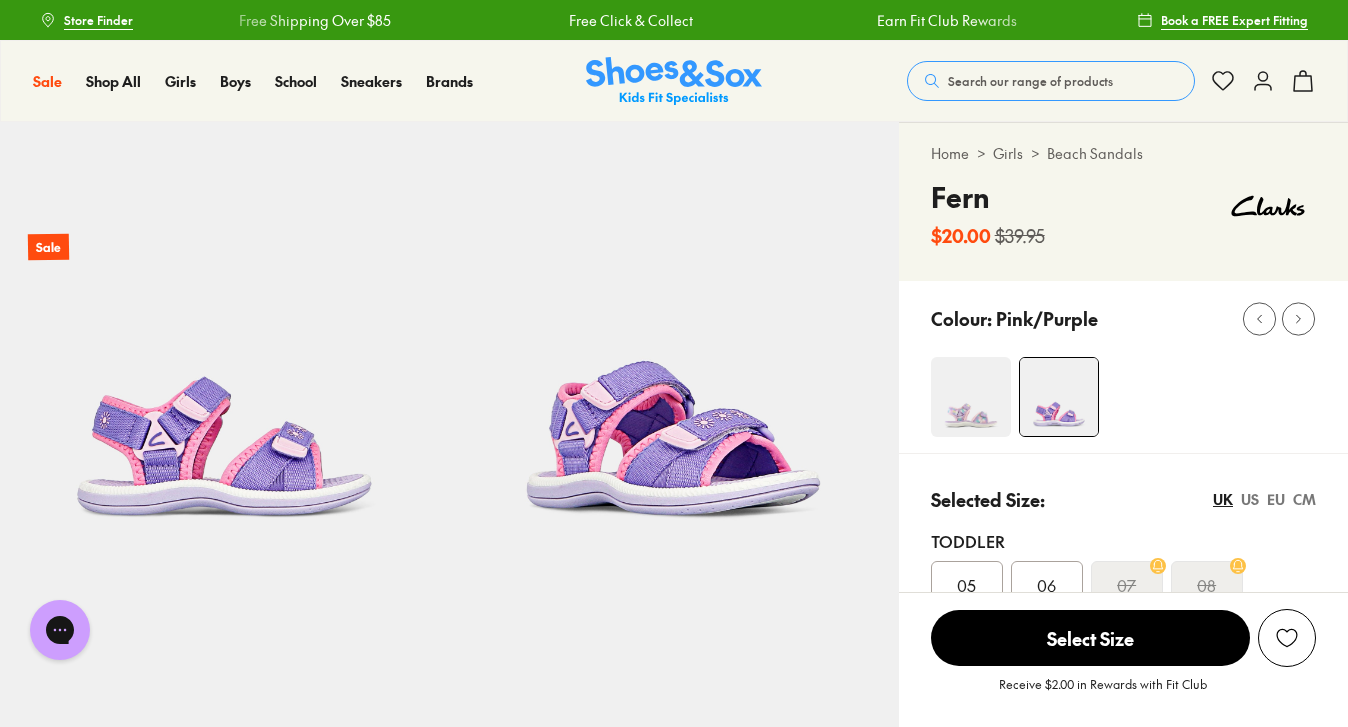 scroll, scrollTop: 0, scrollLeft: 0, axis: both 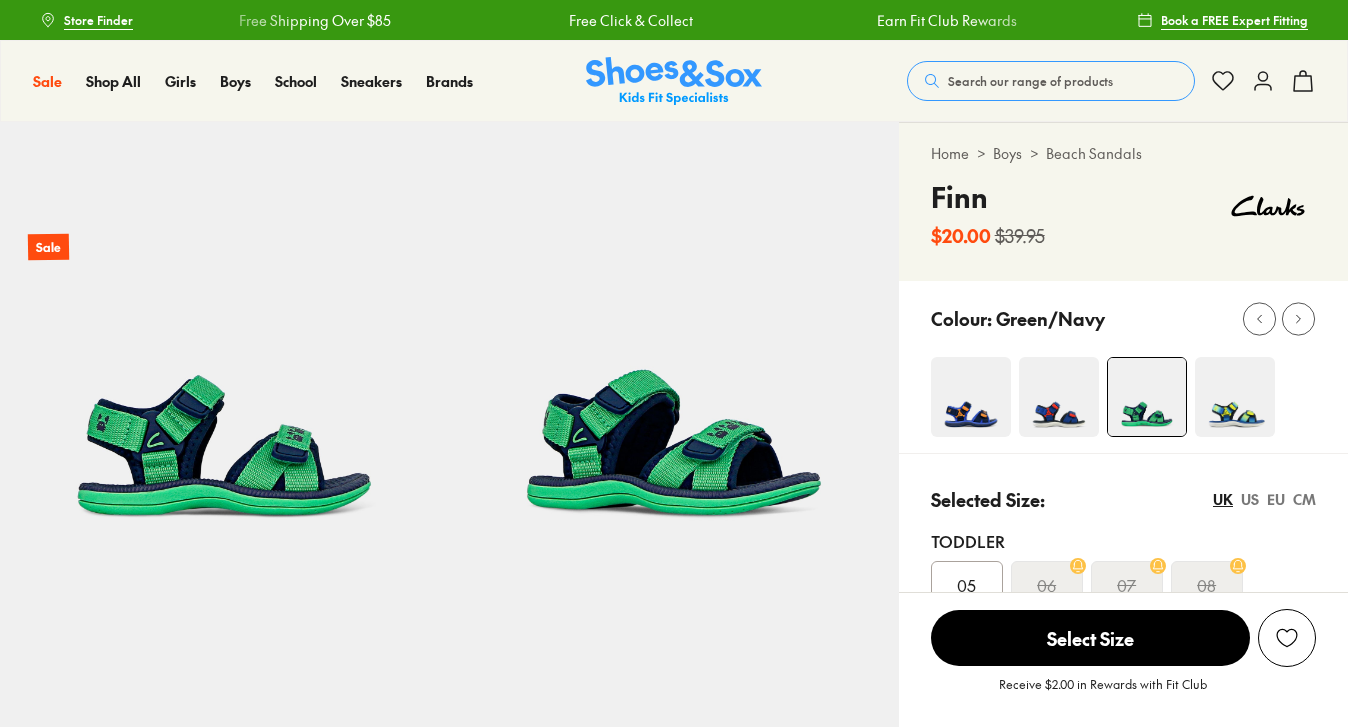 select on "*" 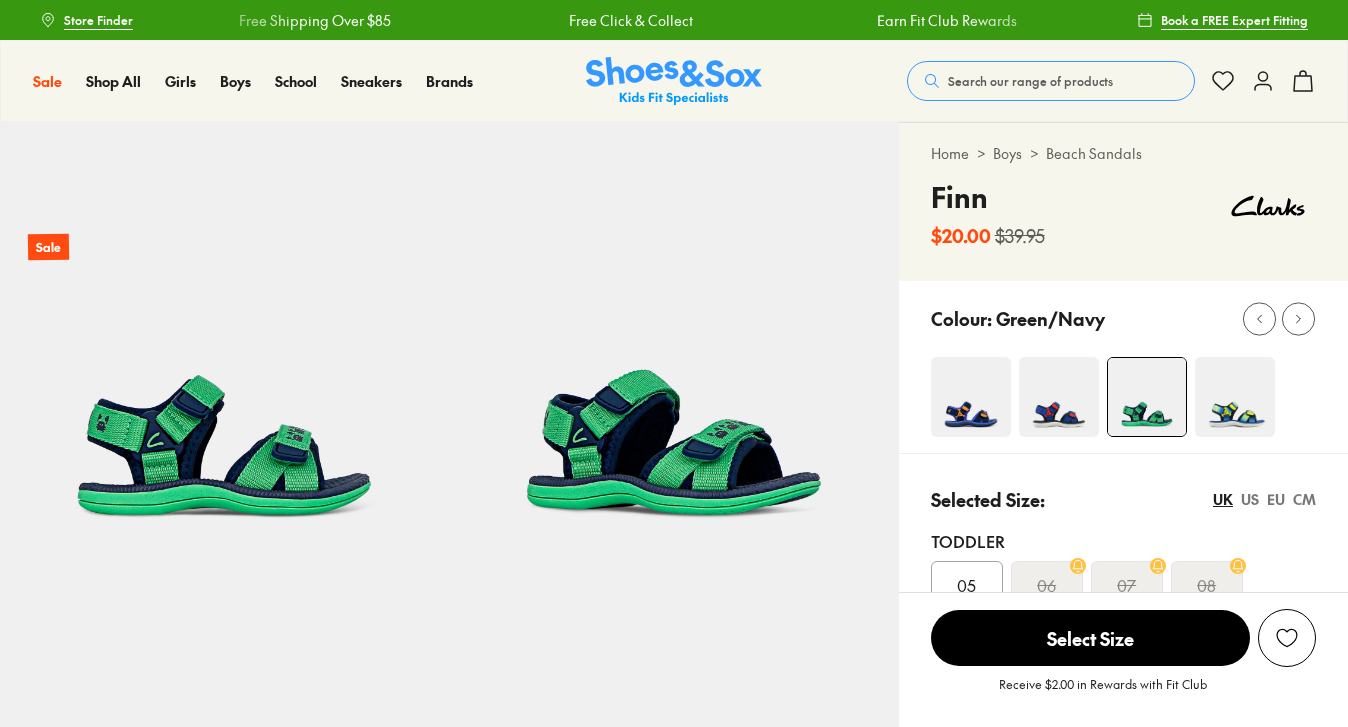 scroll, scrollTop: 0, scrollLeft: 0, axis: both 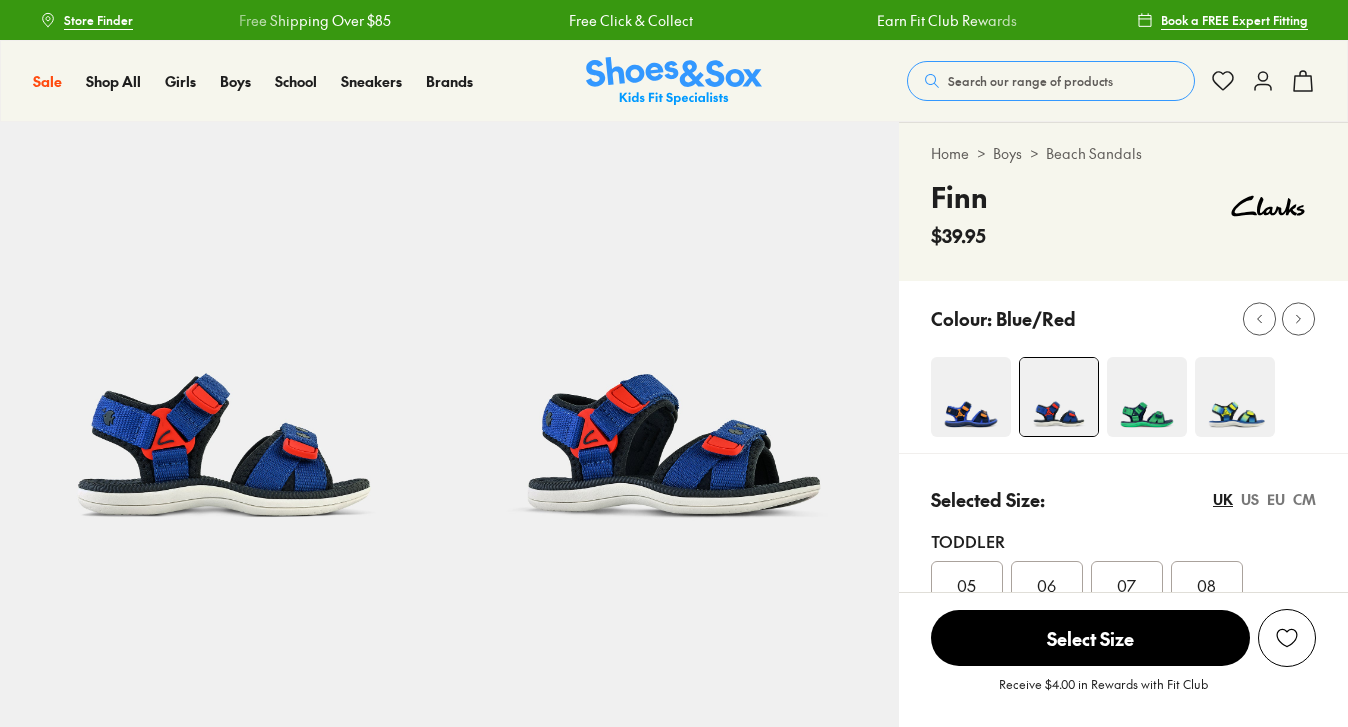 select on "*" 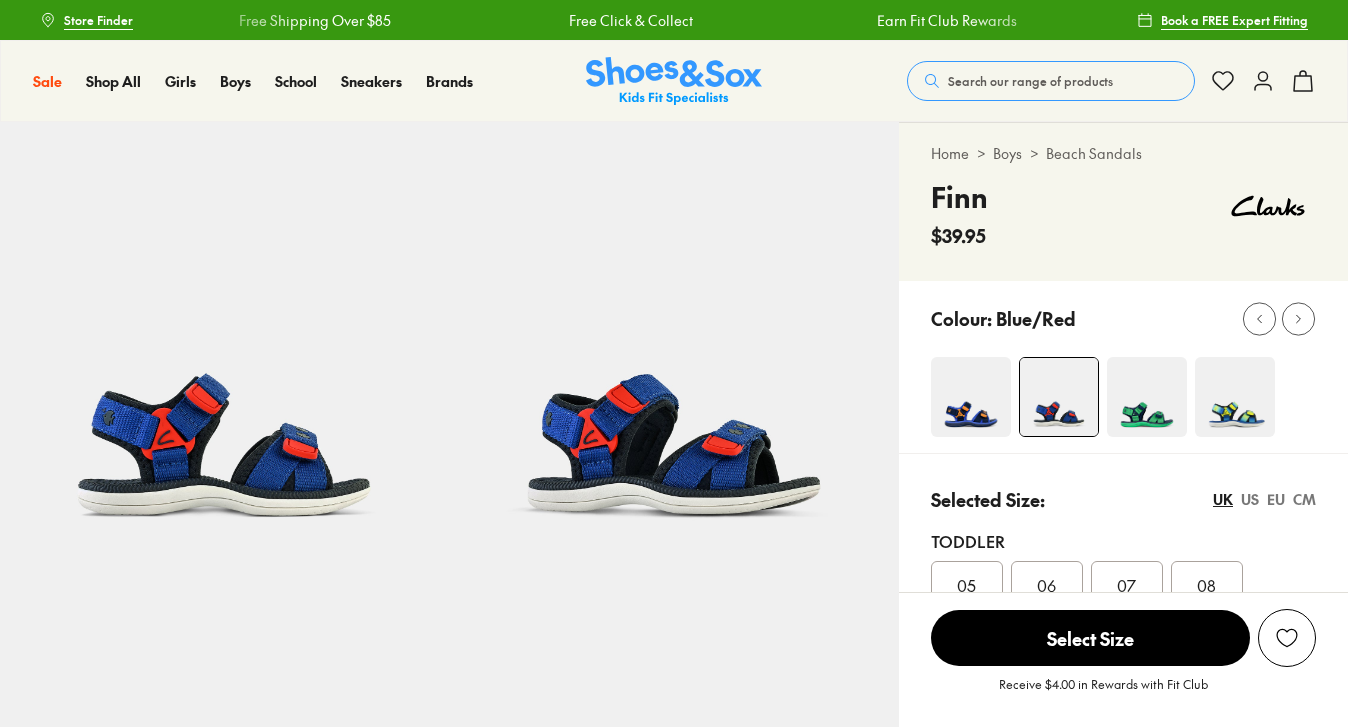 click at bounding box center [1147, 397] 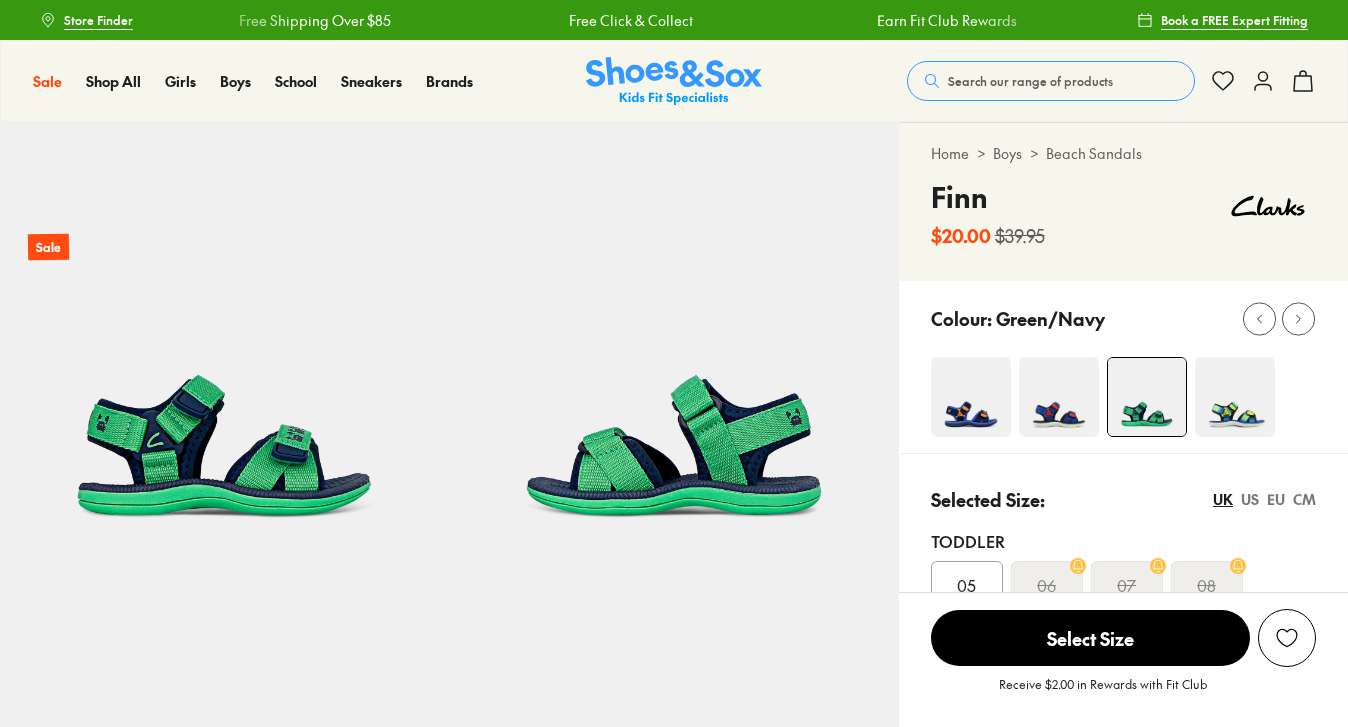 scroll, scrollTop: 0, scrollLeft: 0, axis: both 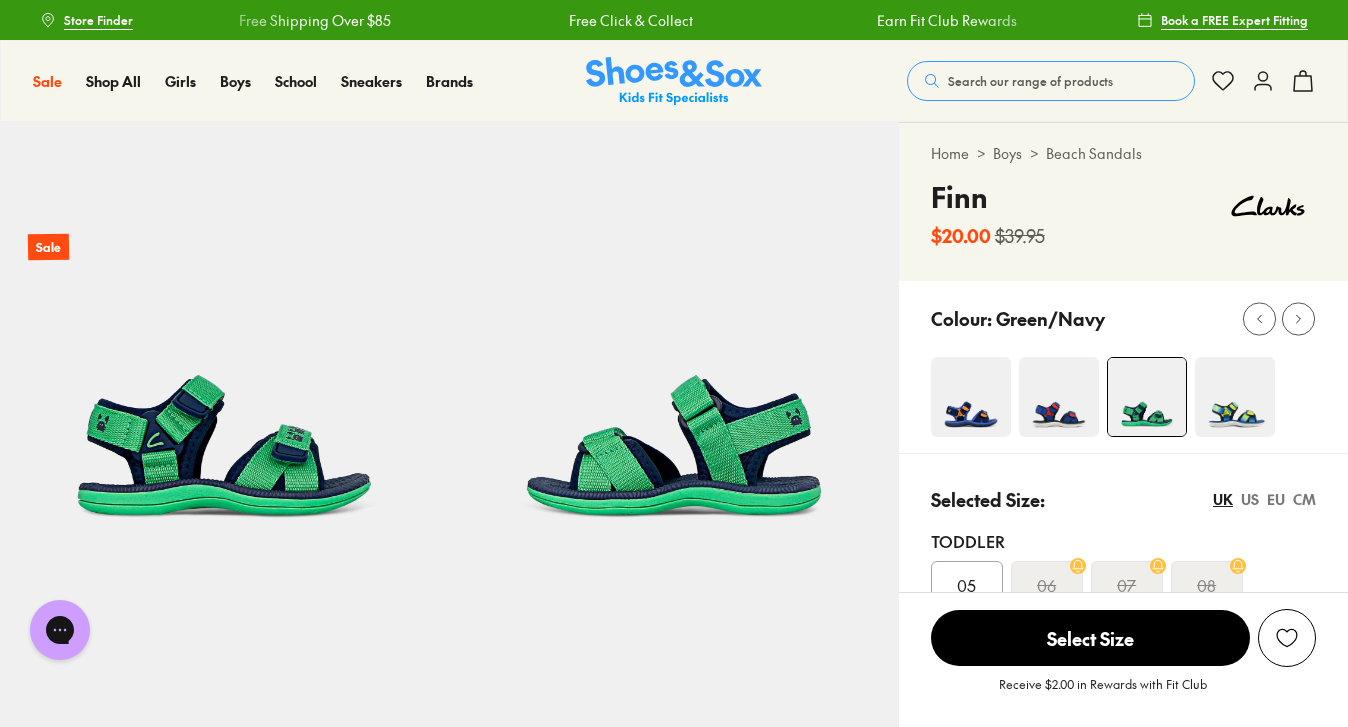 click at bounding box center [1235, 397] 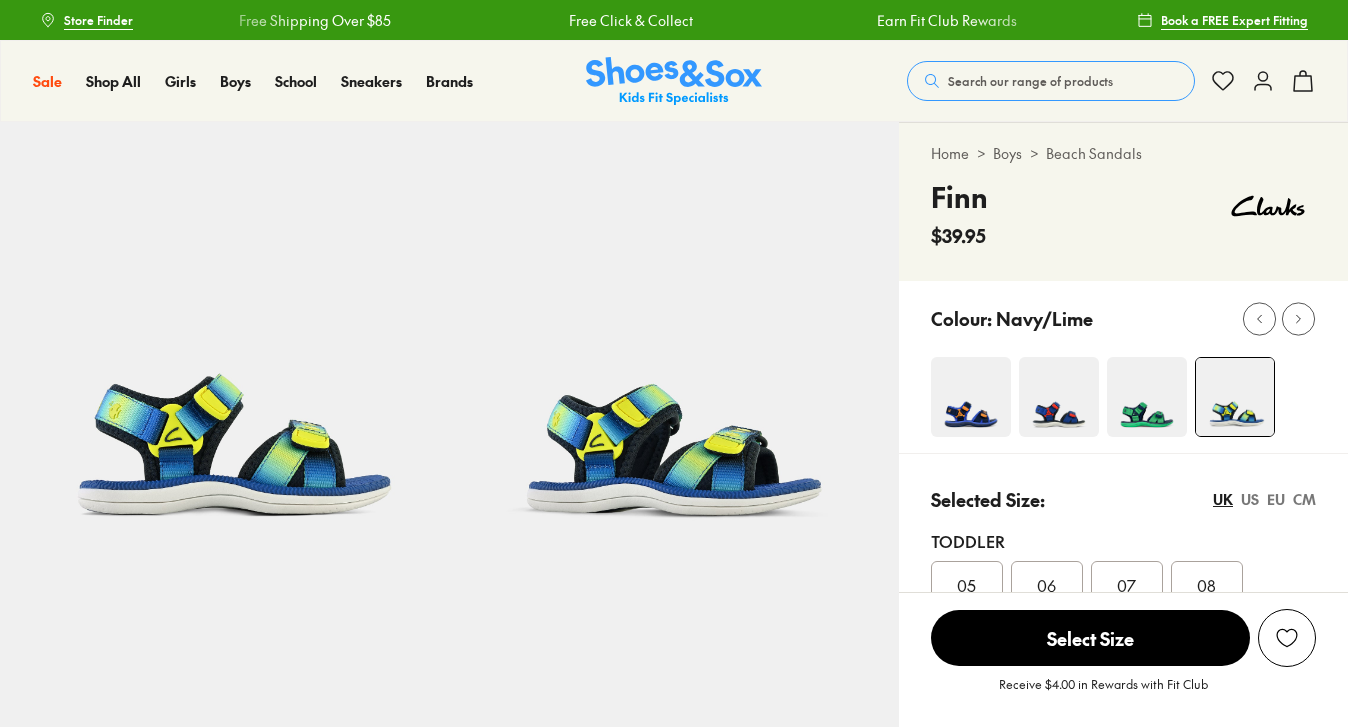 scroll, scrollTop: 0, scrollLeft: 0, axis: both 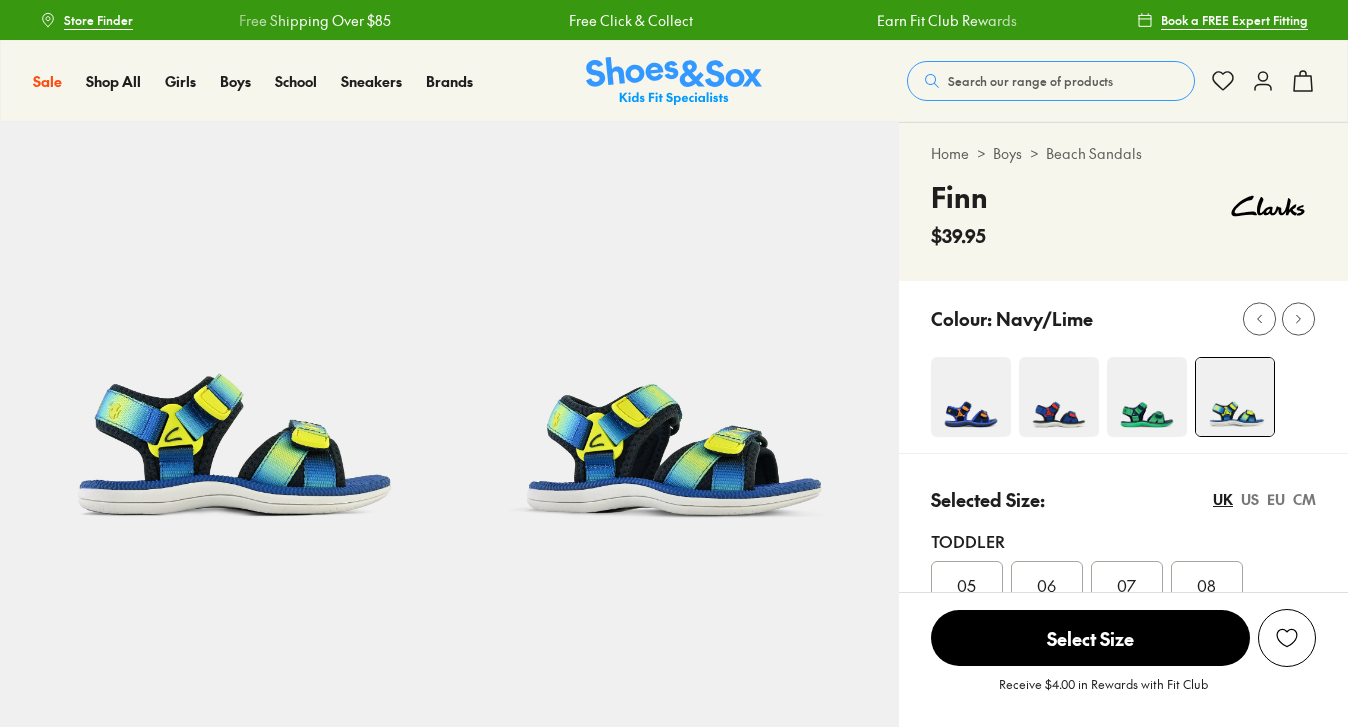 select on "*" 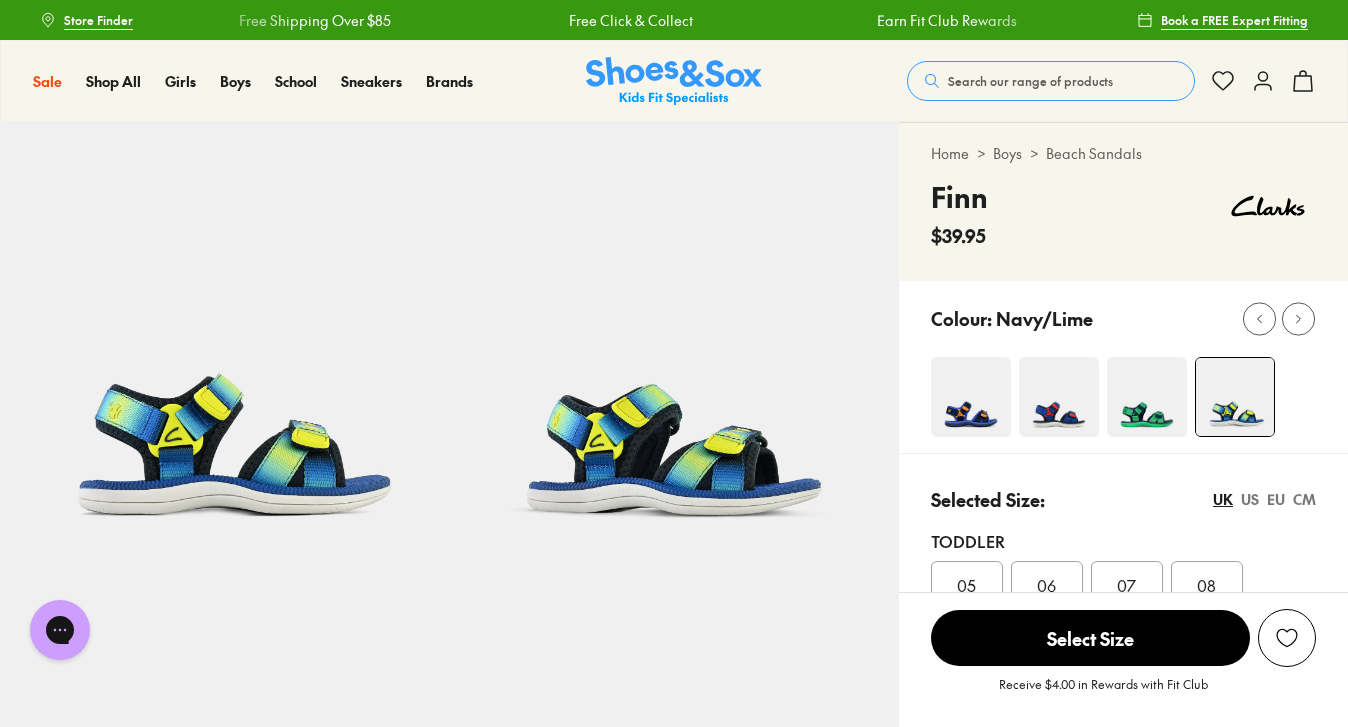 scroll, scrollTop: 0, scrollLeft: 0, axis: both 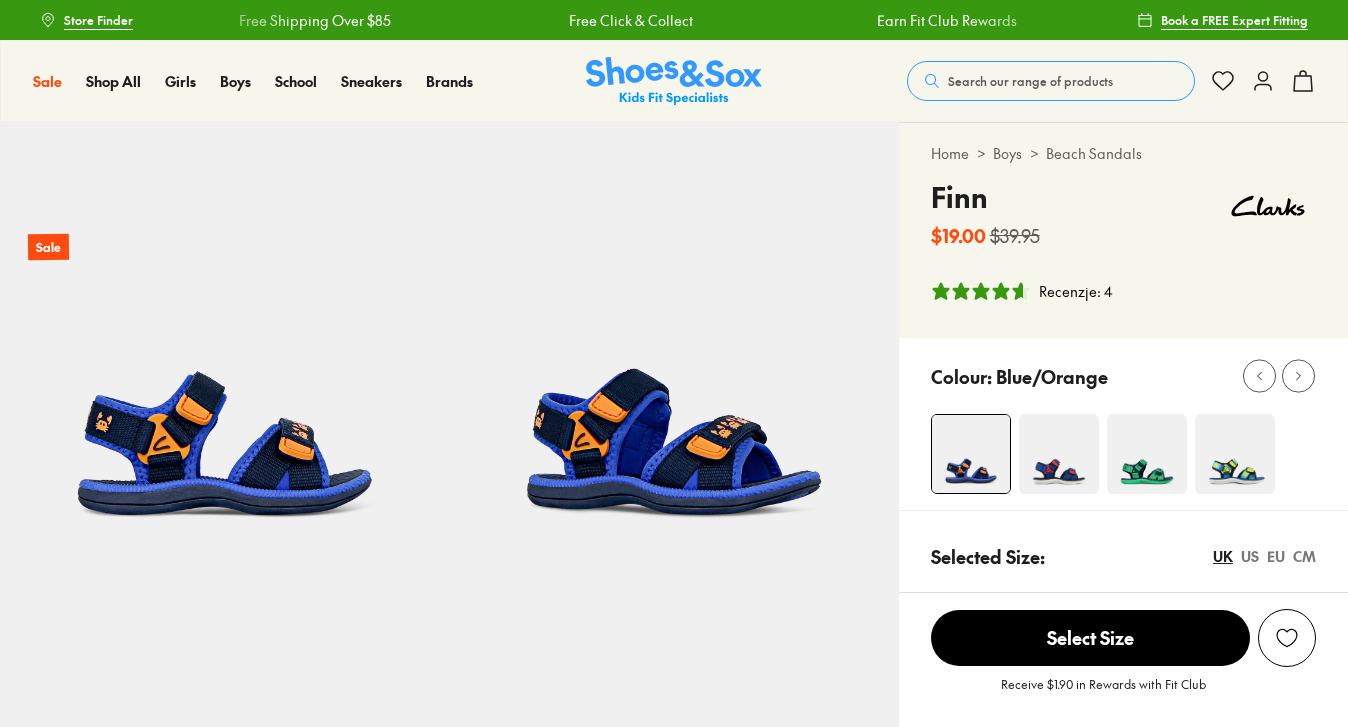 select on "*" 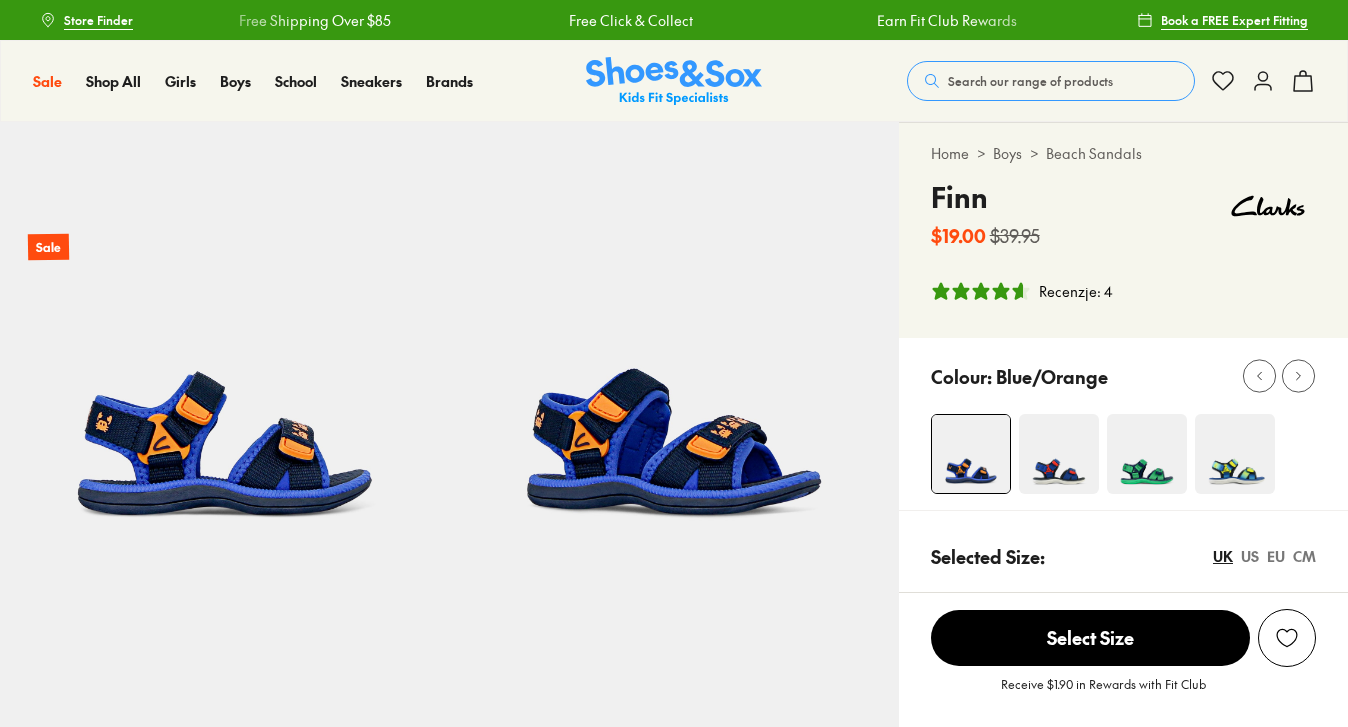 scroll, scrollTop: 0, scrollLeft: 0, axis: both 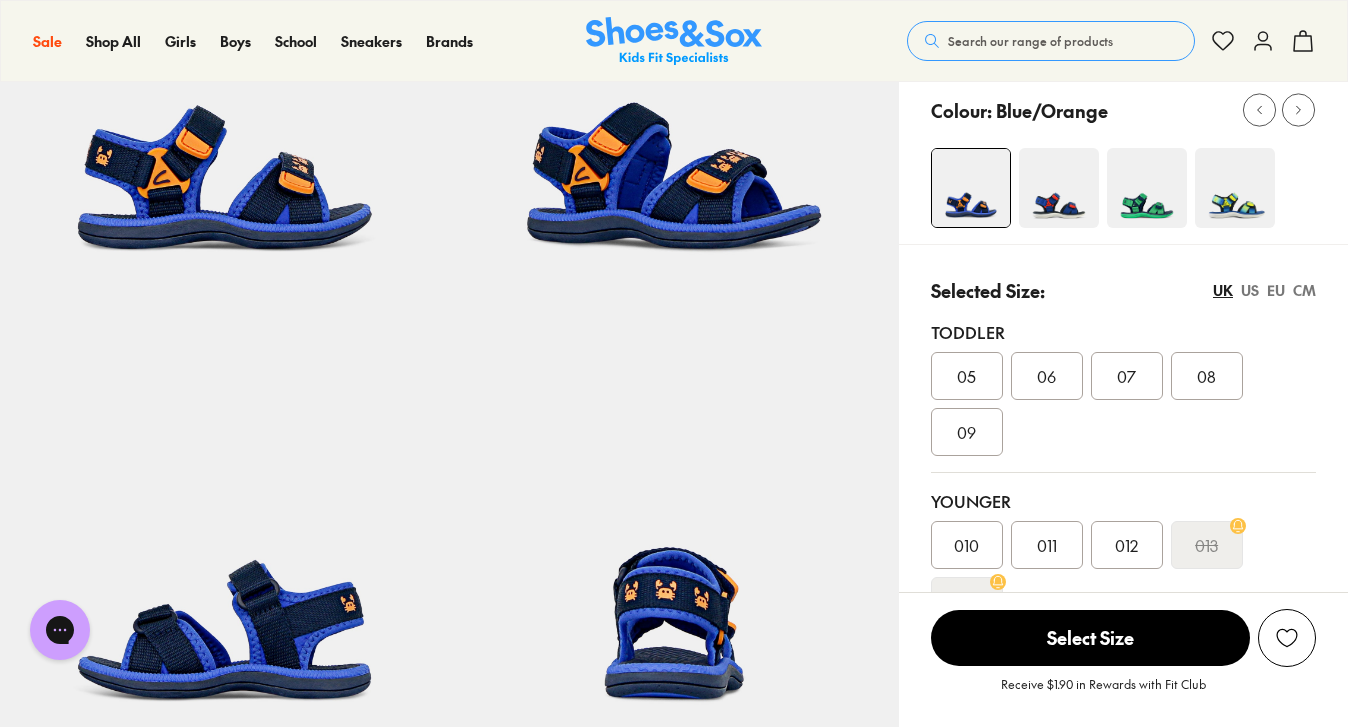 click on "EU" at bounding box center (1276, 290) 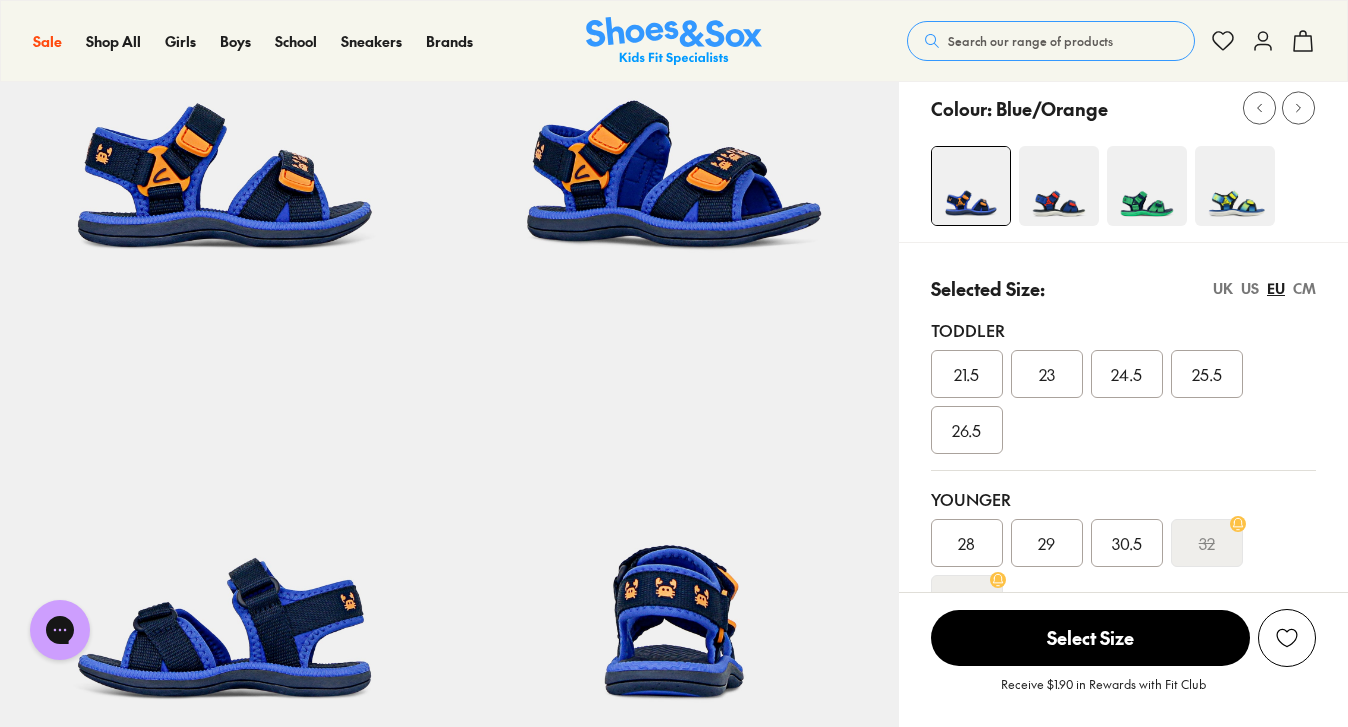 scroll, scrollTop: 266, scrollLeft: 0, axis: vertical 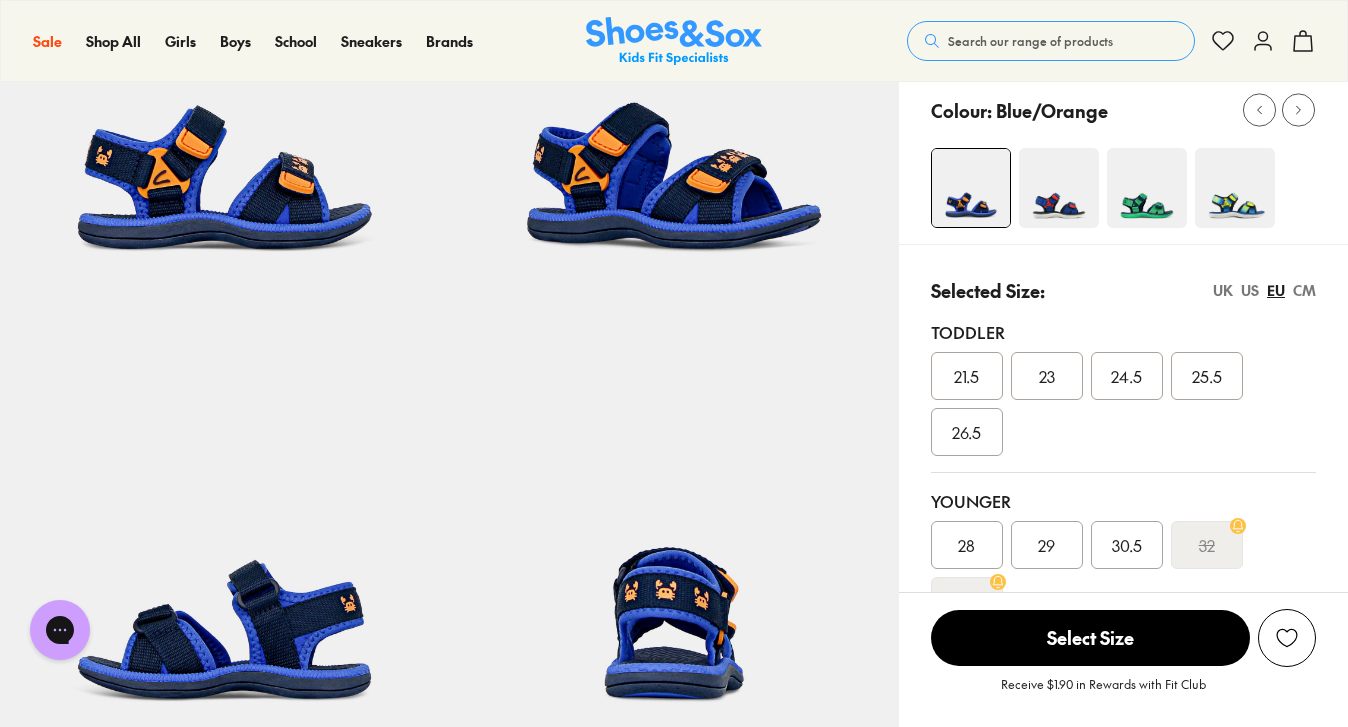 click at bounding box center [1059, 188] 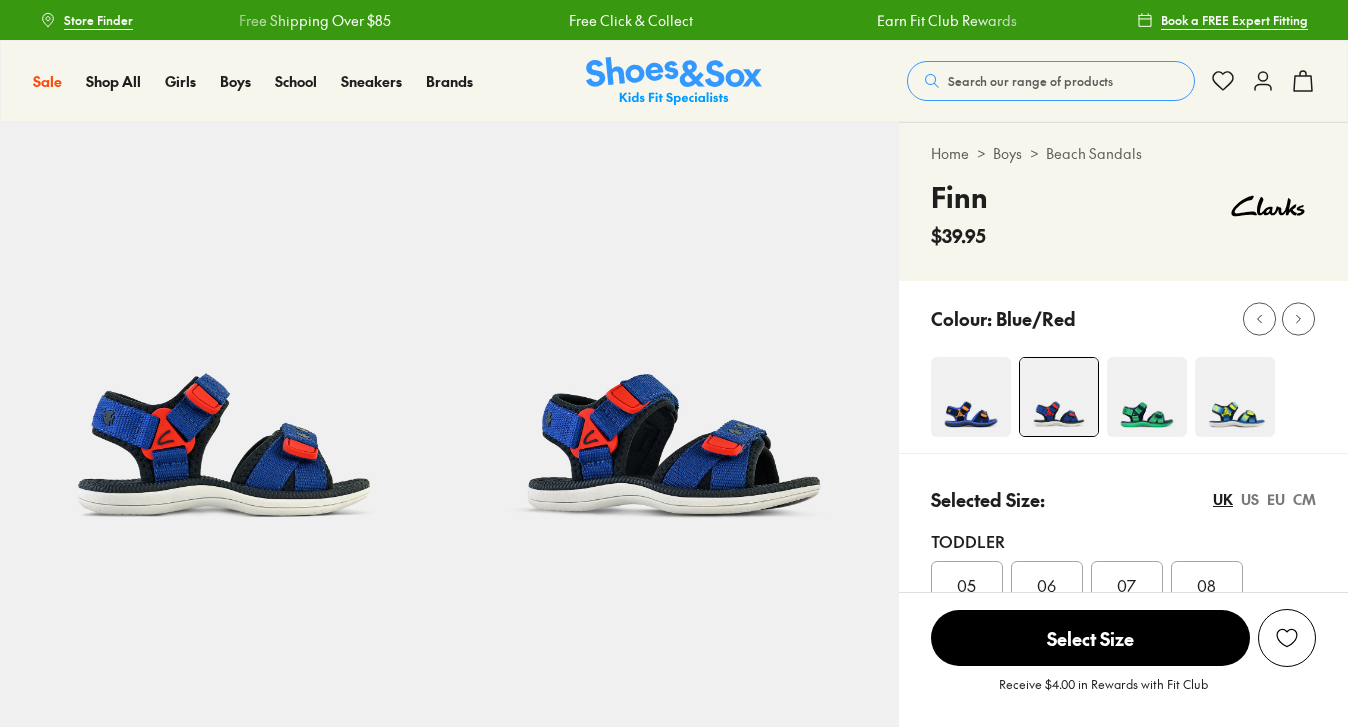 scroll, scrollTop: 0, scrollLeft: 0, axis: both 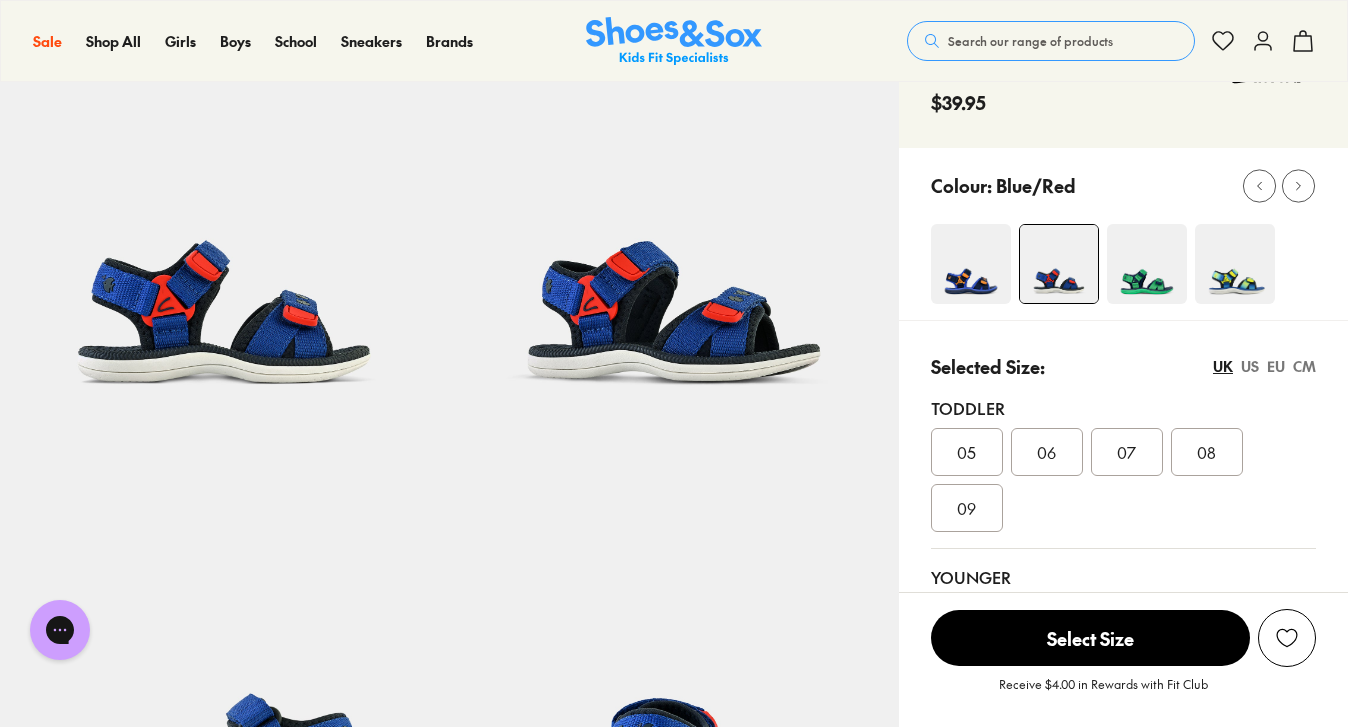 click on "EU" at bounding box center (1276, 366) 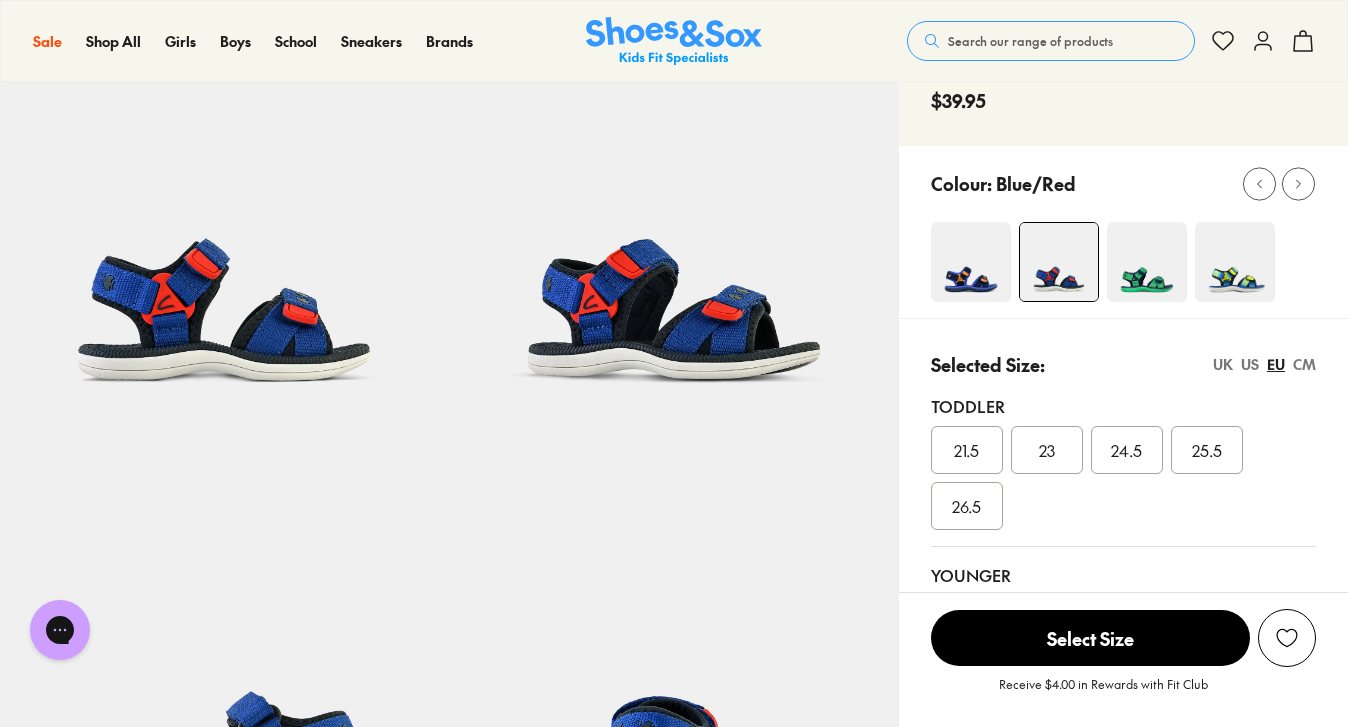 scroll, scrollTop: 133, scrollLeft: 0, axis: vertical 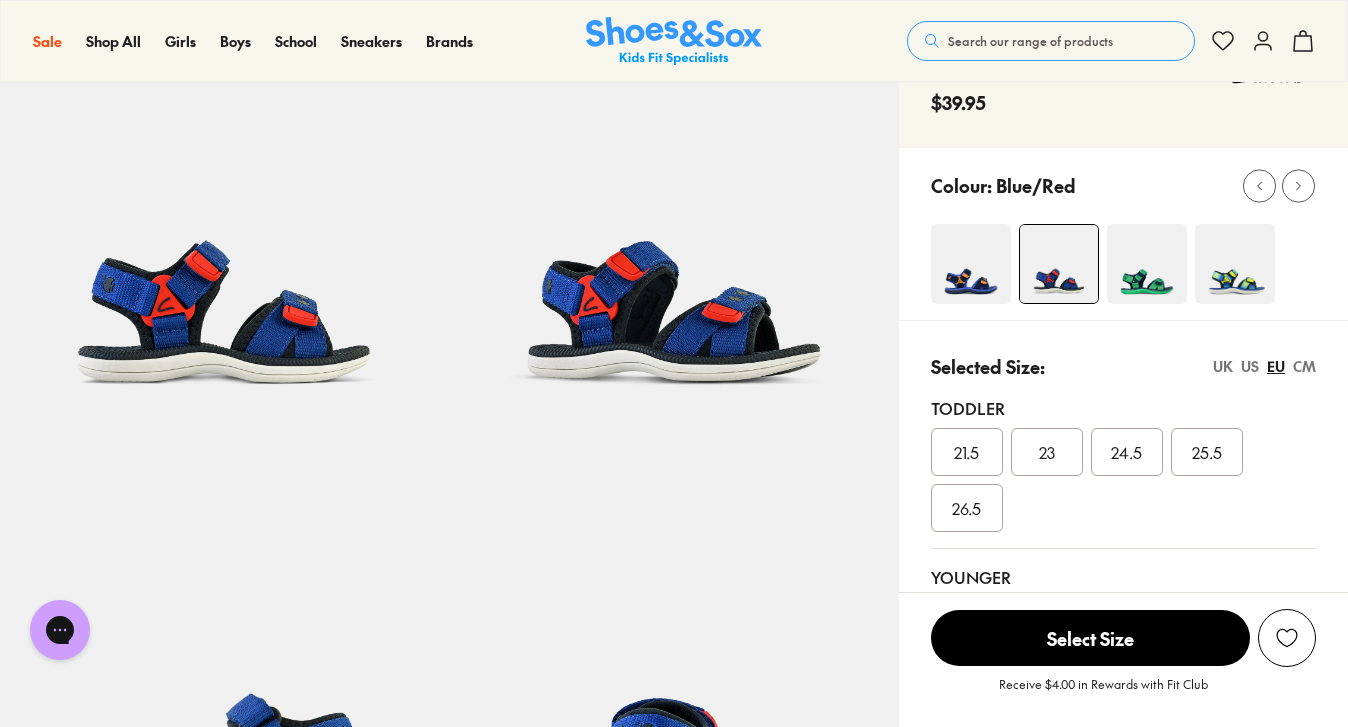 click at bounding box center (1147, 264) 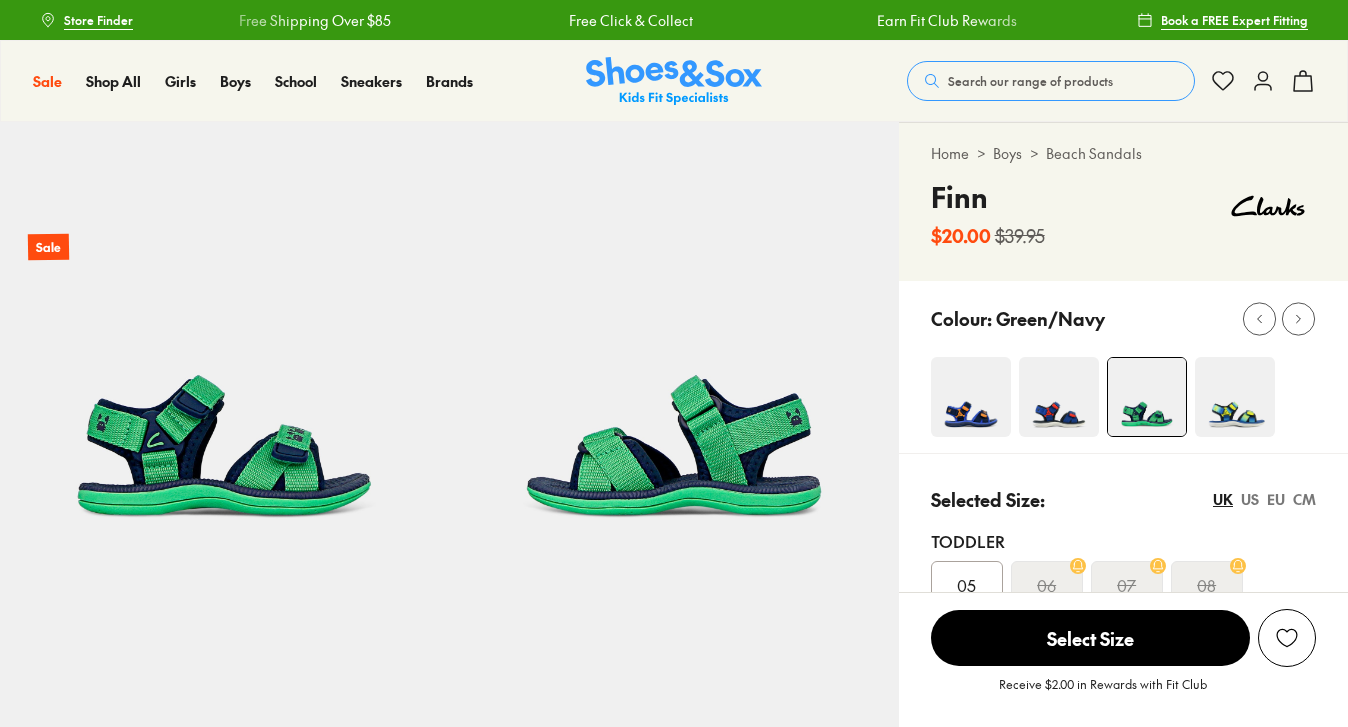 scroll, scrollTop: 0, scrollLeft: 0, axis: both 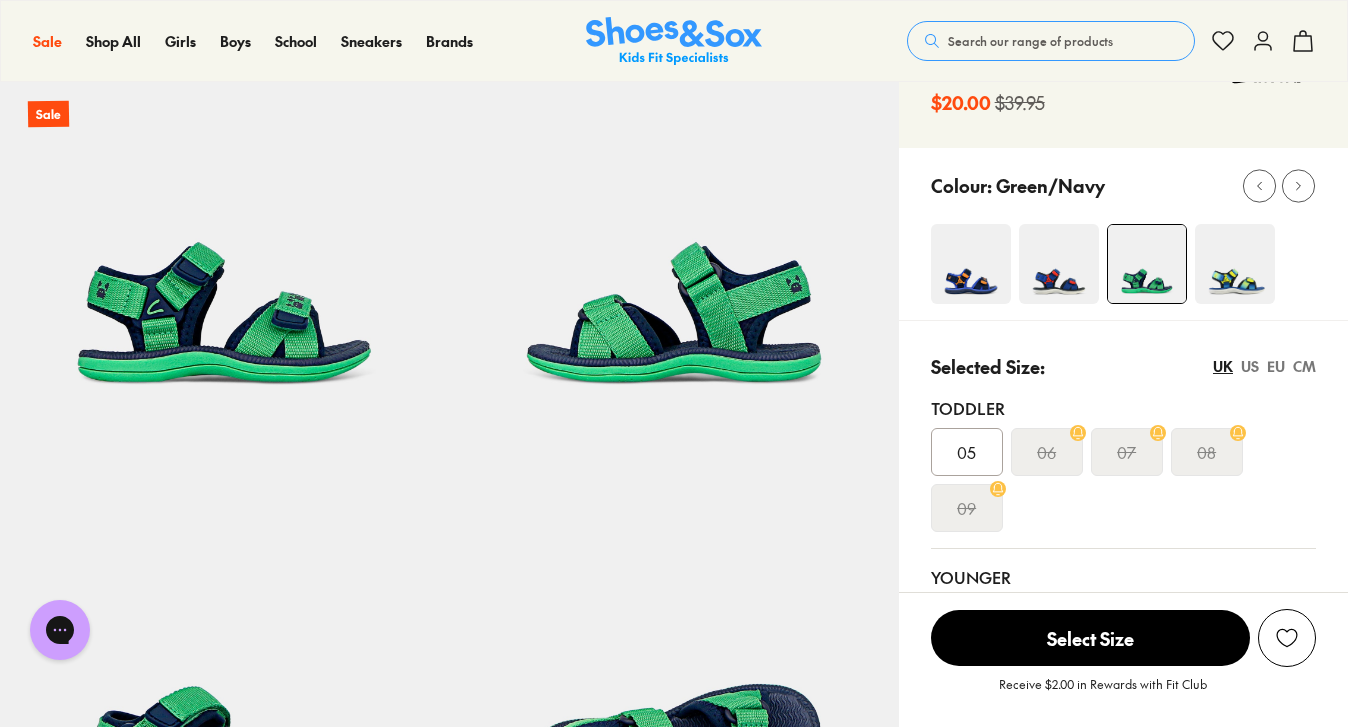 click at bounding box center (1235, 264) 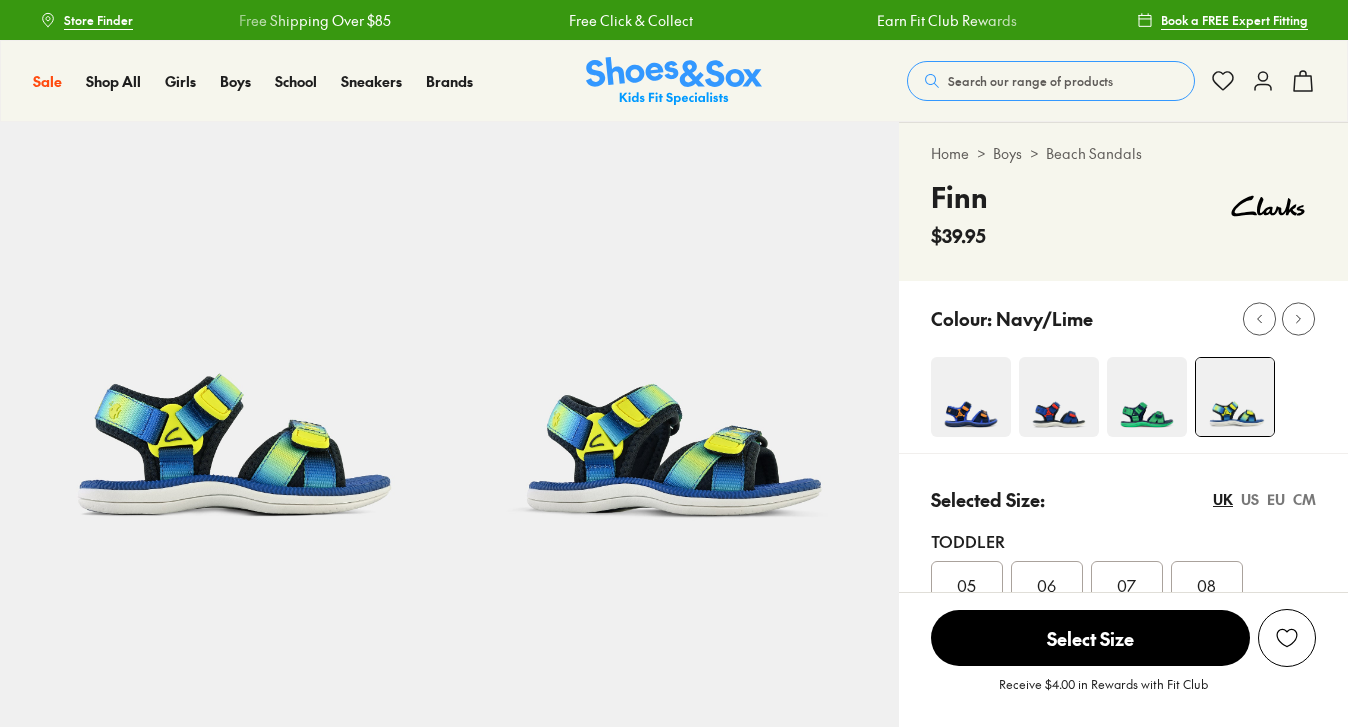 scroll, scrollTop: 0, scrollLeft: 0, axis: both 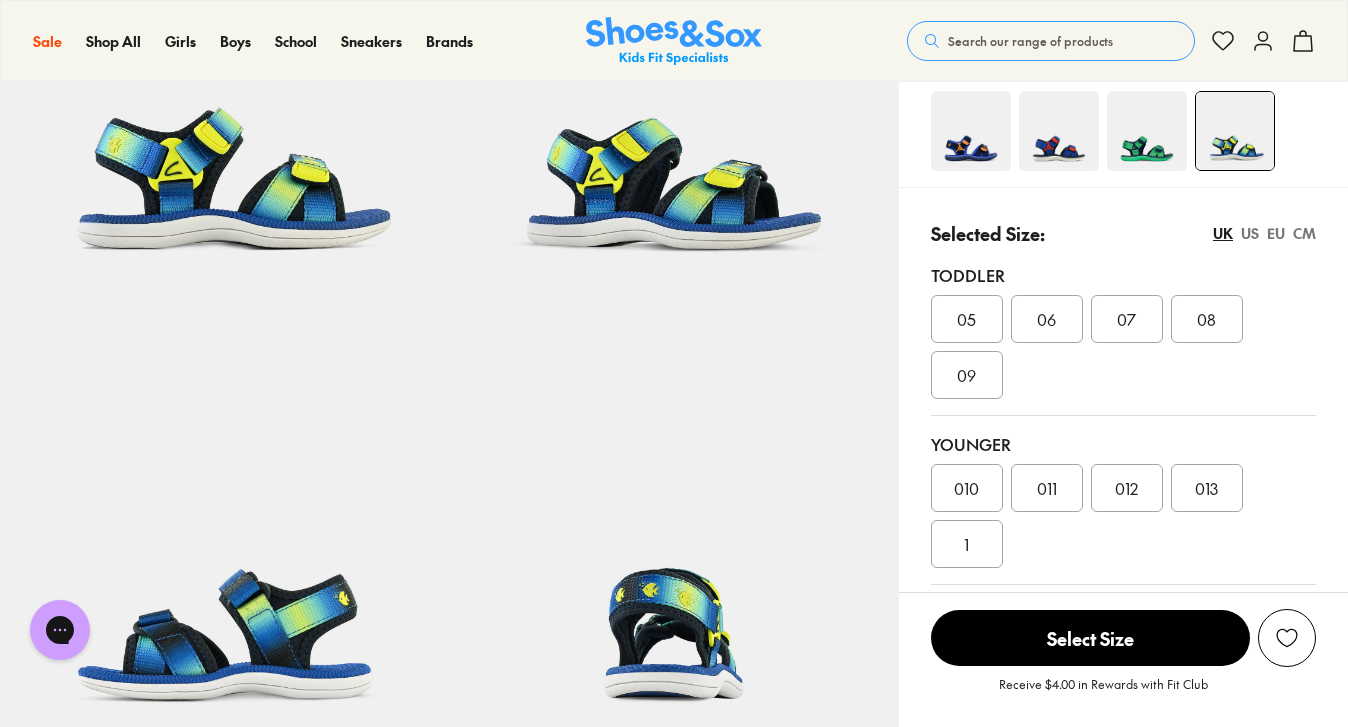 click on "EU" at bounding box center [1276, 233] 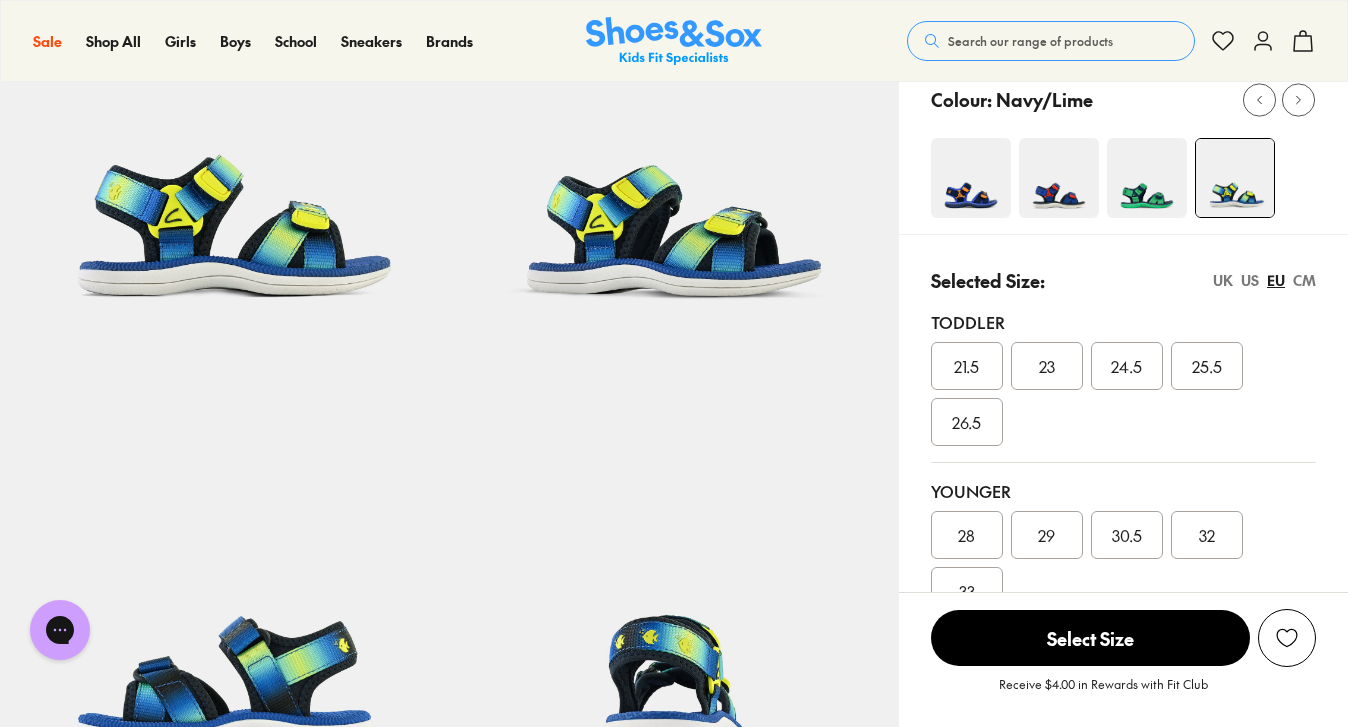 scroll, scrollTop: 0, scrollLeft: 0, axis: both 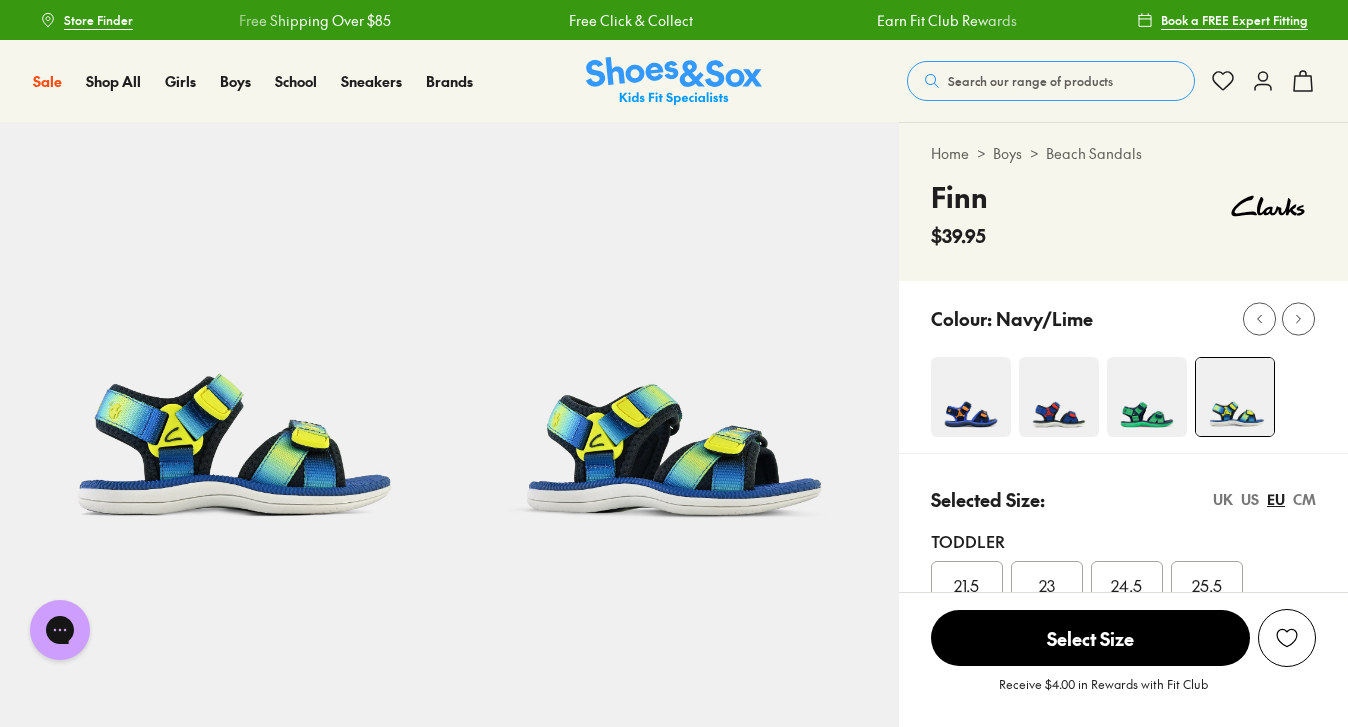 click on "Search our range of products" at bounding box center [1030, 81] 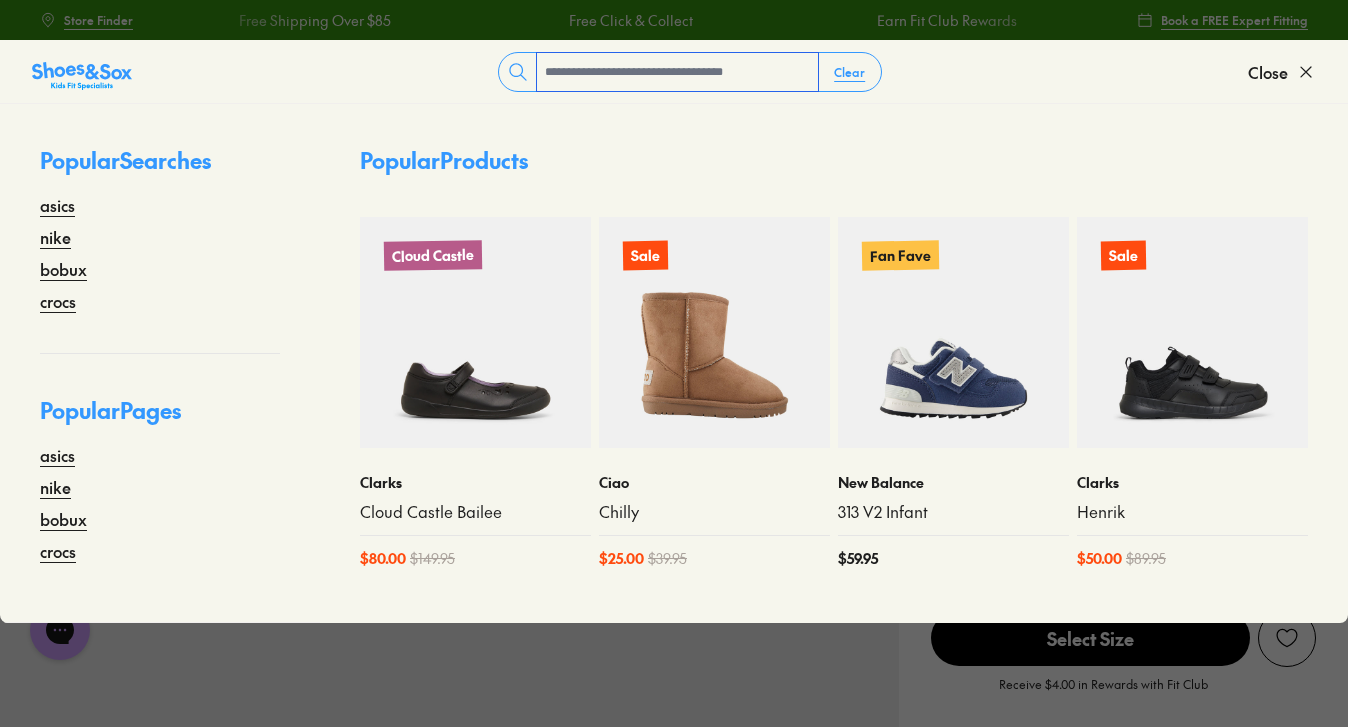 click at bounding box center [677, 72] 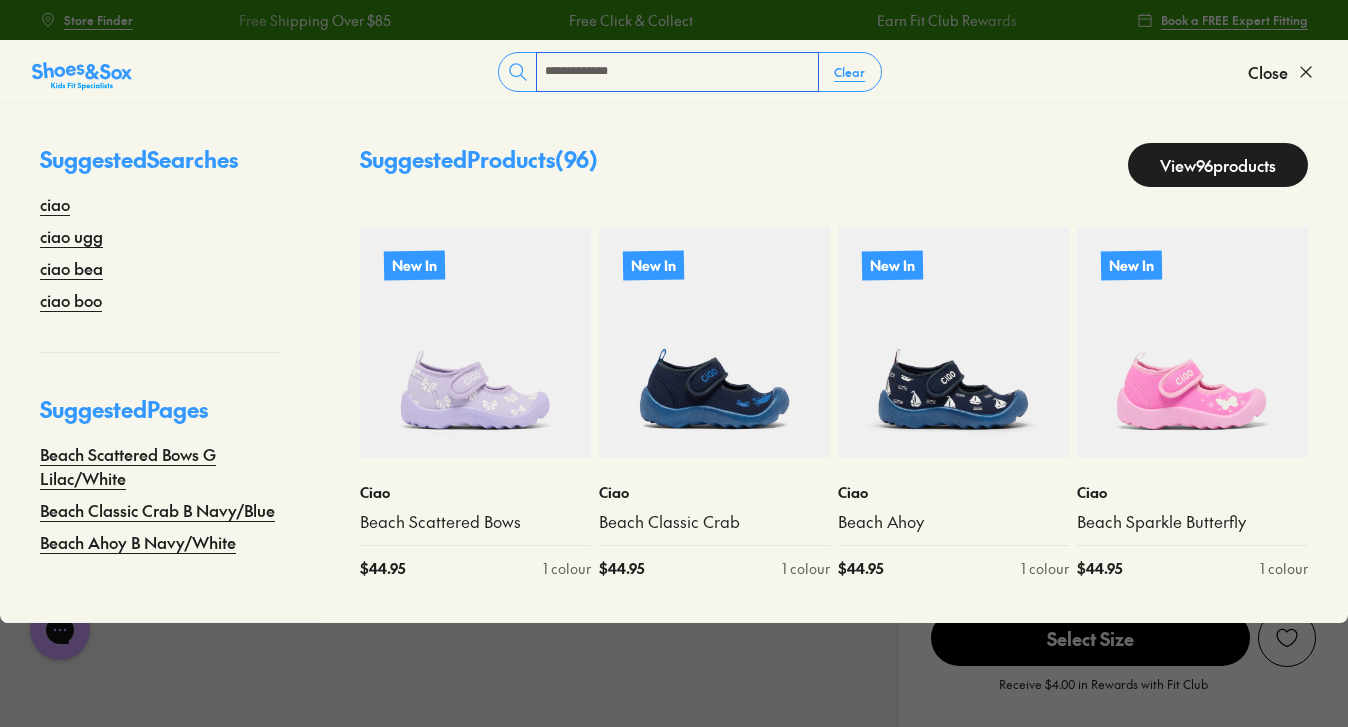 type on "**********" 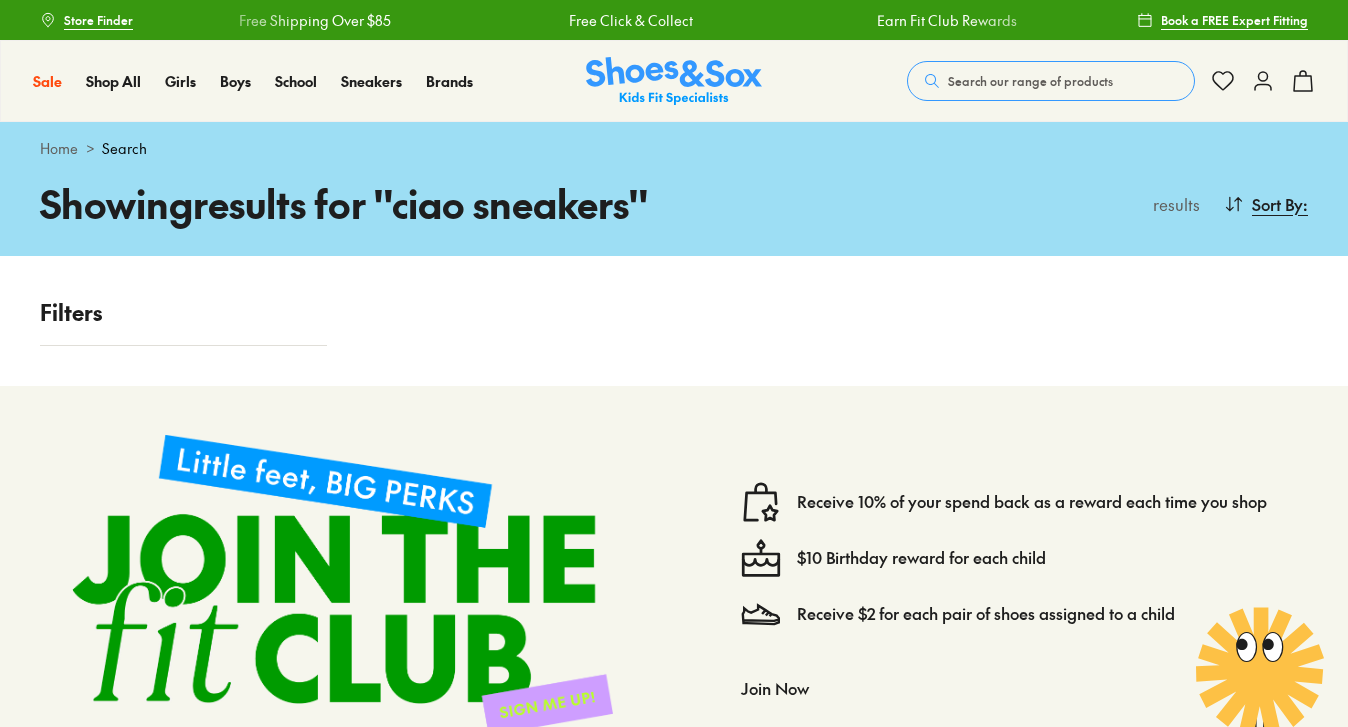 scroll, scrollTop: 0, scrollLeft: 0, axis: both 